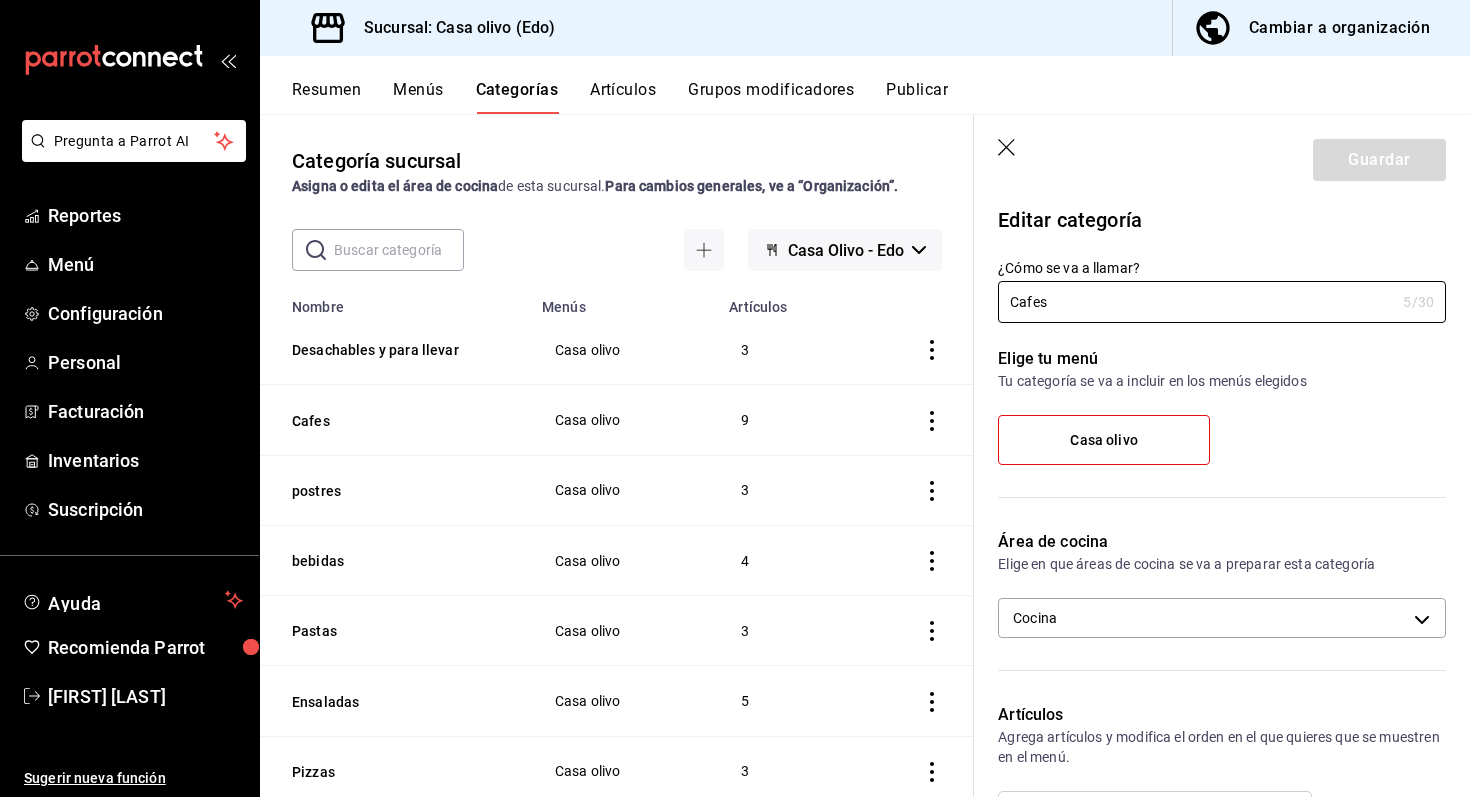 scroll, scrollTop: 0, scrollLeft: 0, axis: both 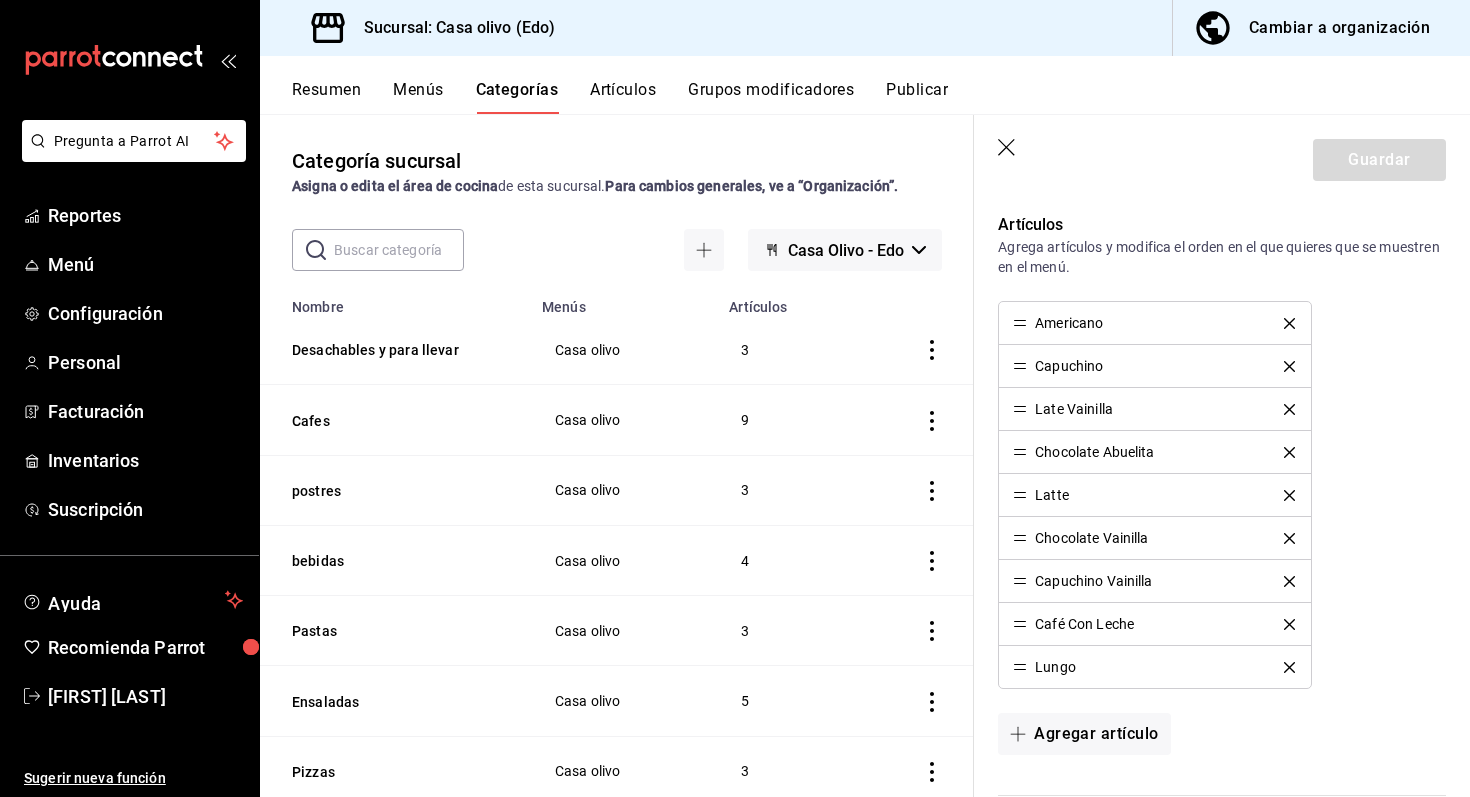 click on "Asigna o edita el área de cocina  de esta sucursal.  Para cambios generales, ve a “Organización”." at bounding box center [617, 186] 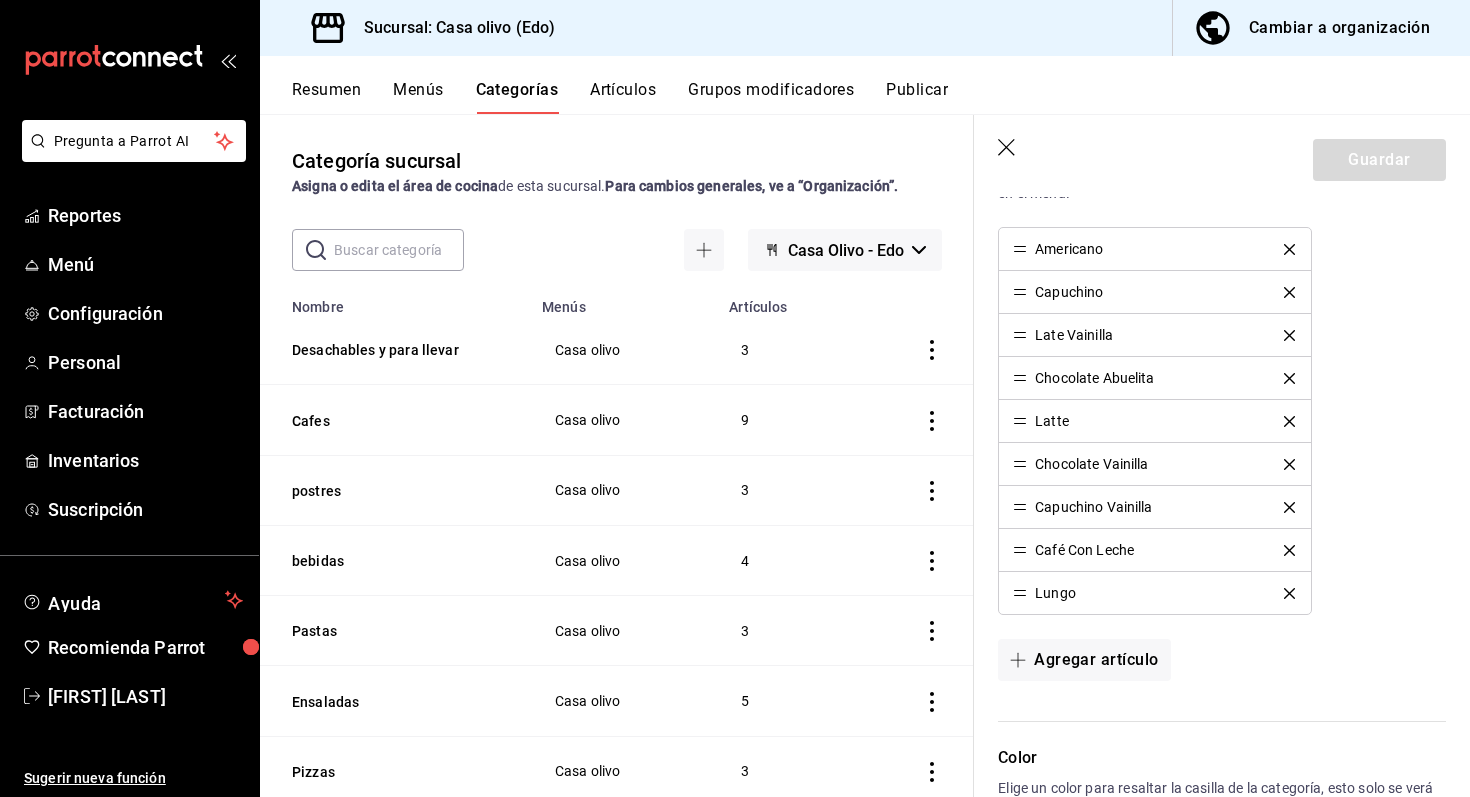 scroll, scrollTop: 568, scrollLeft: 0, axis: vertical 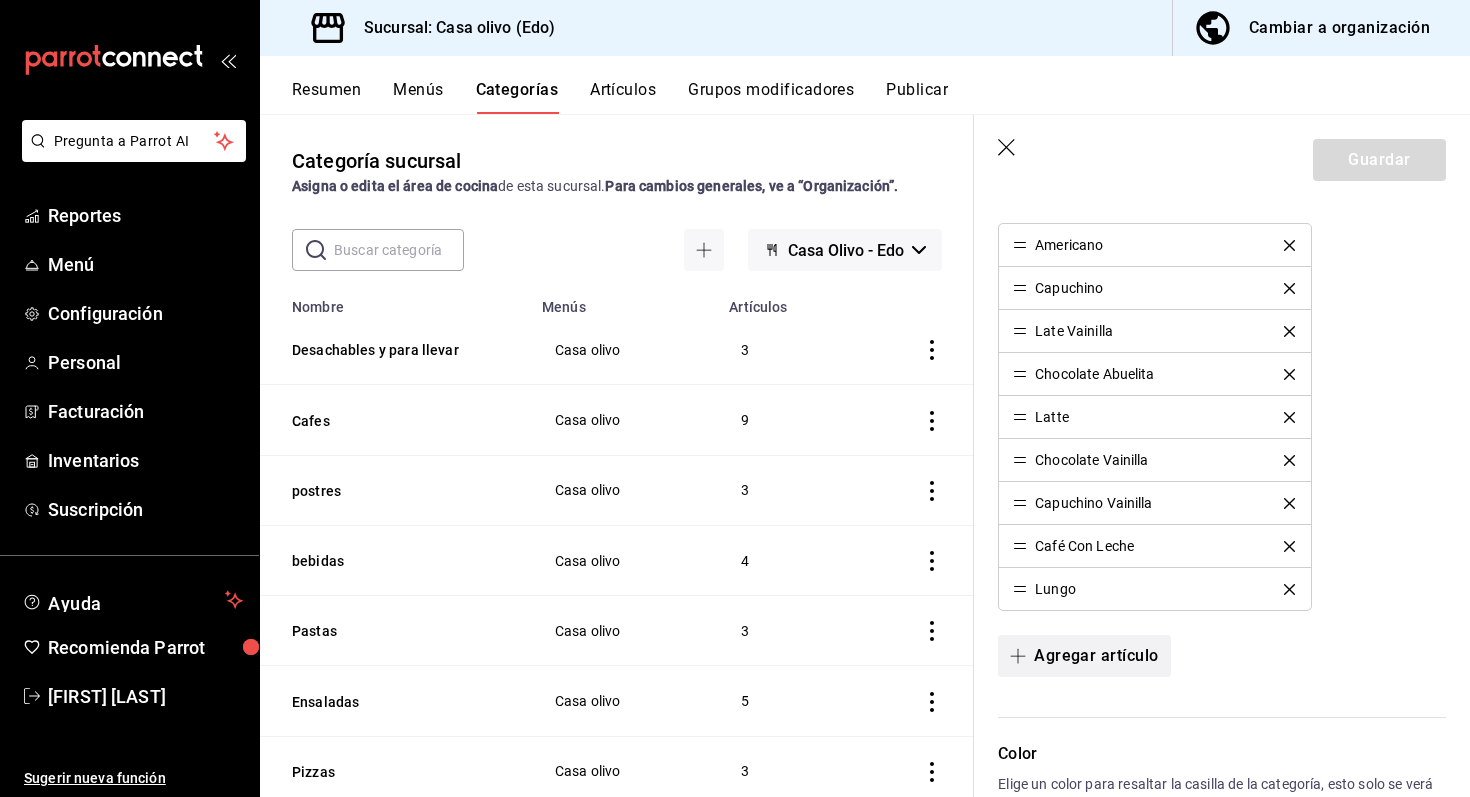 click on "Agregar artículo" at bounding box center [1084, 656] 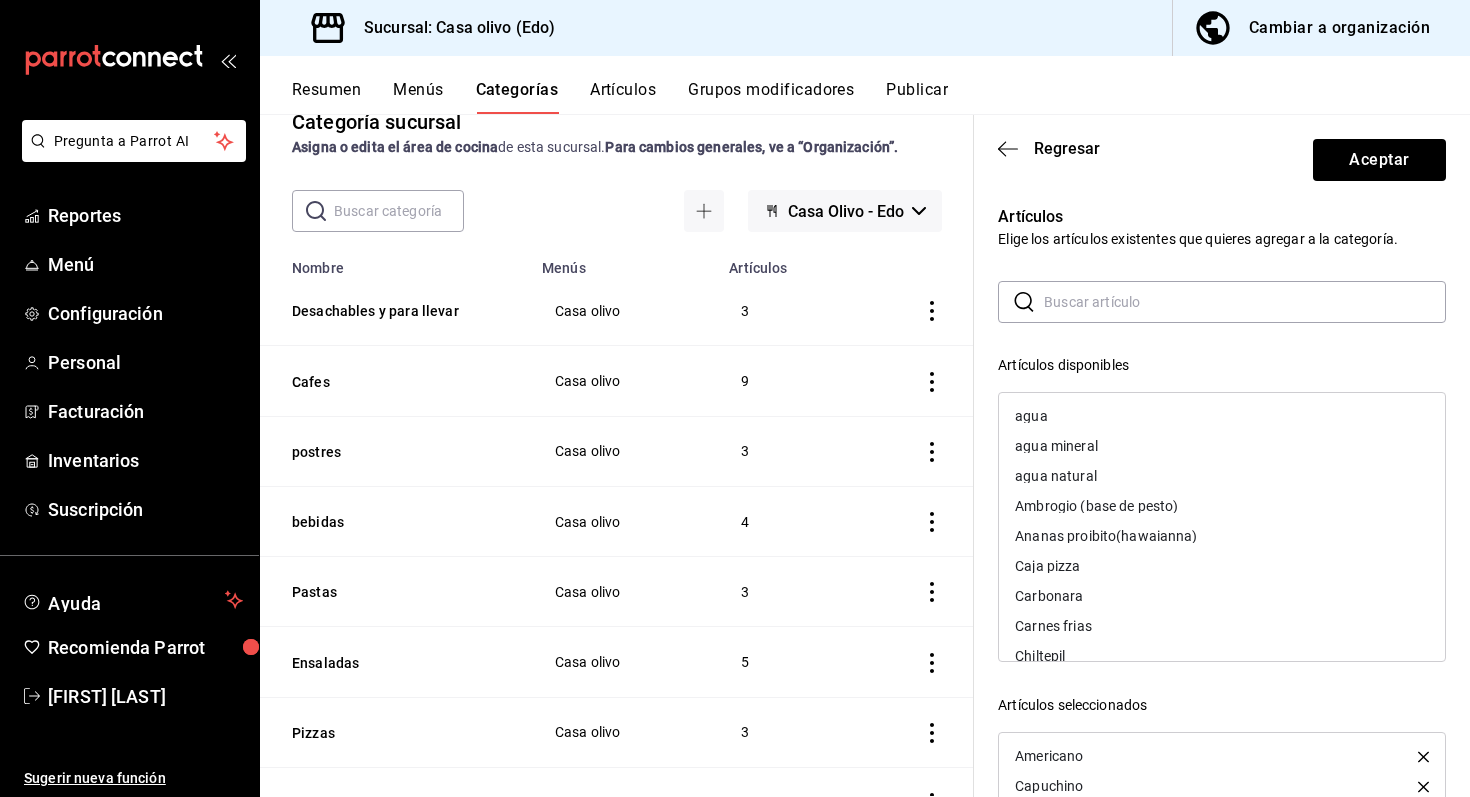 scroll, scrollTop: 43, scrollLeft: 0, axis: vertical 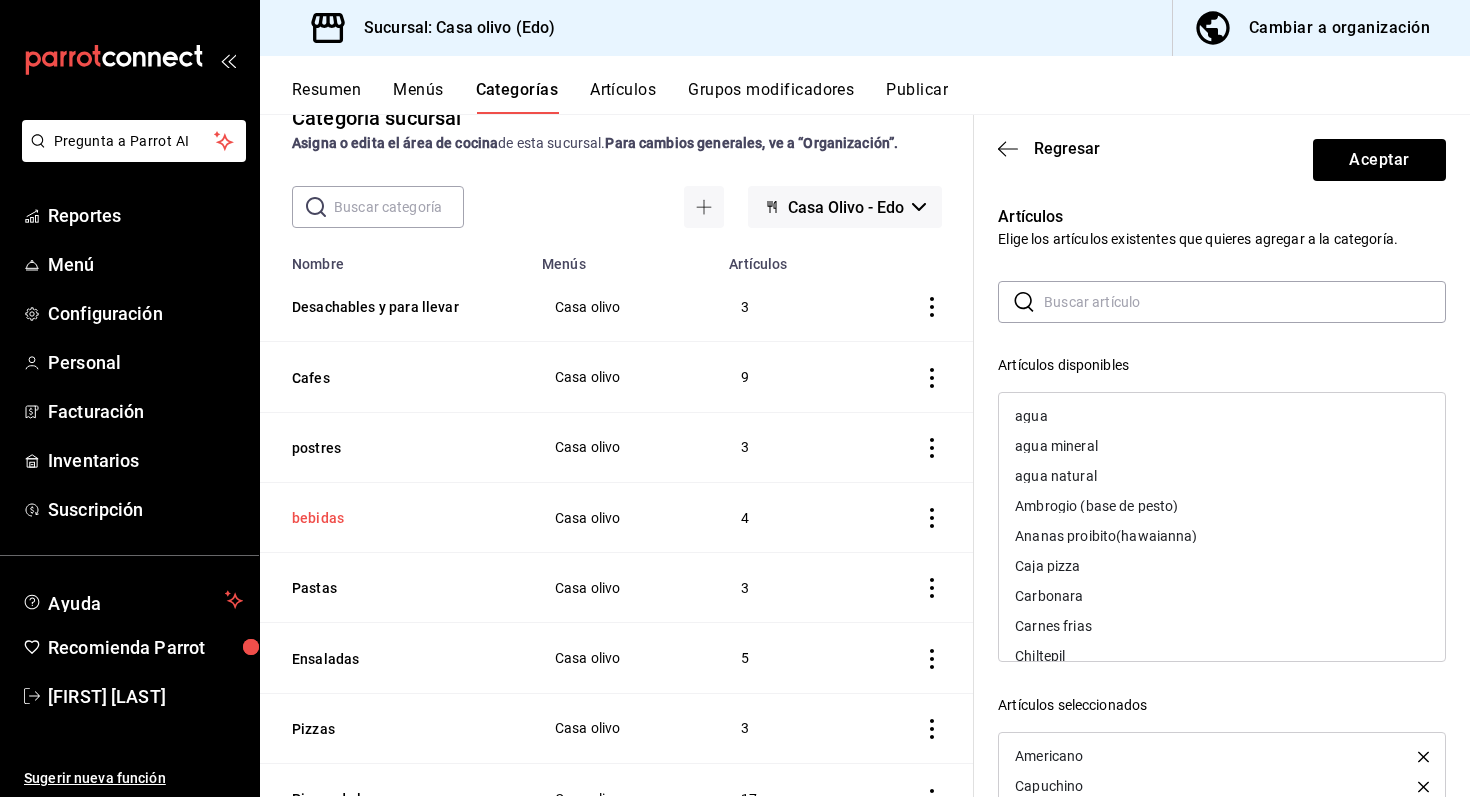 click on "bebidas" at bounding box center (392, 518) 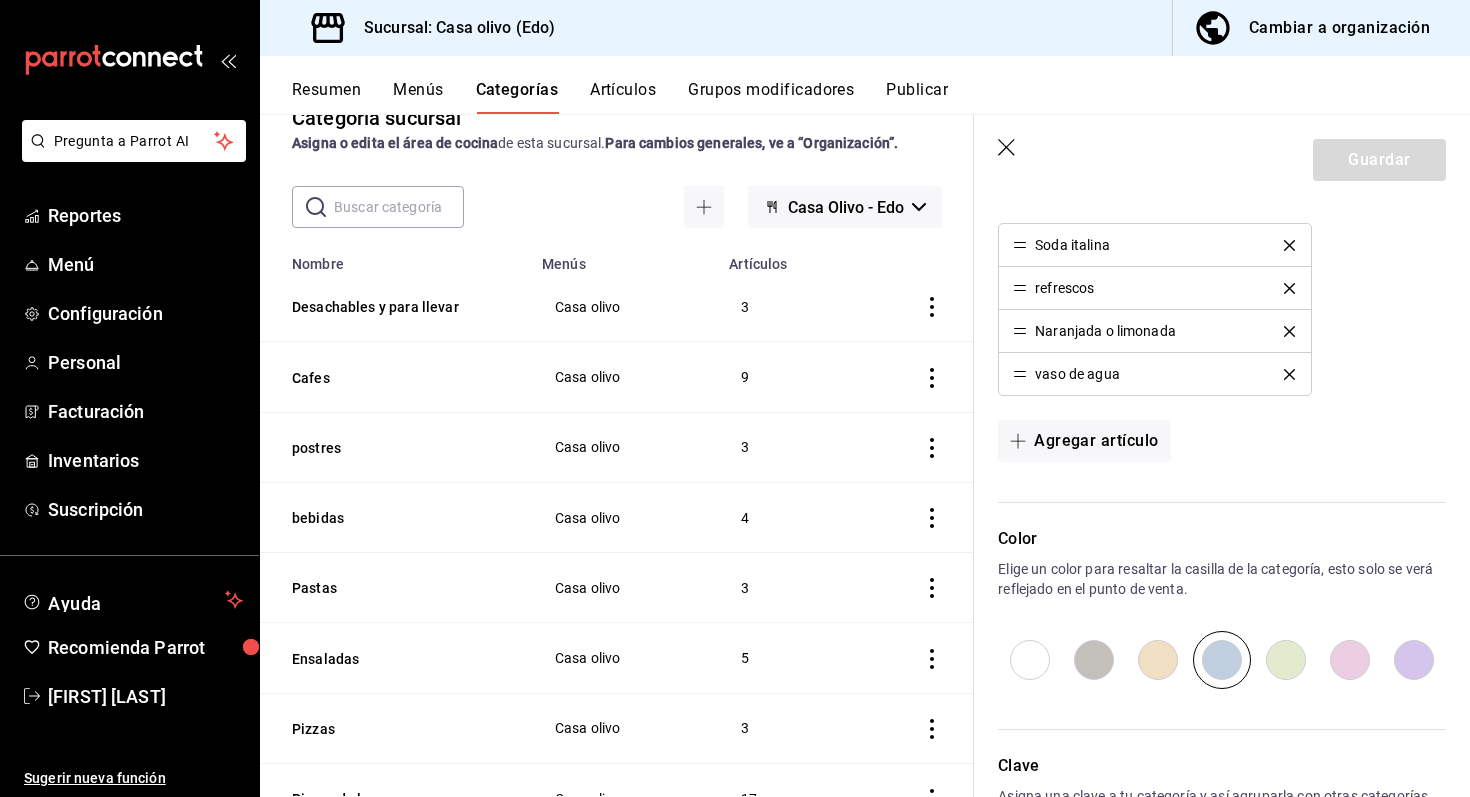 scroll, scrollTop: 0, scrollLeft: 0, axis: both 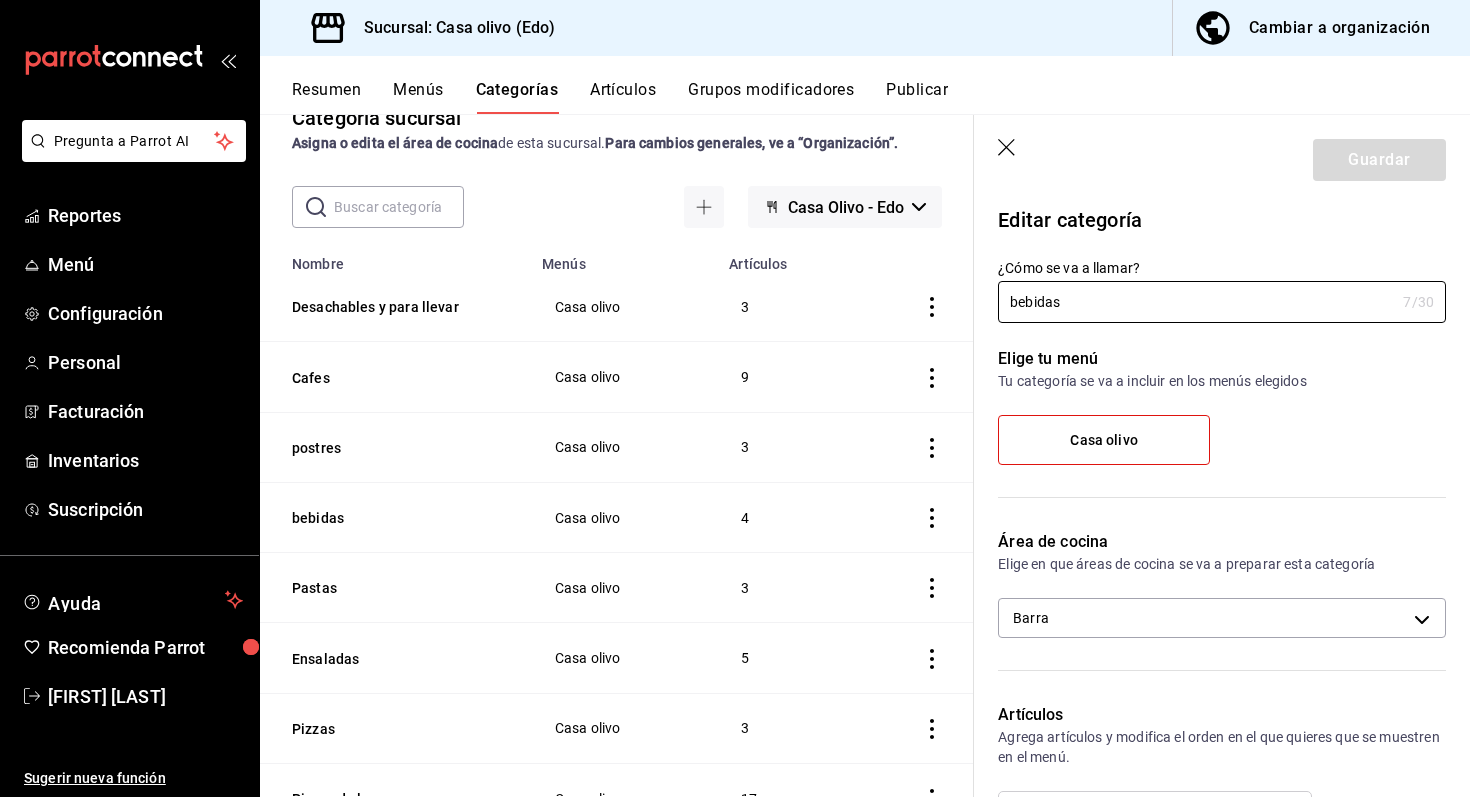 click on "Grupos modificadores" at bounding box center [771, 97] 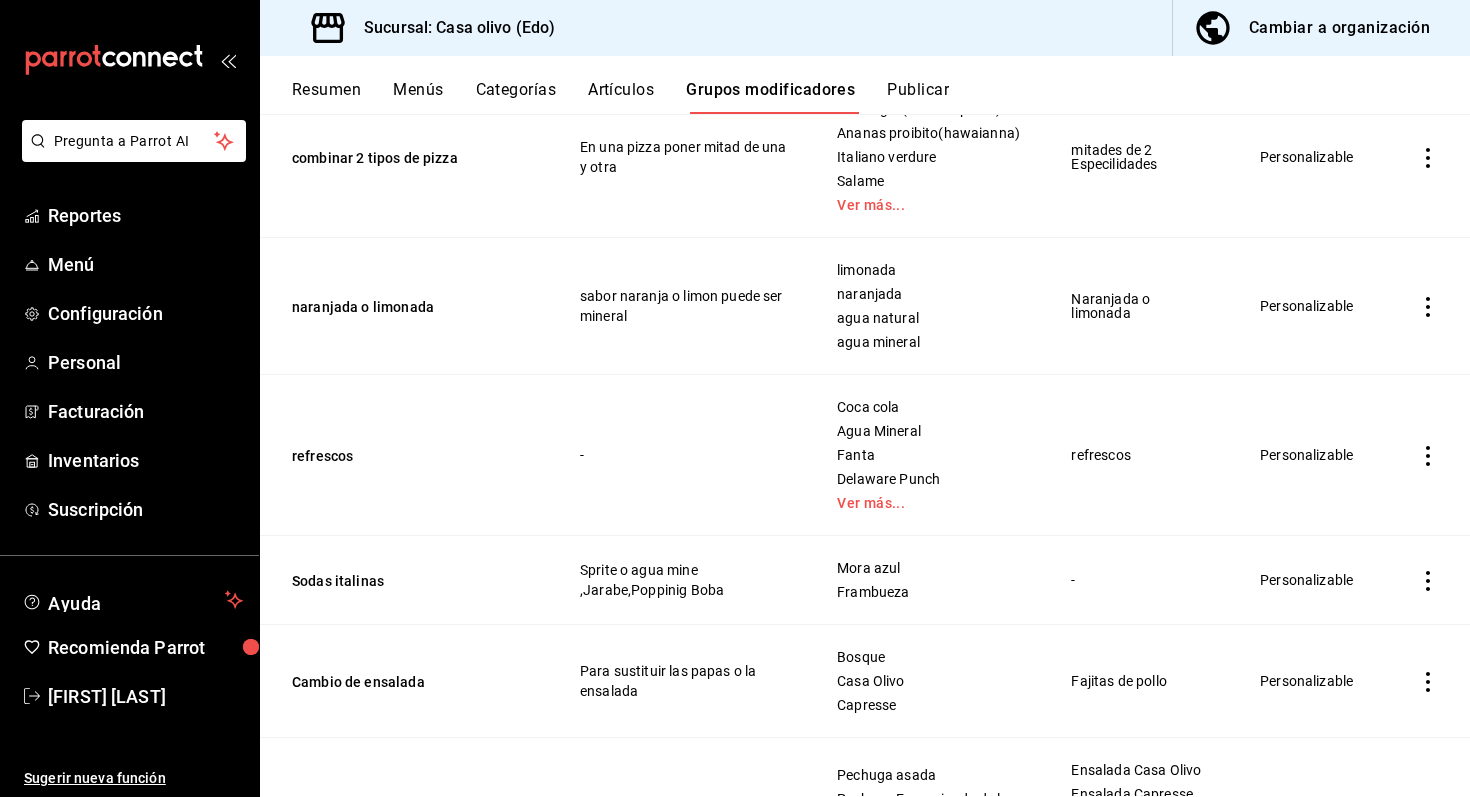 scroll, scrollTop: 419, scrollLeft: 0, axis: vertical 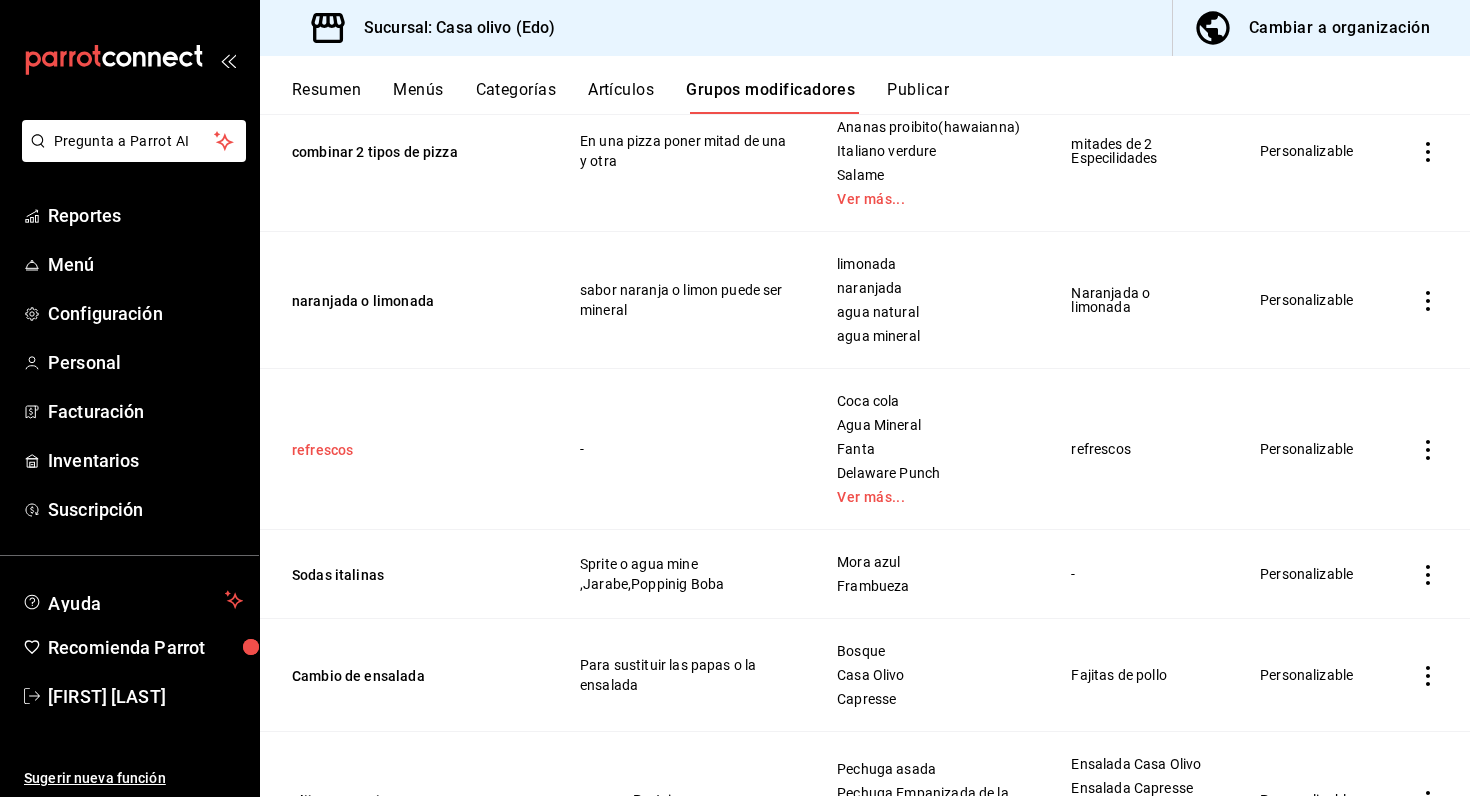 click on "refrescos" at bounding box center [412, 450] 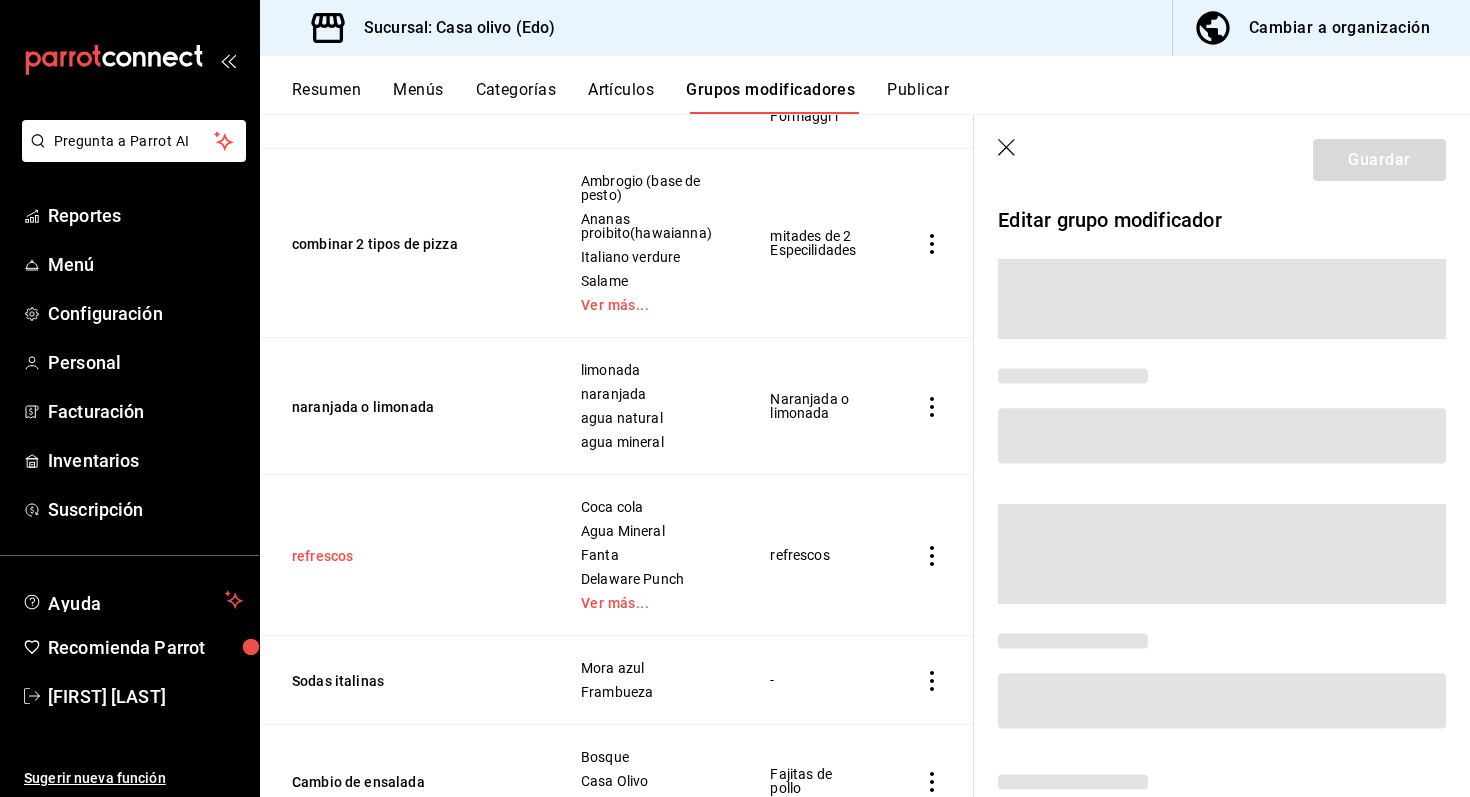 scroll, scrollTop: 402, scrollLeft: 0, axis: vertical 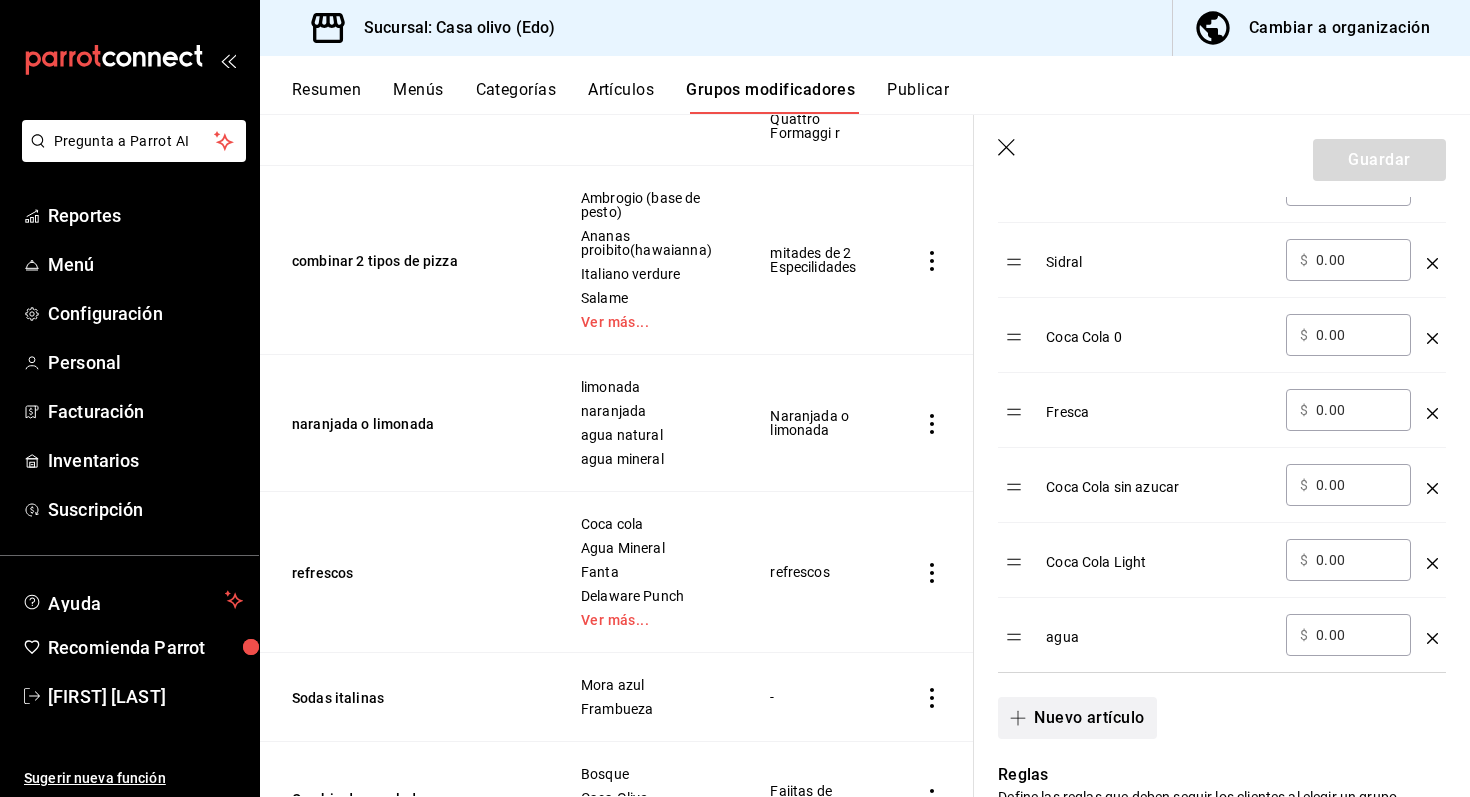click on "Nuevo artículo" at bounding box center (1077, 718) 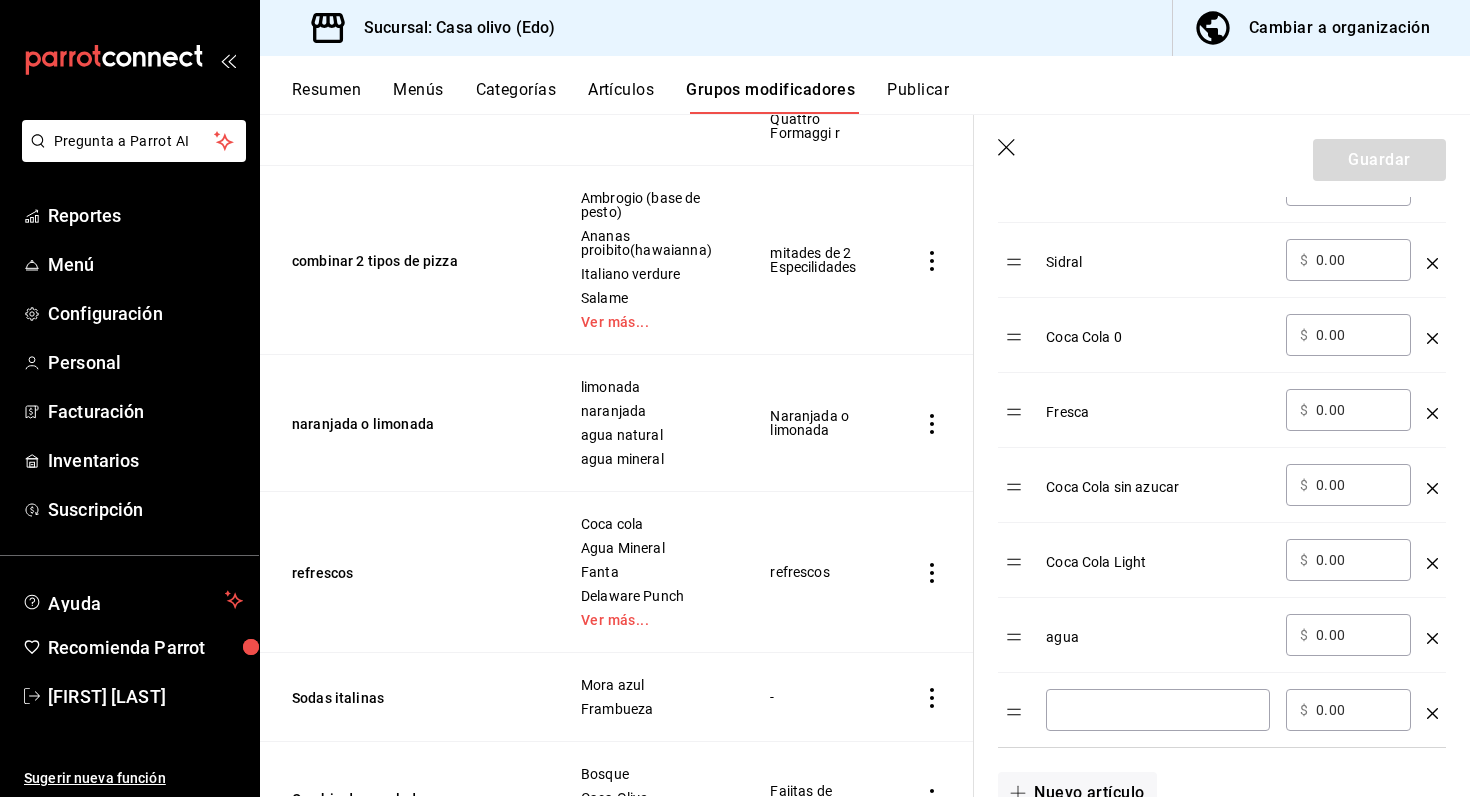 click at bounding box center (1158, 710) 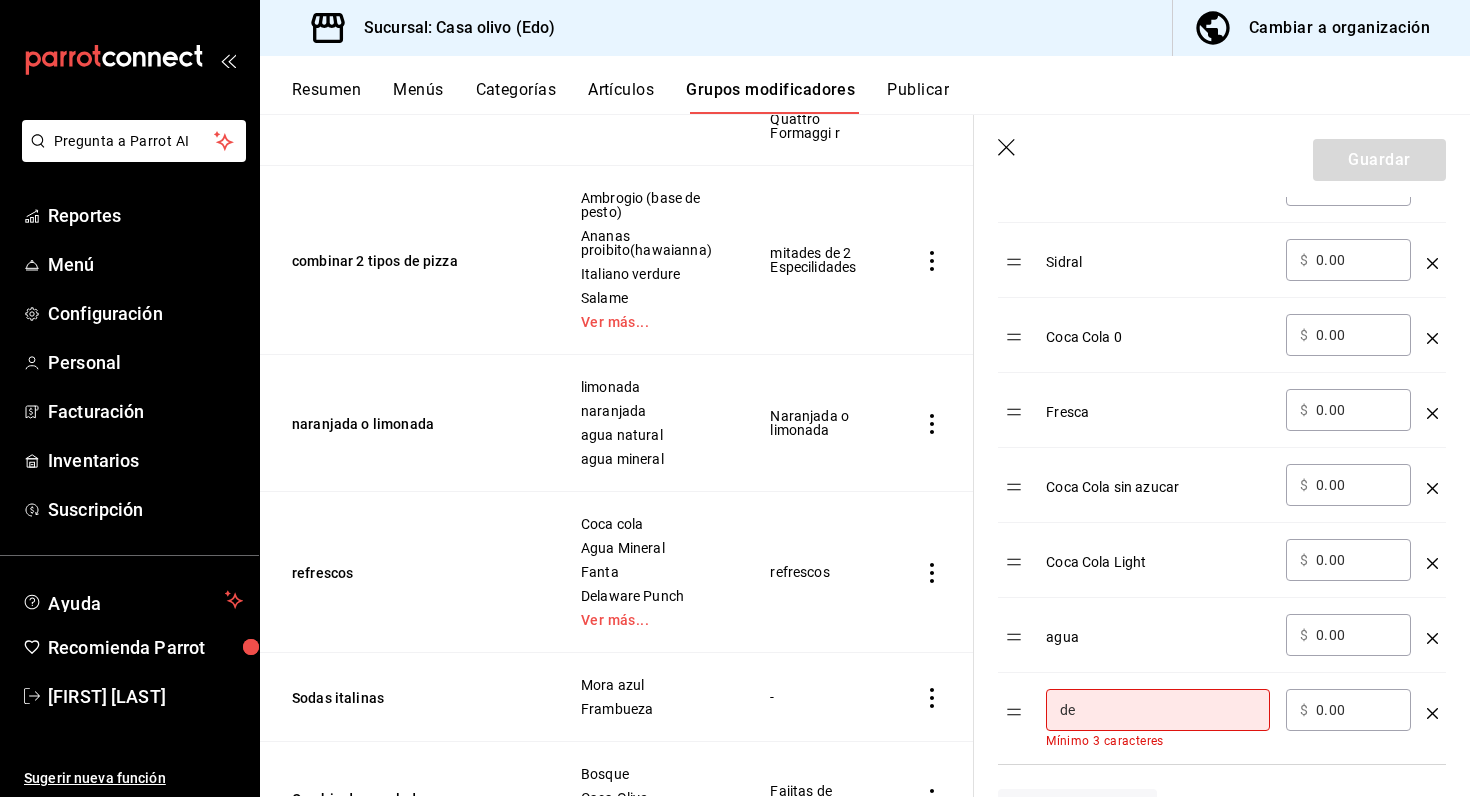 type on "d" 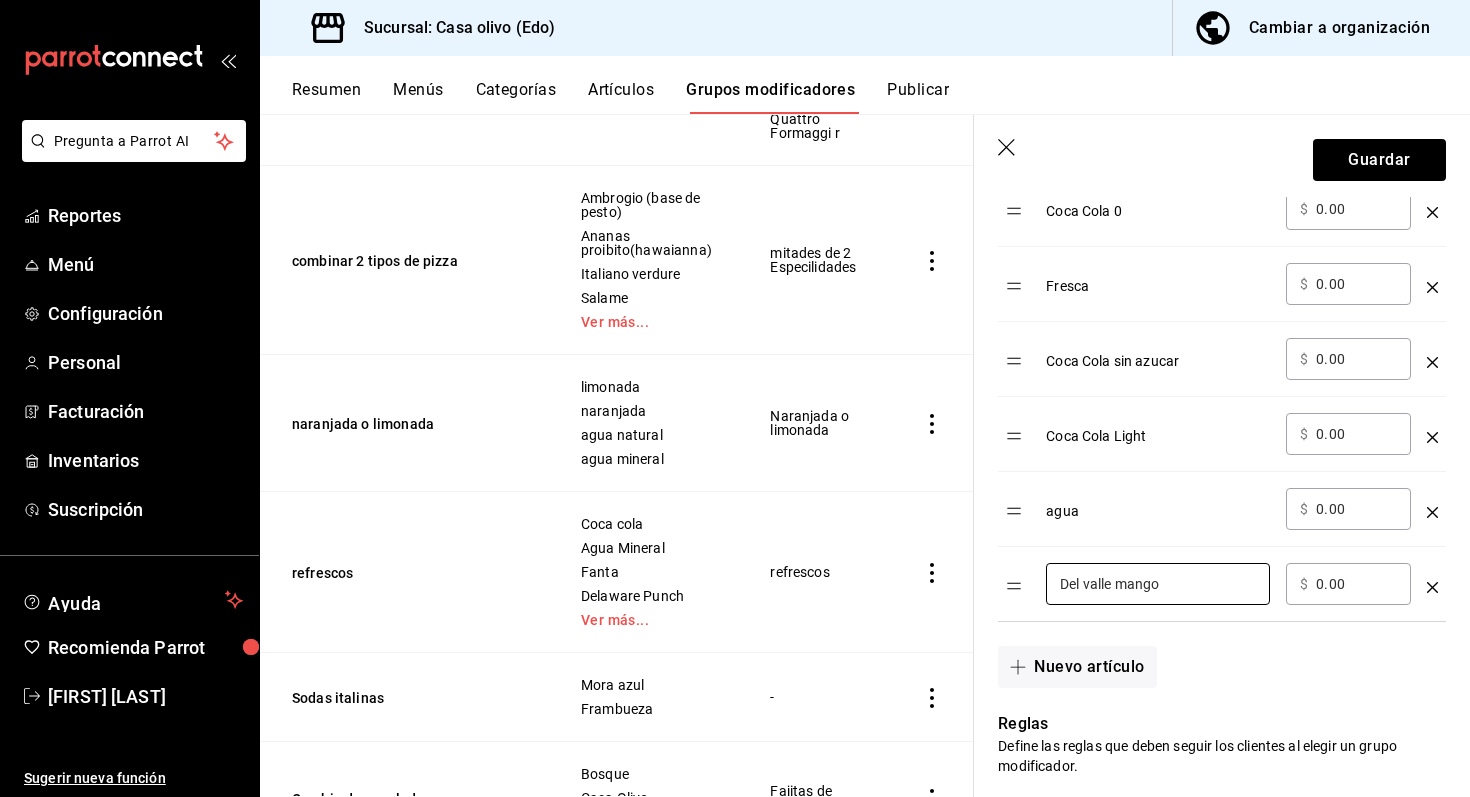 scroll, scrollTop: 1191, scrollLeft: 0, axis: vertical 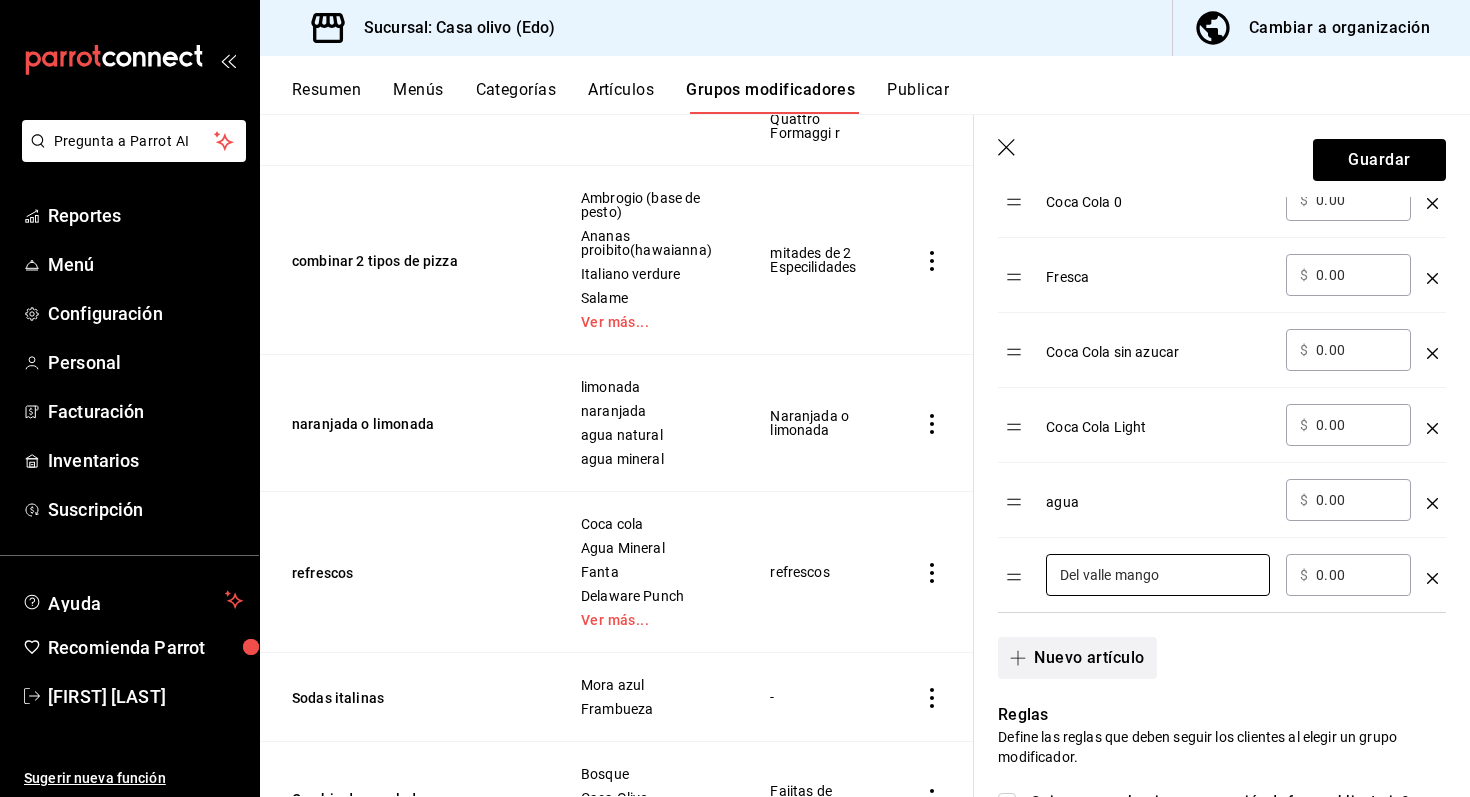 type on "Del valle mango" 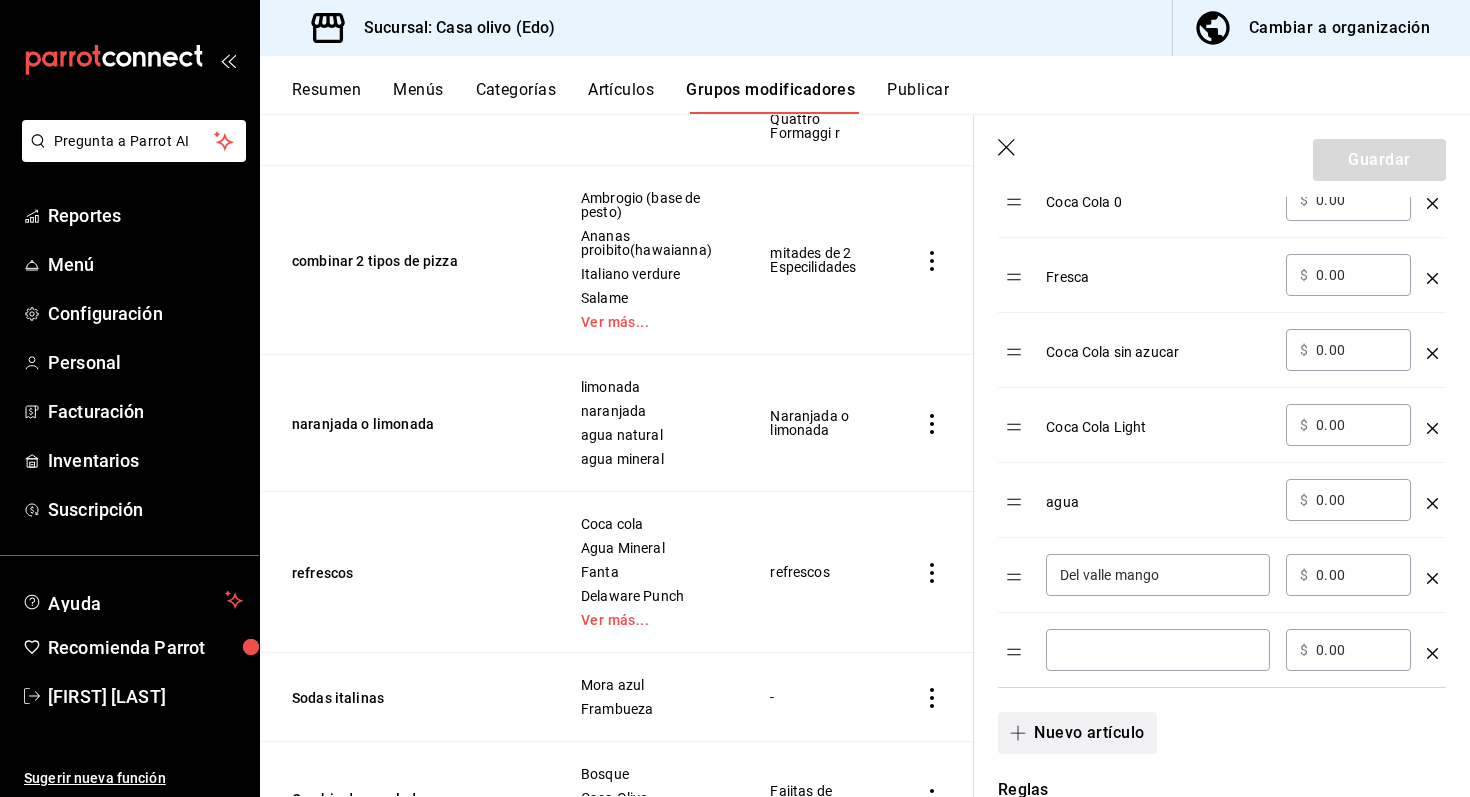 type 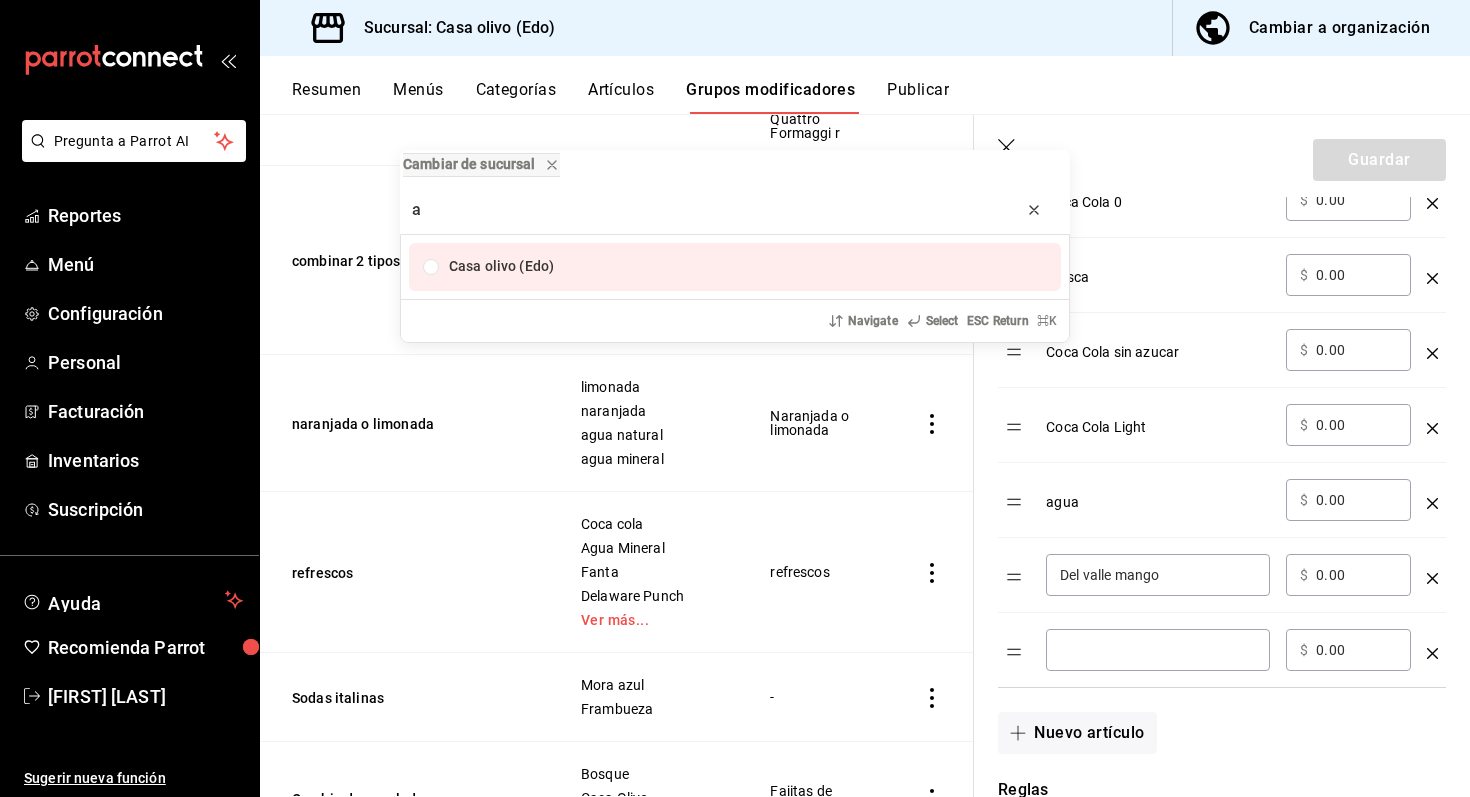 type on "a" 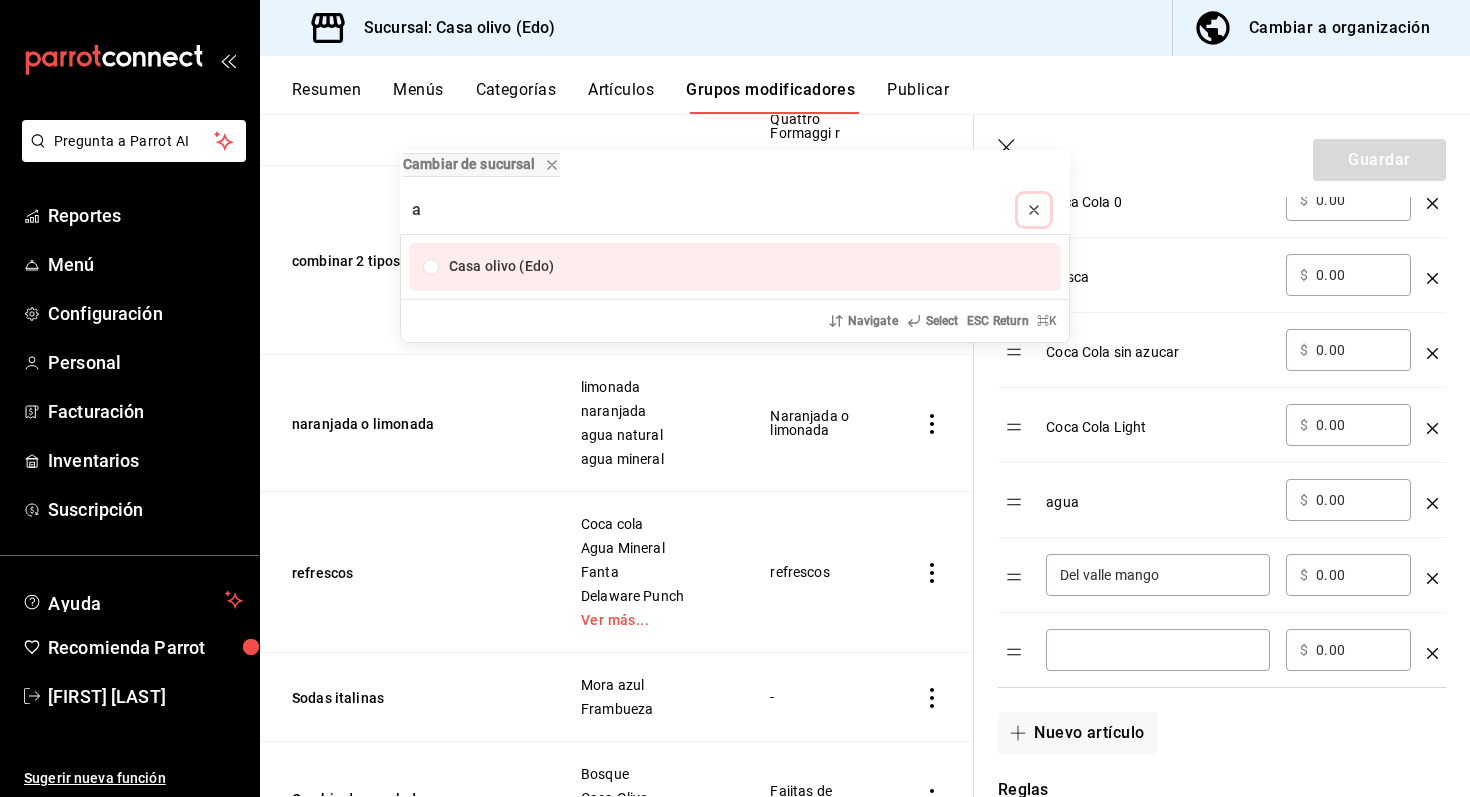 click 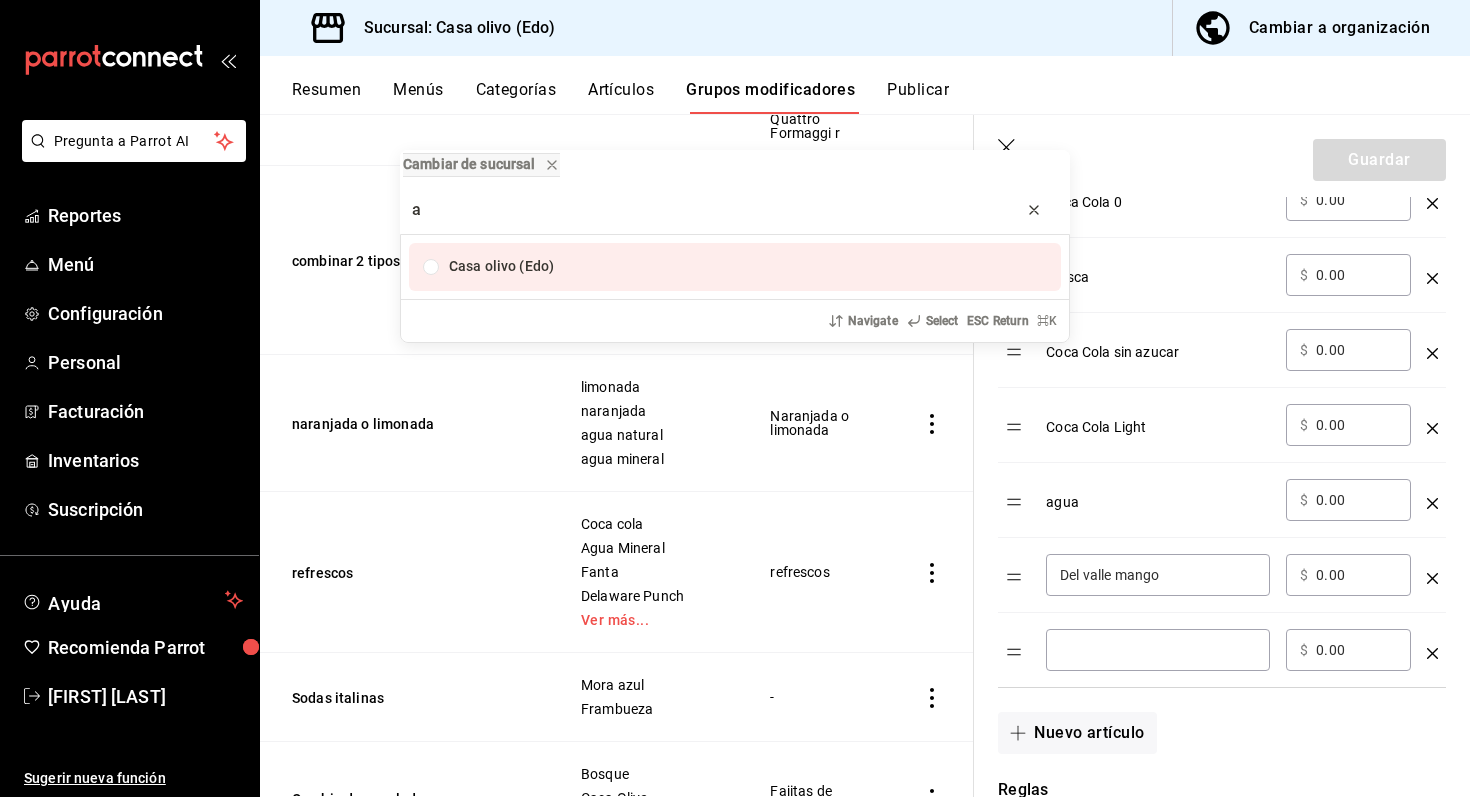 type 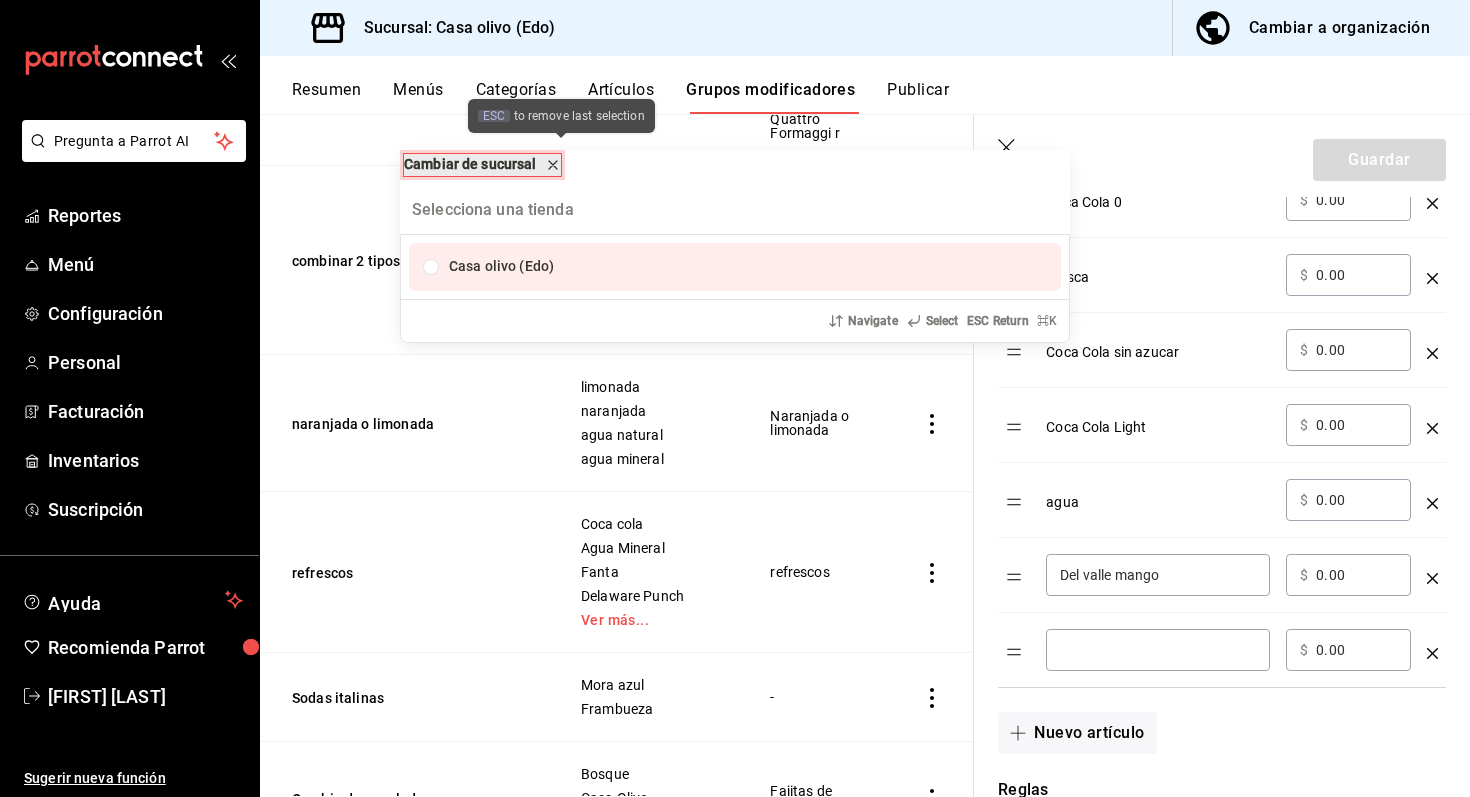 click 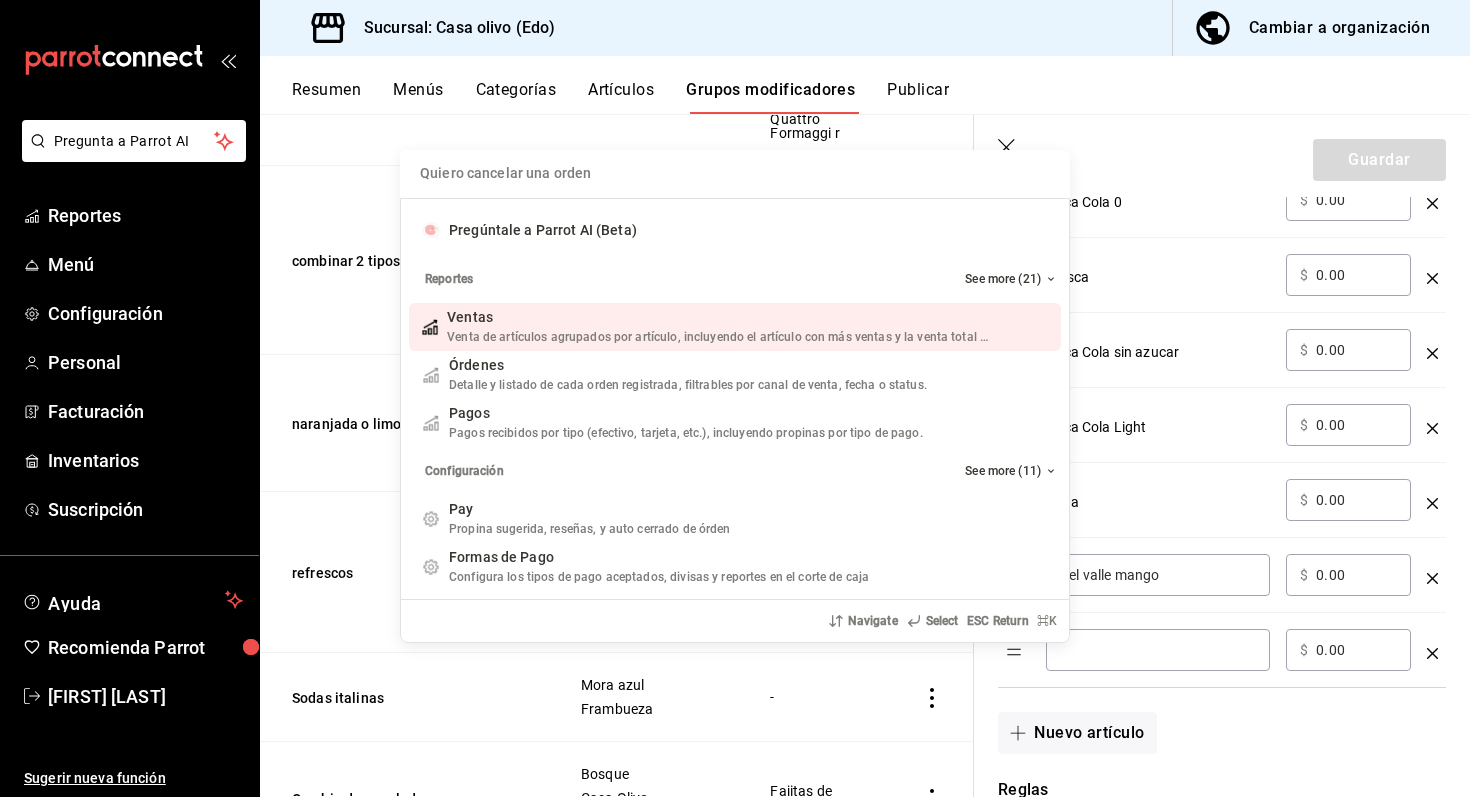 click on "Quiero cancelar una orden Pregúntale a Parrot AI (Beta) Reportes See more (21) Ventas Venta de artículos agrupados por artículo, incluyendo el artículo con más ventas y la venta total por periodo. Add shortcut Órdenes Detalle y listado de cada orden registrada, filtrables por canal de venta, fecha o status. Add shortcut Pagos Pagos recibidos por tipo (efectivo, tarjeta, etc.), incluyendo propinas por tipo de pago. Add shortcut Configuración See more (11) Pay Propina sugerida, reseñas, y auto cerrado de órden Add shortcut Formas de Pago Configura los tipos de pago aceptados, divisas y reportes en el corte de caja Add shortcut Descuentos Configura los descuentos aplicables a órdenes o artículos en el restaurante. Add shortcut Personal Roles Administra los roles de permisos disponibles en tu restaurante Add shortcut Usuarios Administra los usuarios, sus accesos y permisos así como notificaciones. Add shortcut Referidos Referidos Refiérenos a través de WhatsApp y recibe 1 mes gratis de suscripción" at bounding box center [735, 398] 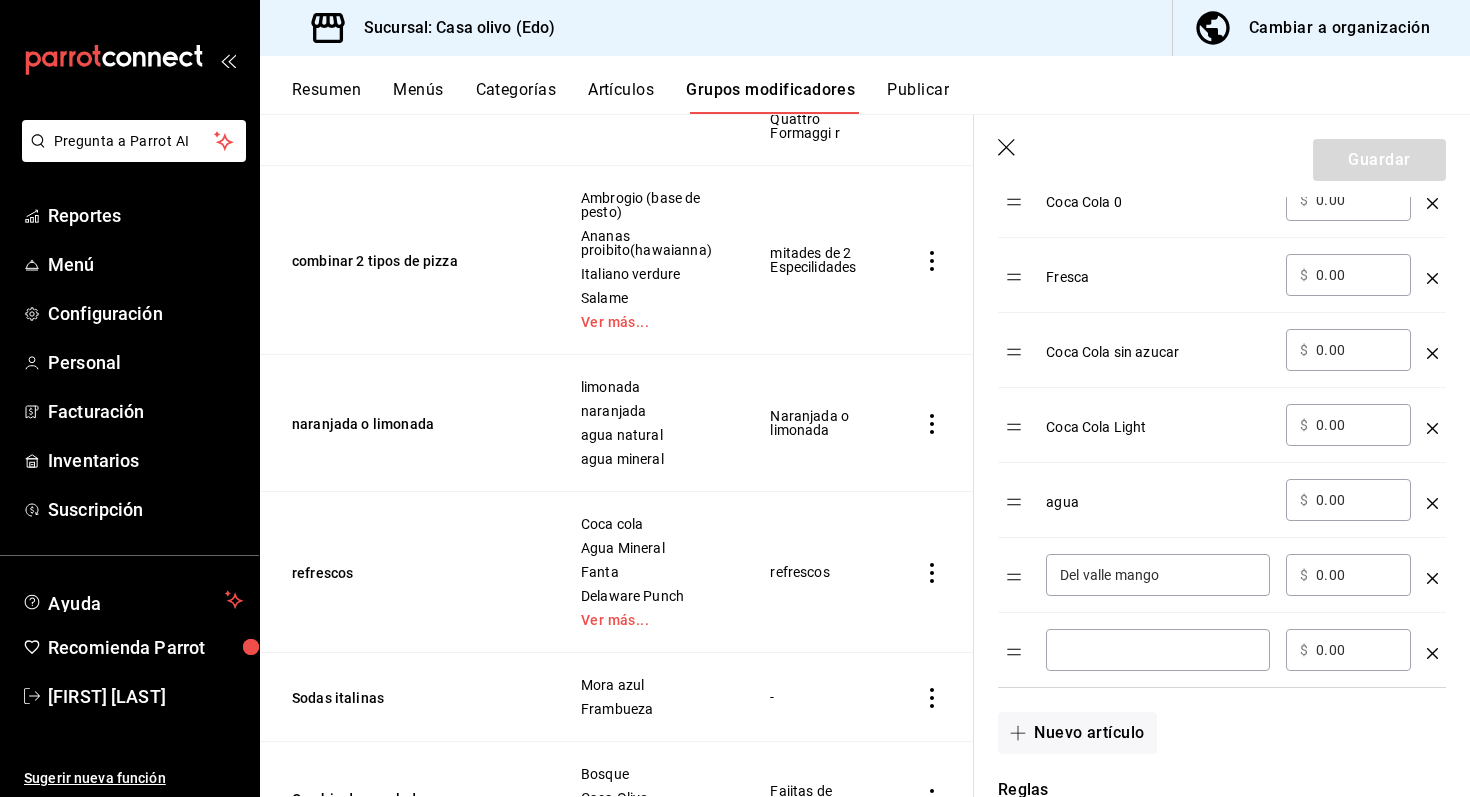 click at bounding box center [1158, 650] 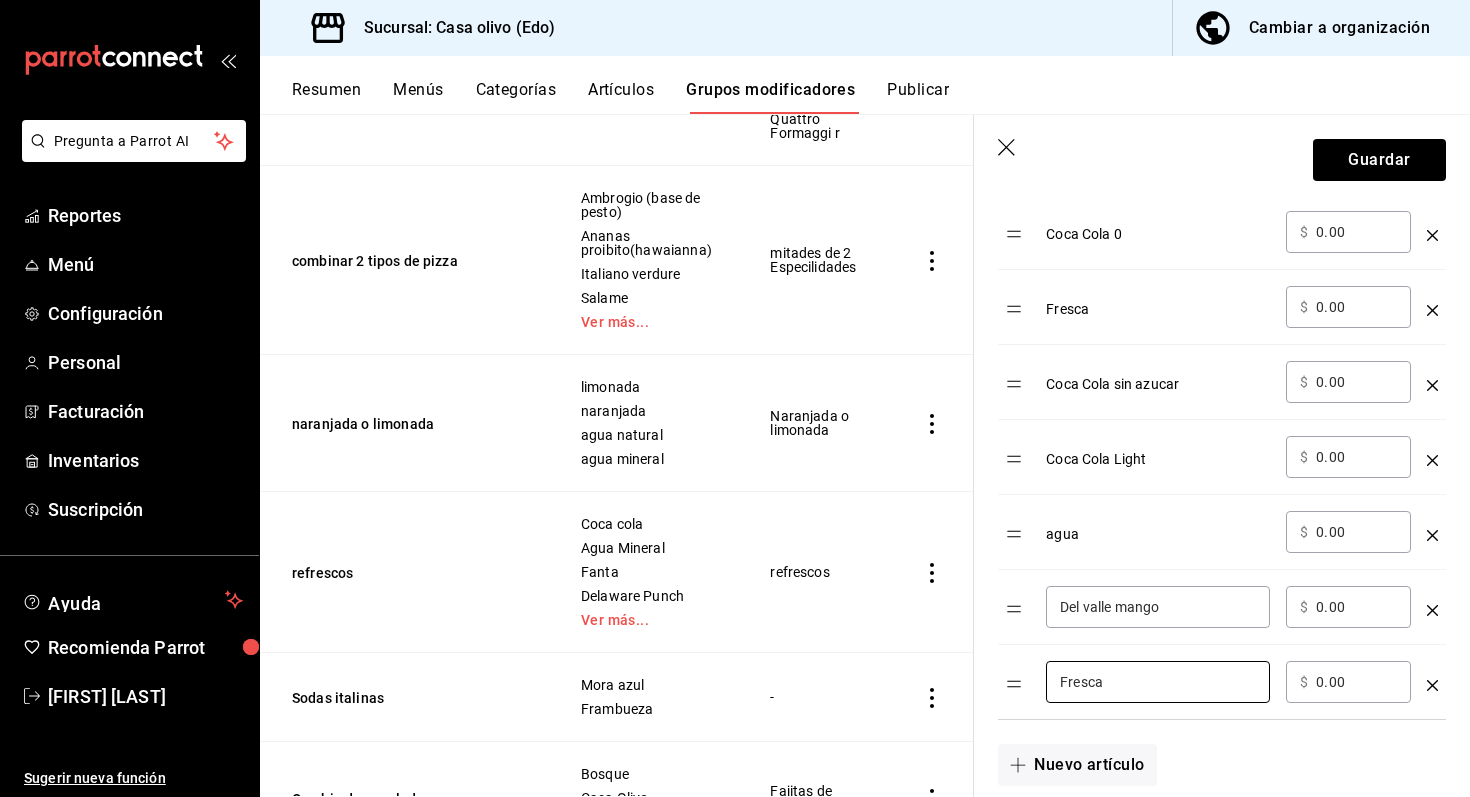 scroll, scrollTop: 1165, scrollLeft: 0, axis: vertical 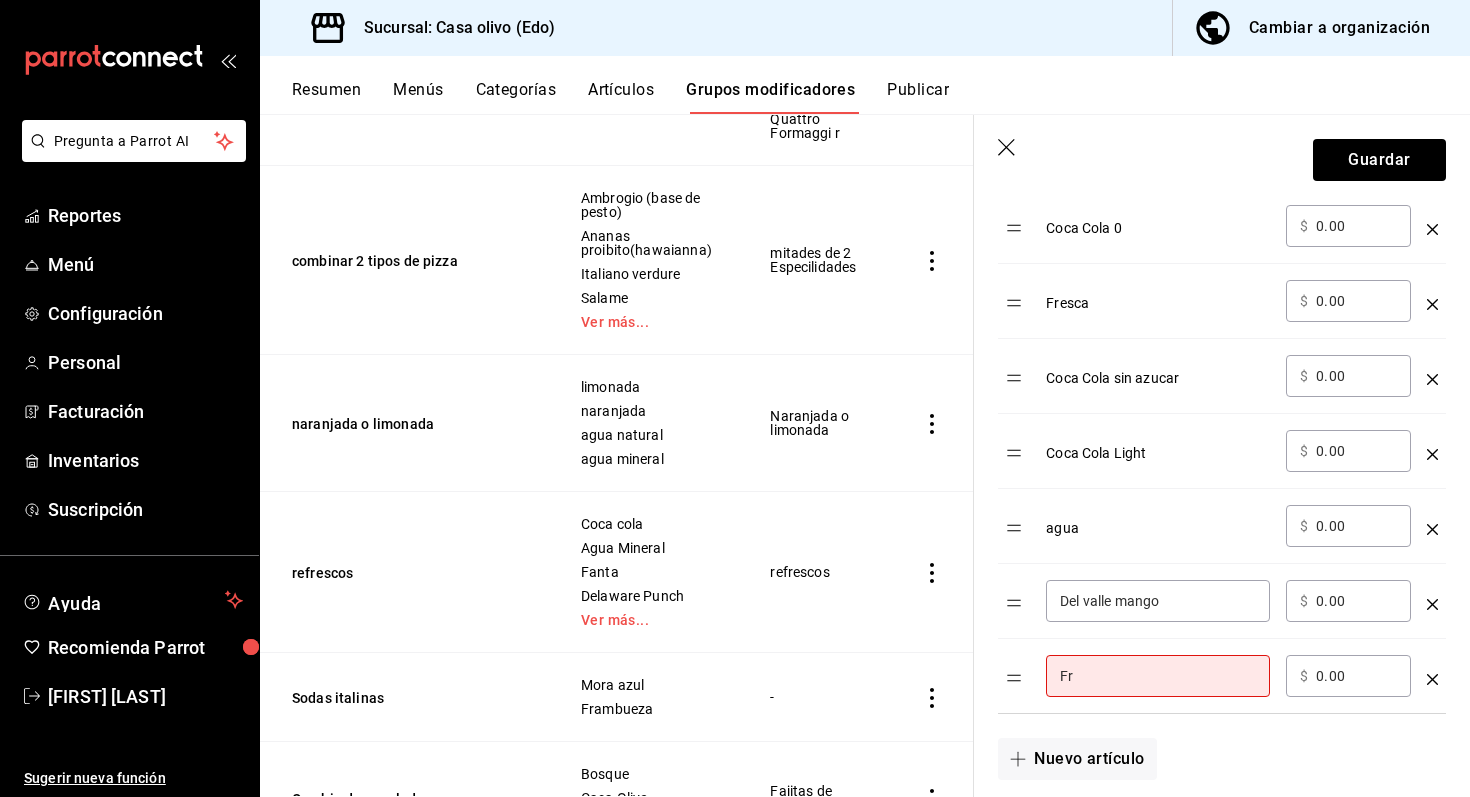 type on "F" 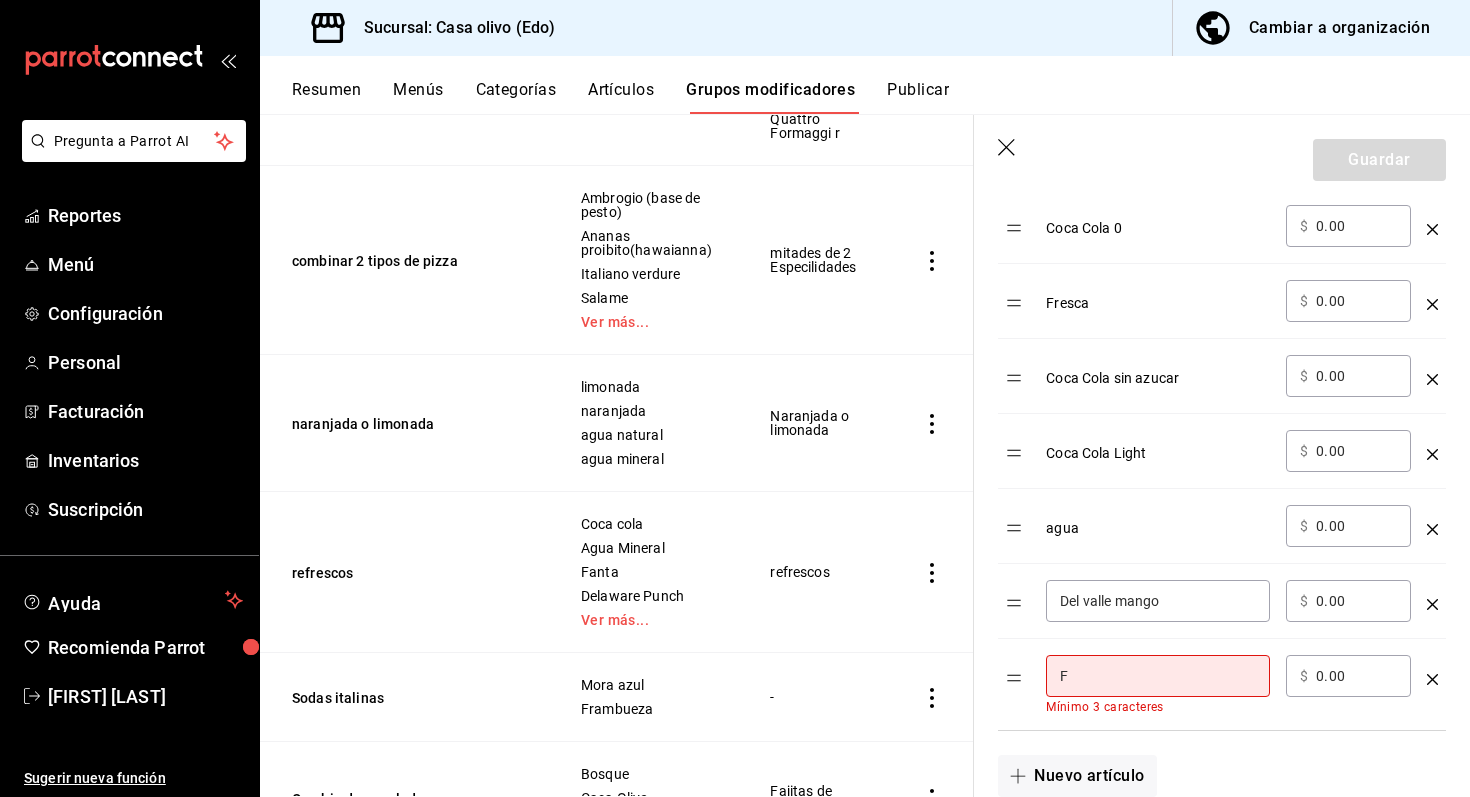 type 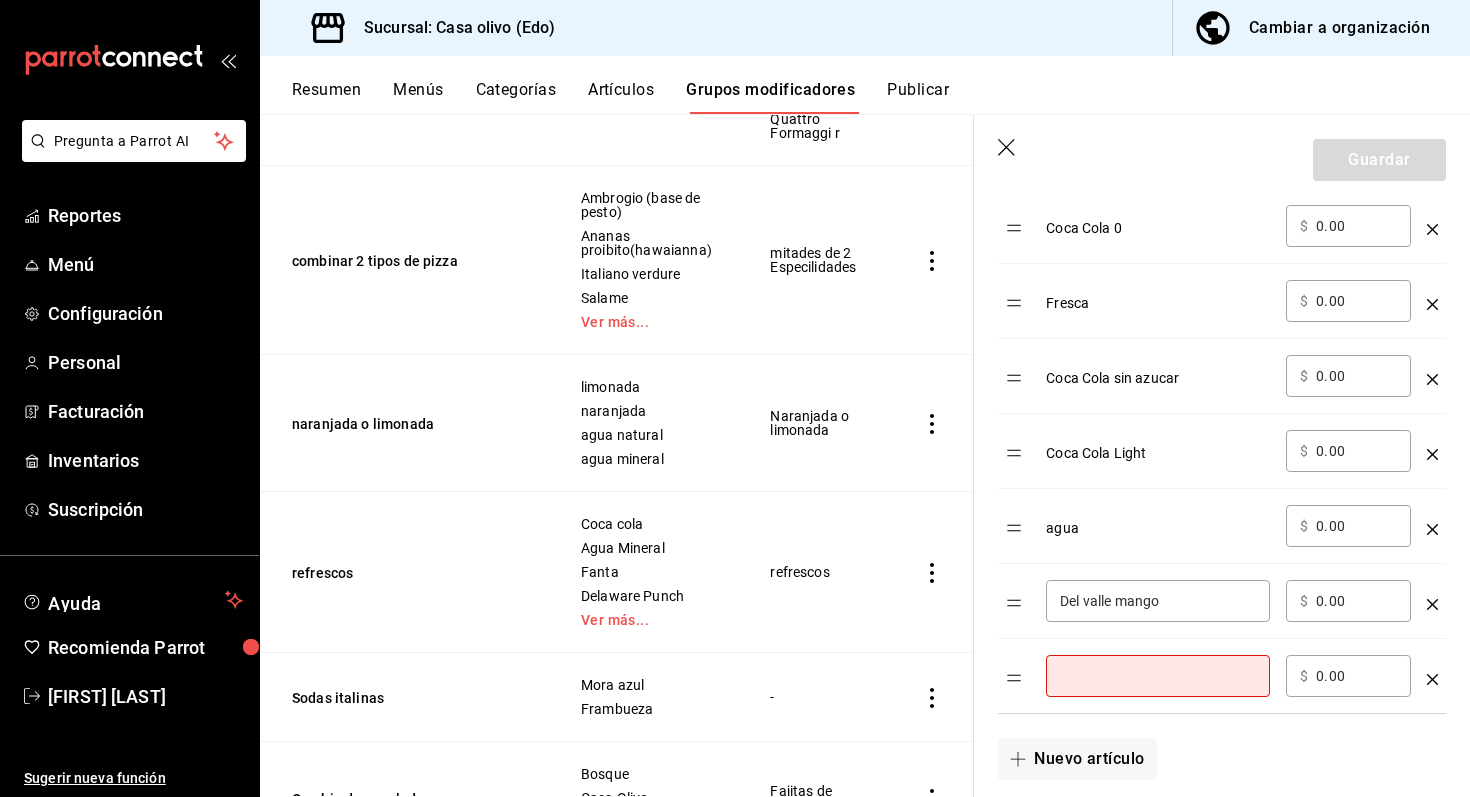 click 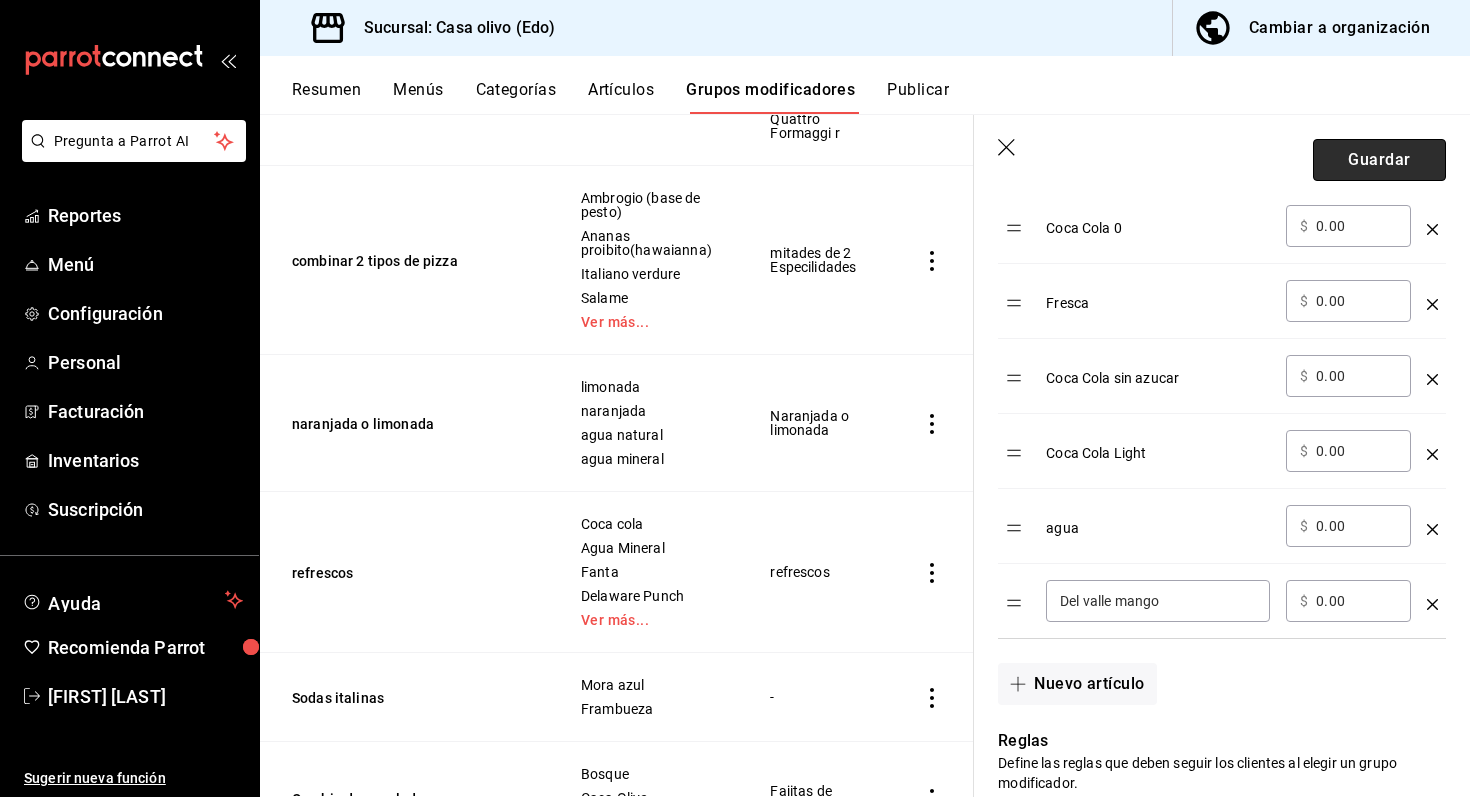 click on "Guardar" at bounding box center [1379, 160] 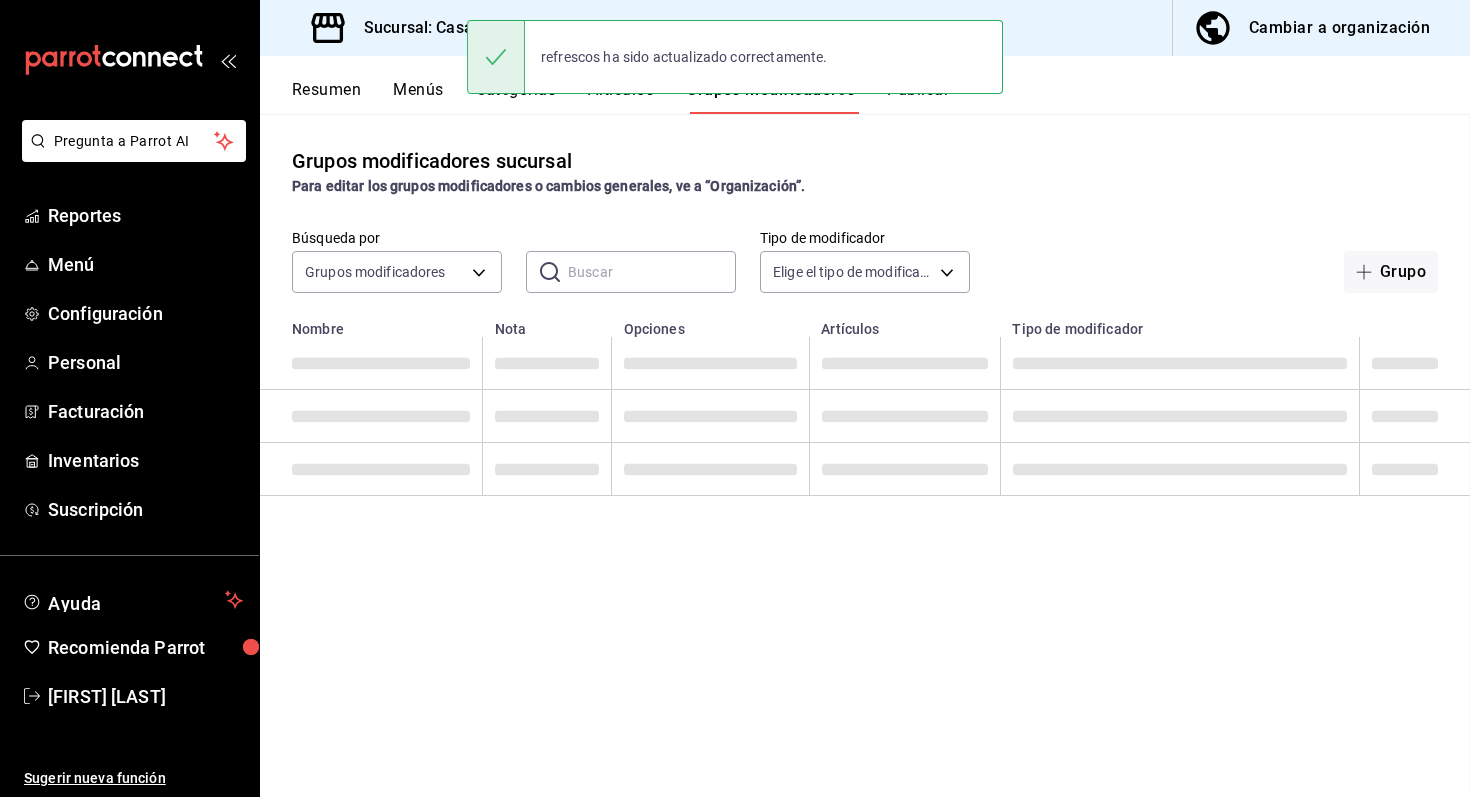 scroll, scrollTop: 0, scrollLeft: 0, axis: both 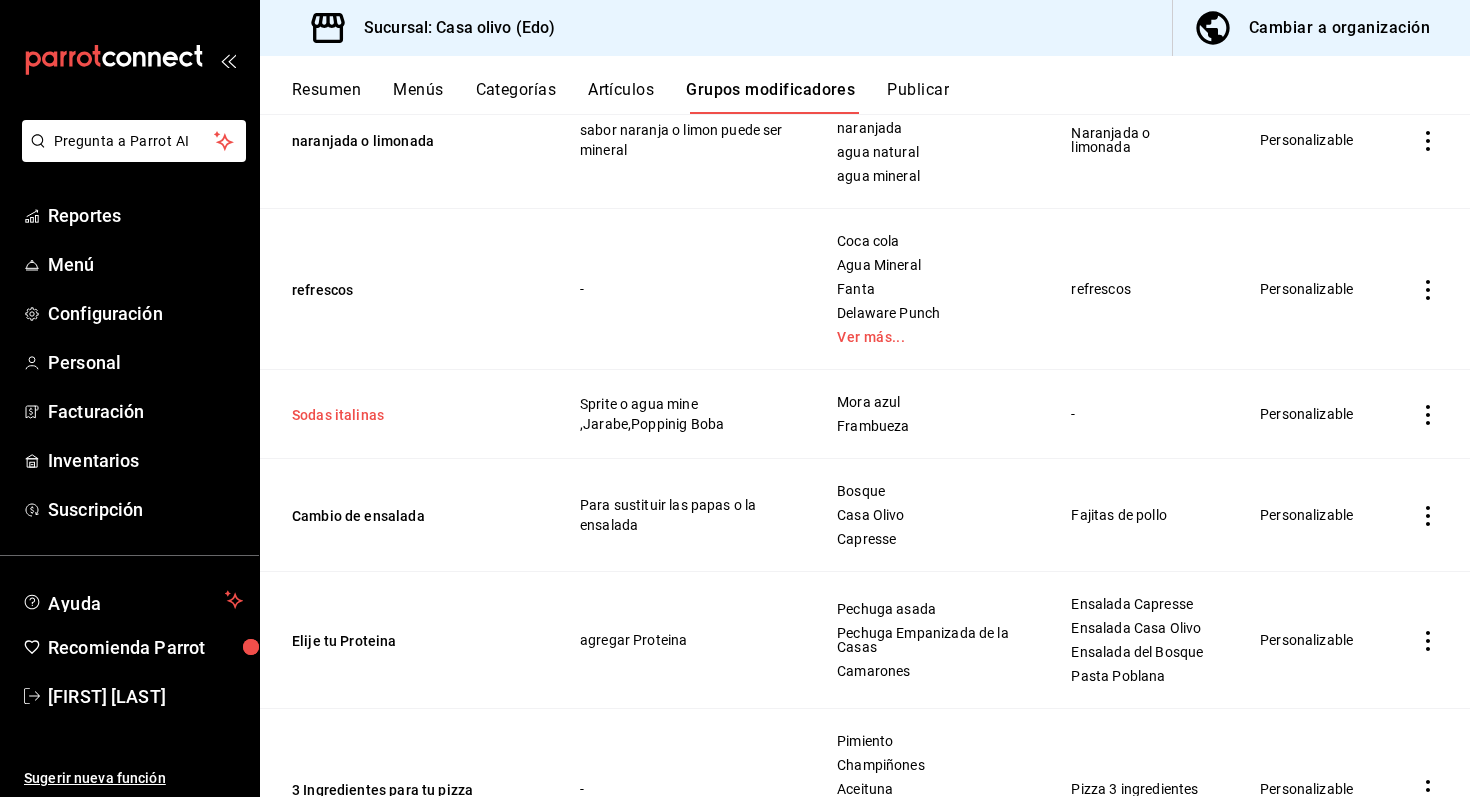 click on "Sodas italinas" at bounding box center [412, 415] 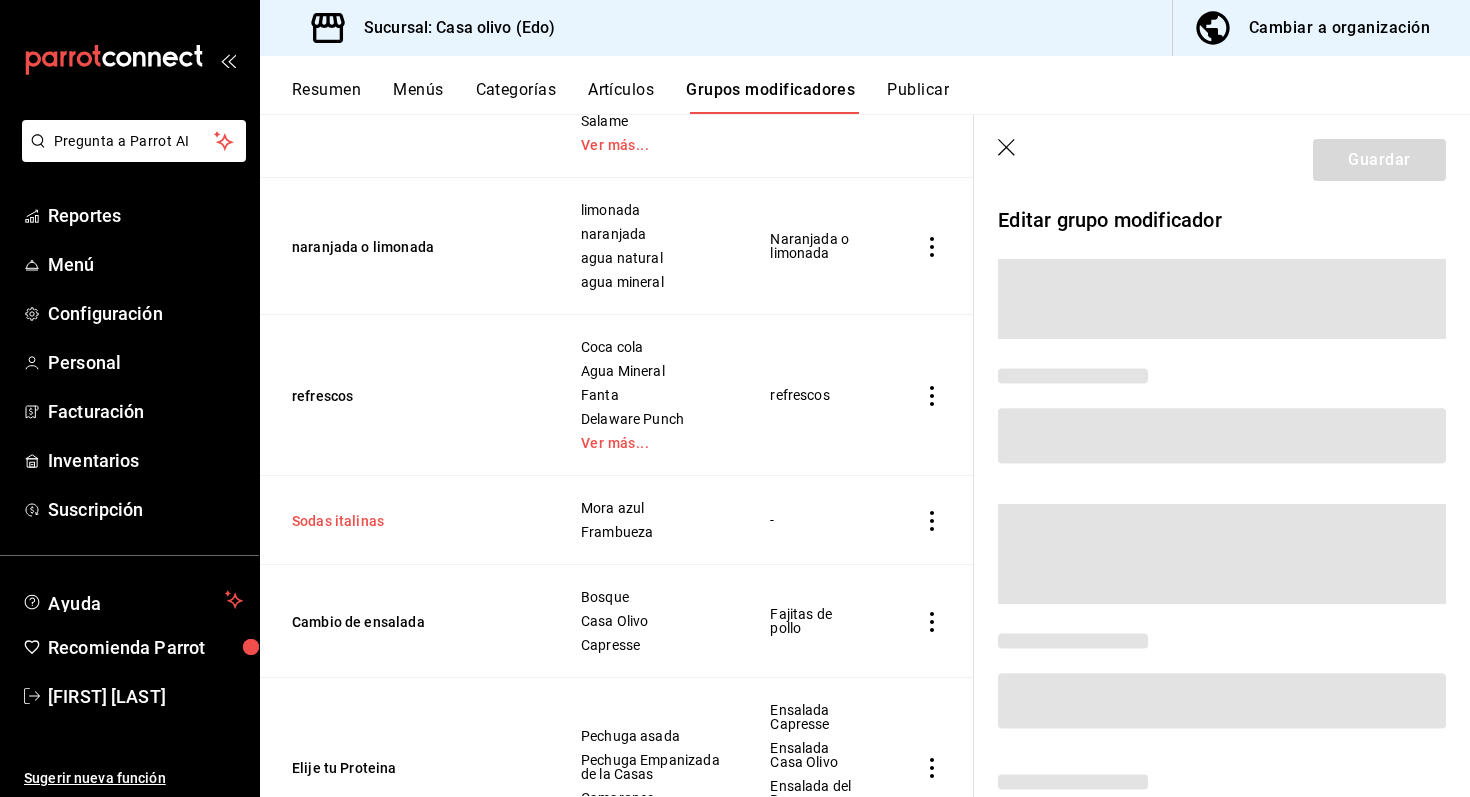 scroll, scrollTop: 562, scrollLeft: 0, axis: vertical 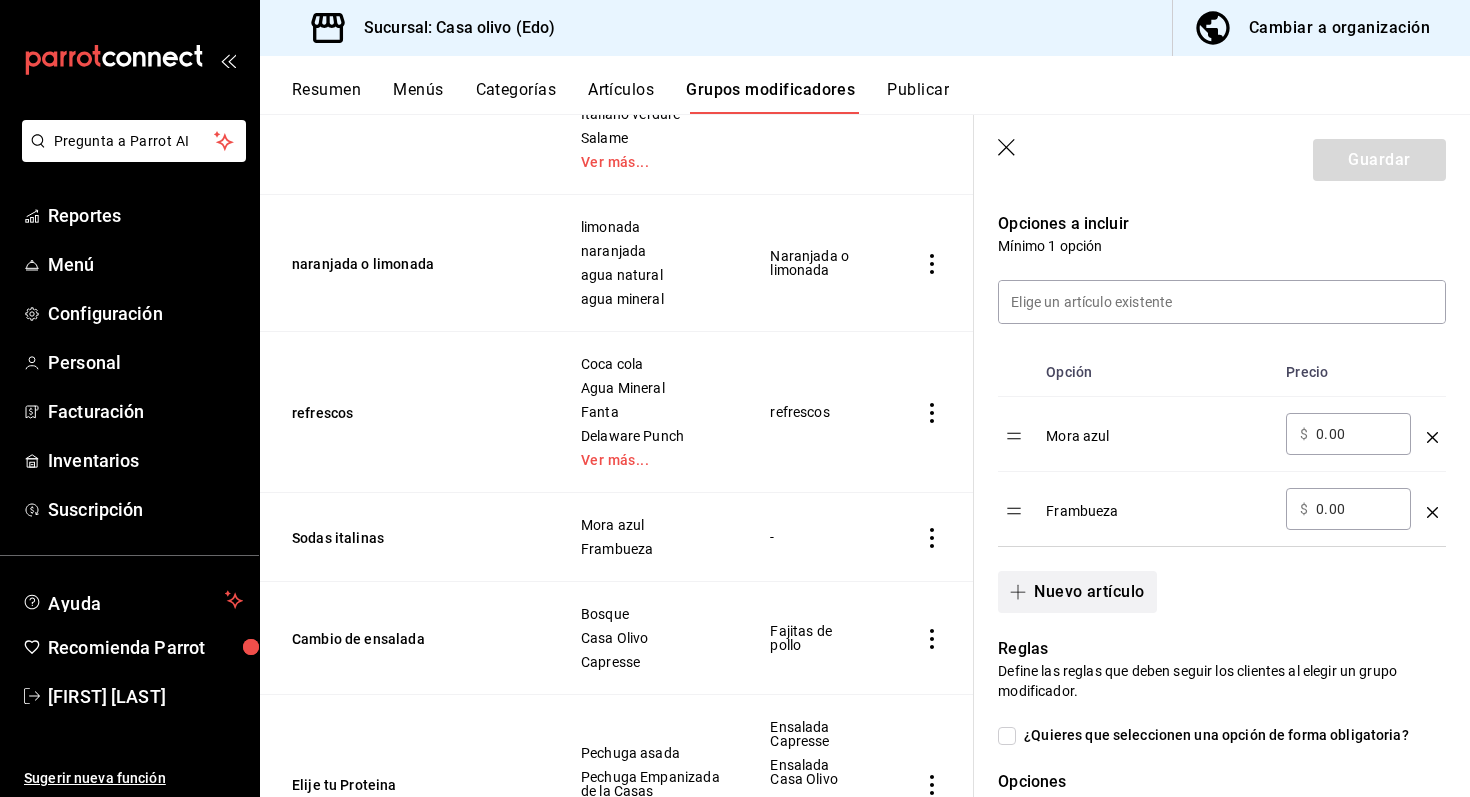 click on "Nuevo artículo" at bounding box center (1077, 592) 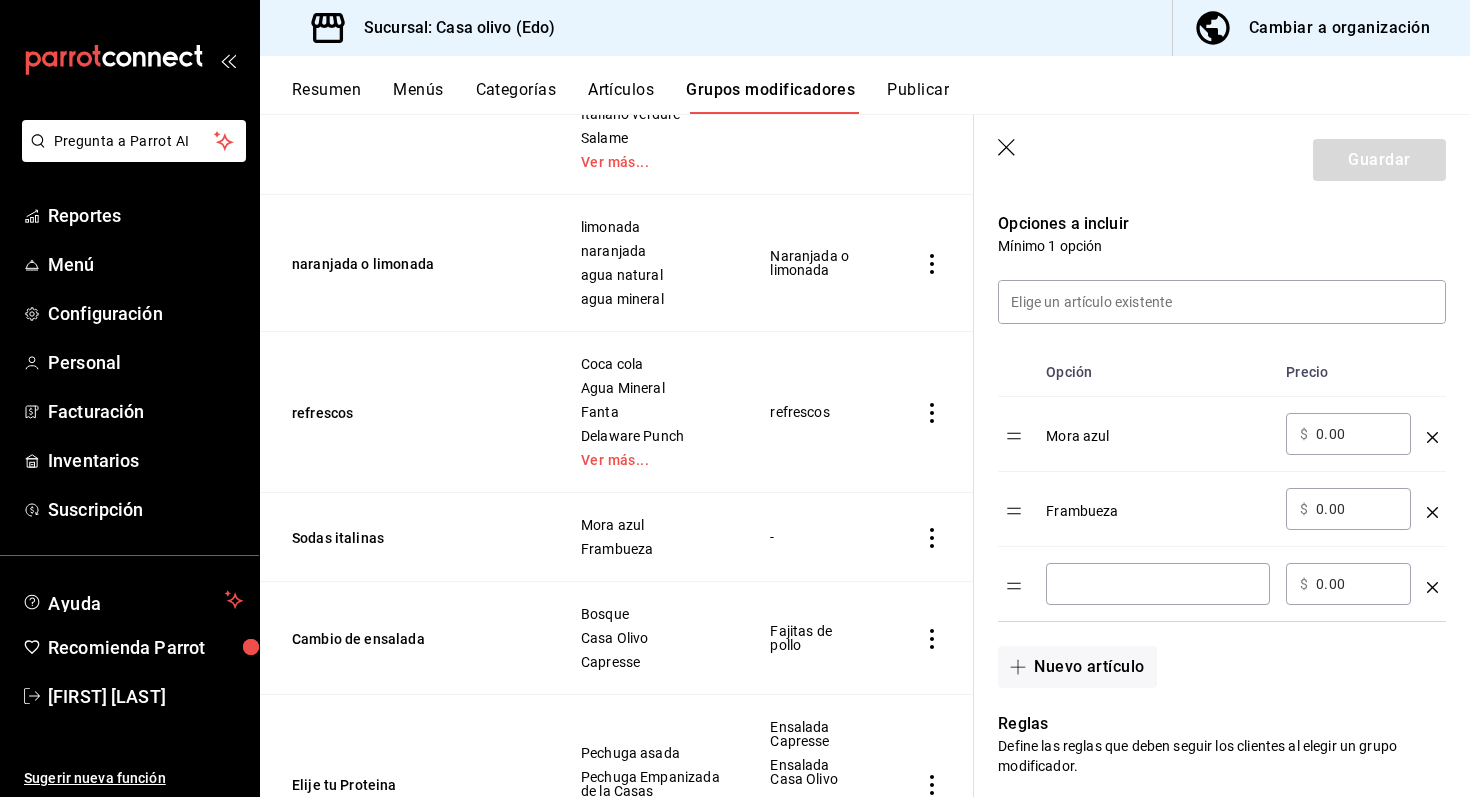 click at bounding box center [1158, 584] 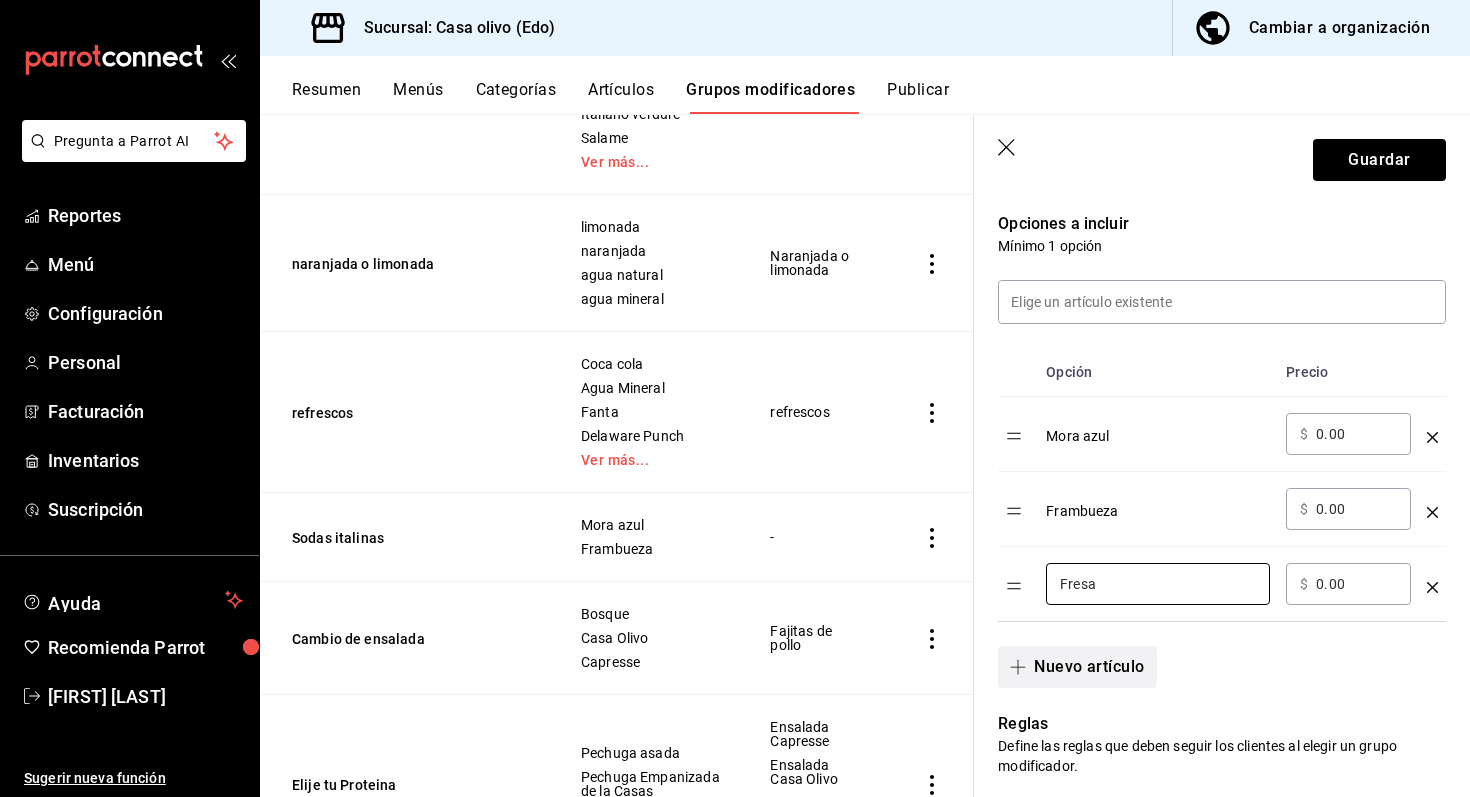 type on "Fresa" 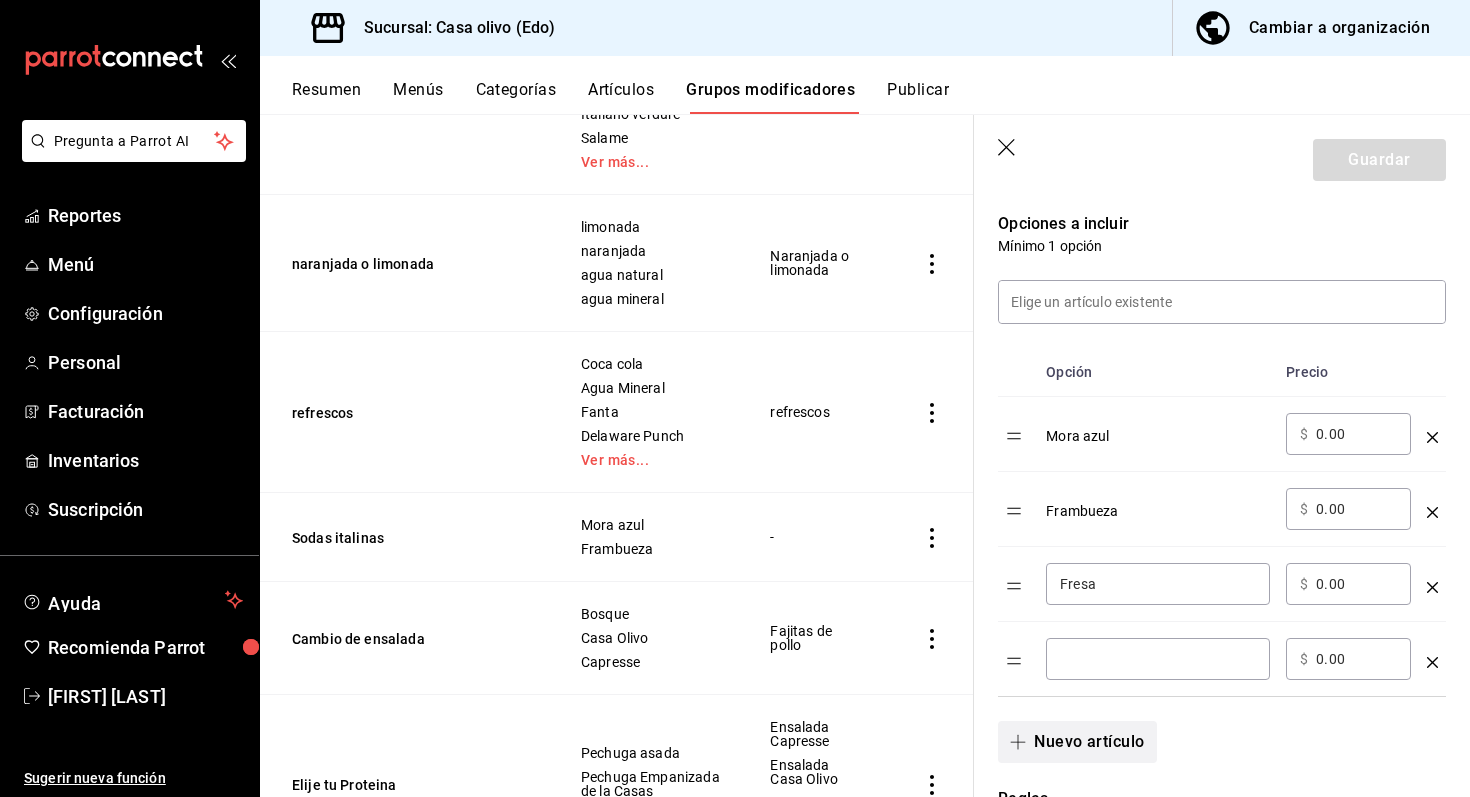 type 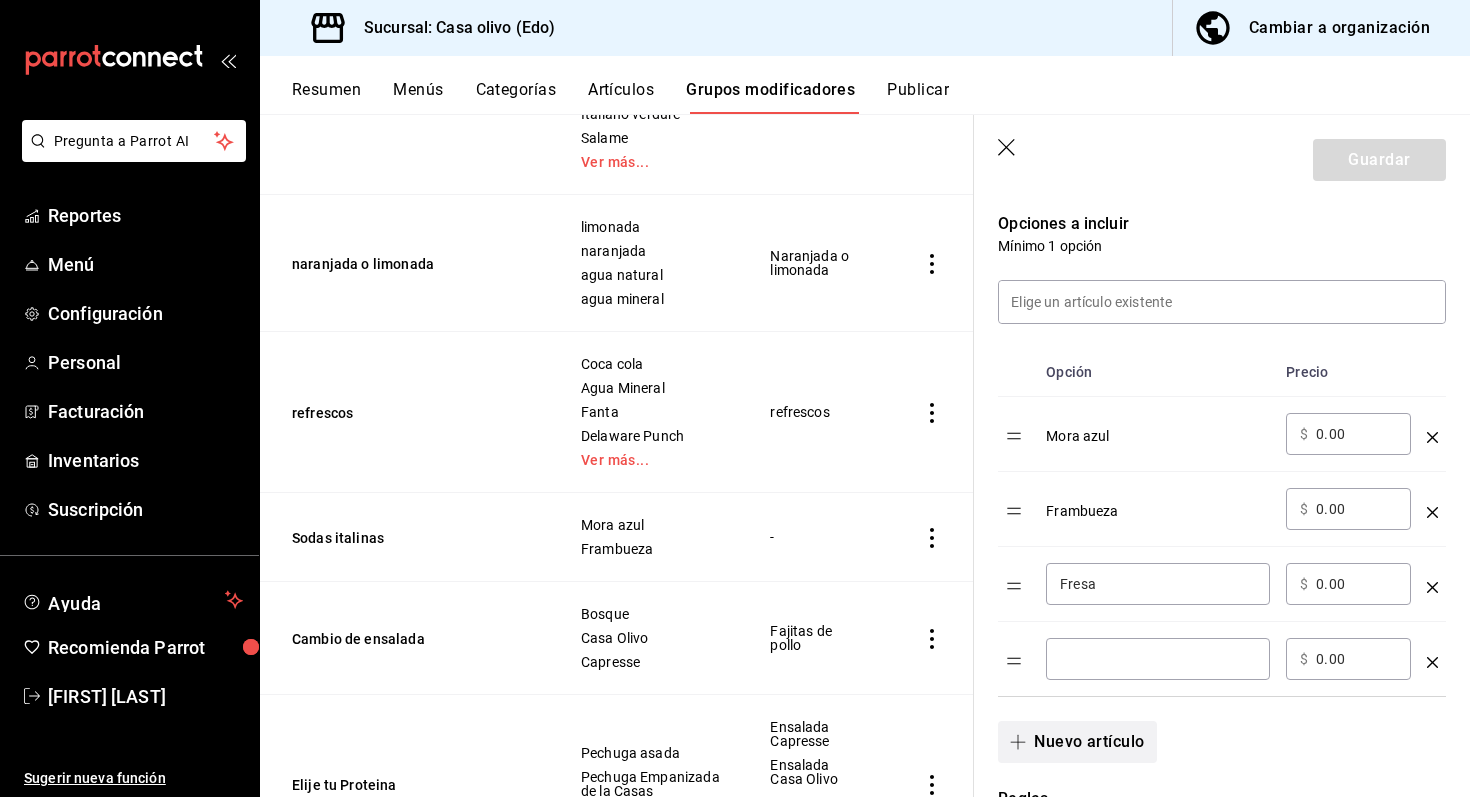 click on "Nuevo artículo" at bounding box center (1077, 742) 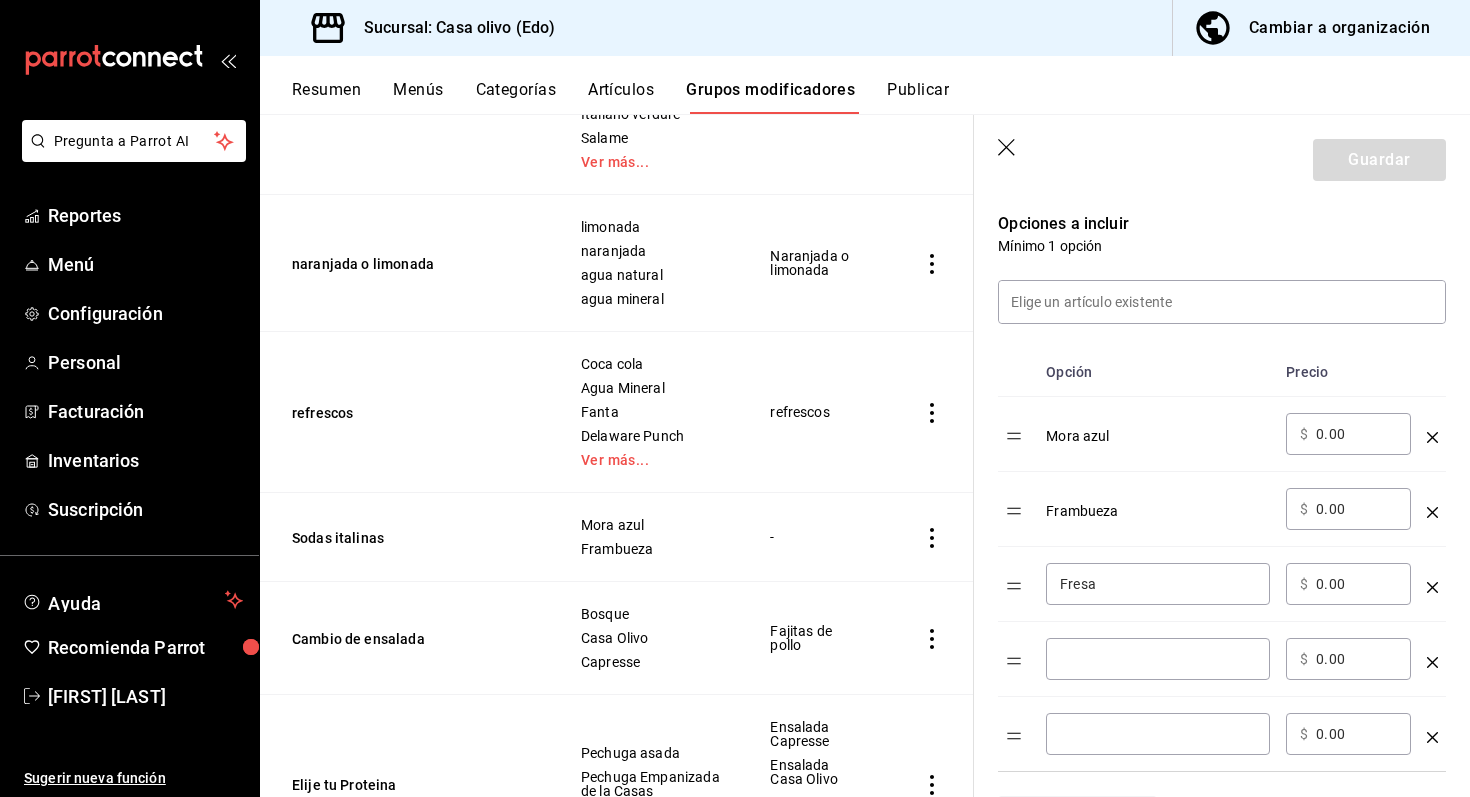 click on "​" at bounding box center [1158, 659] 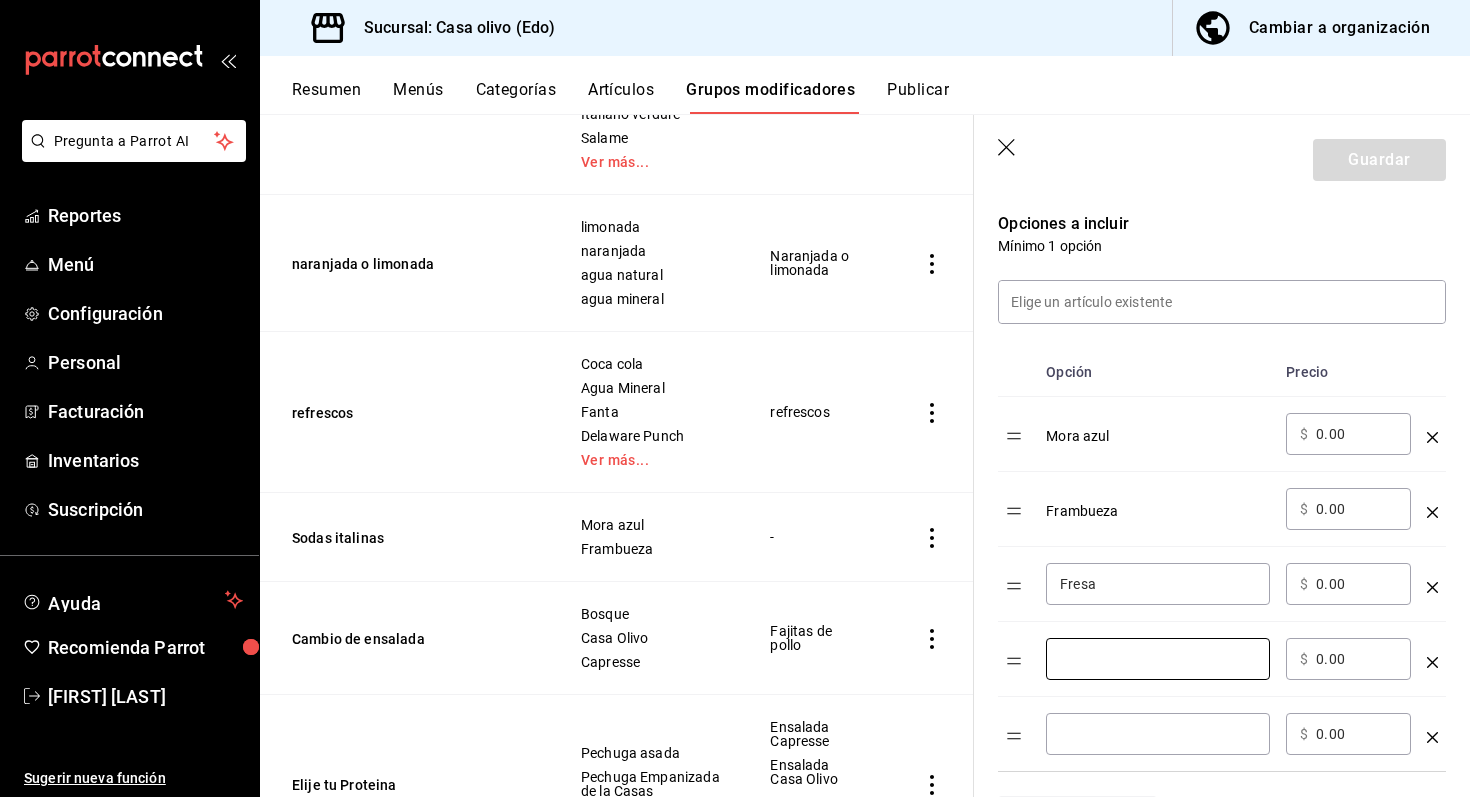 click on "​" at bounding box center (1158, 659) 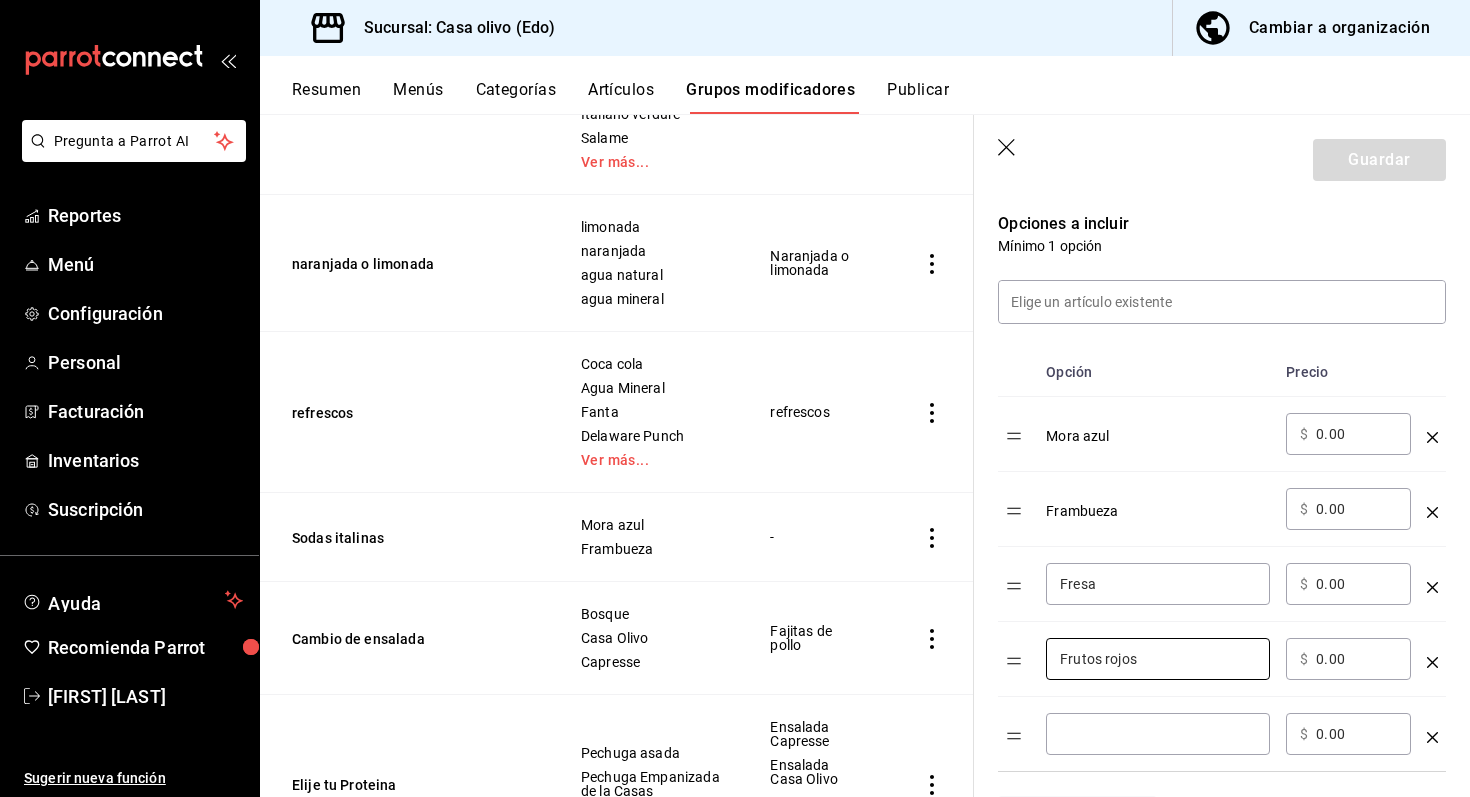 type on "Frutos rojos" 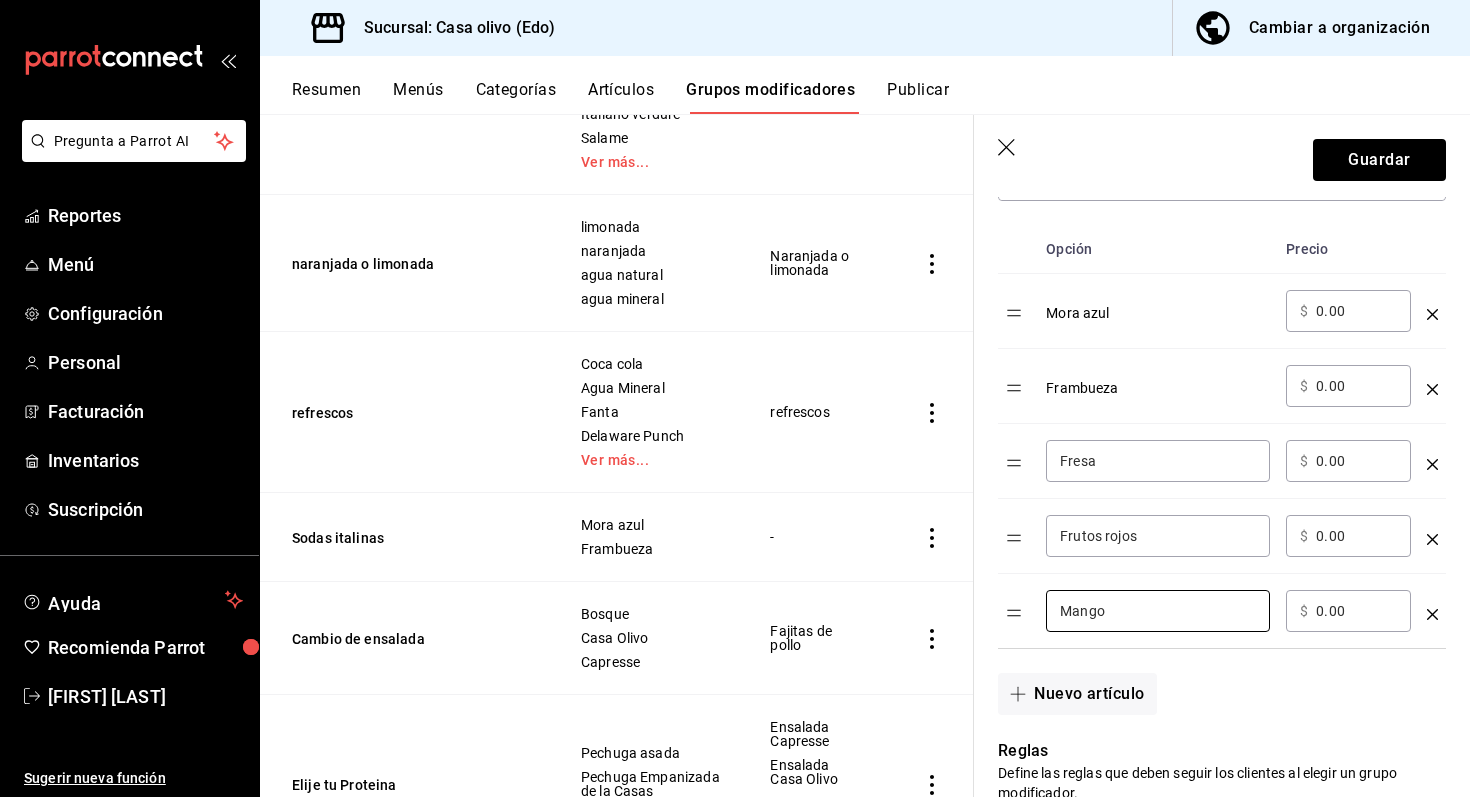scroll, scrollTop: 631, scrollLeft: 0, axis: vertical 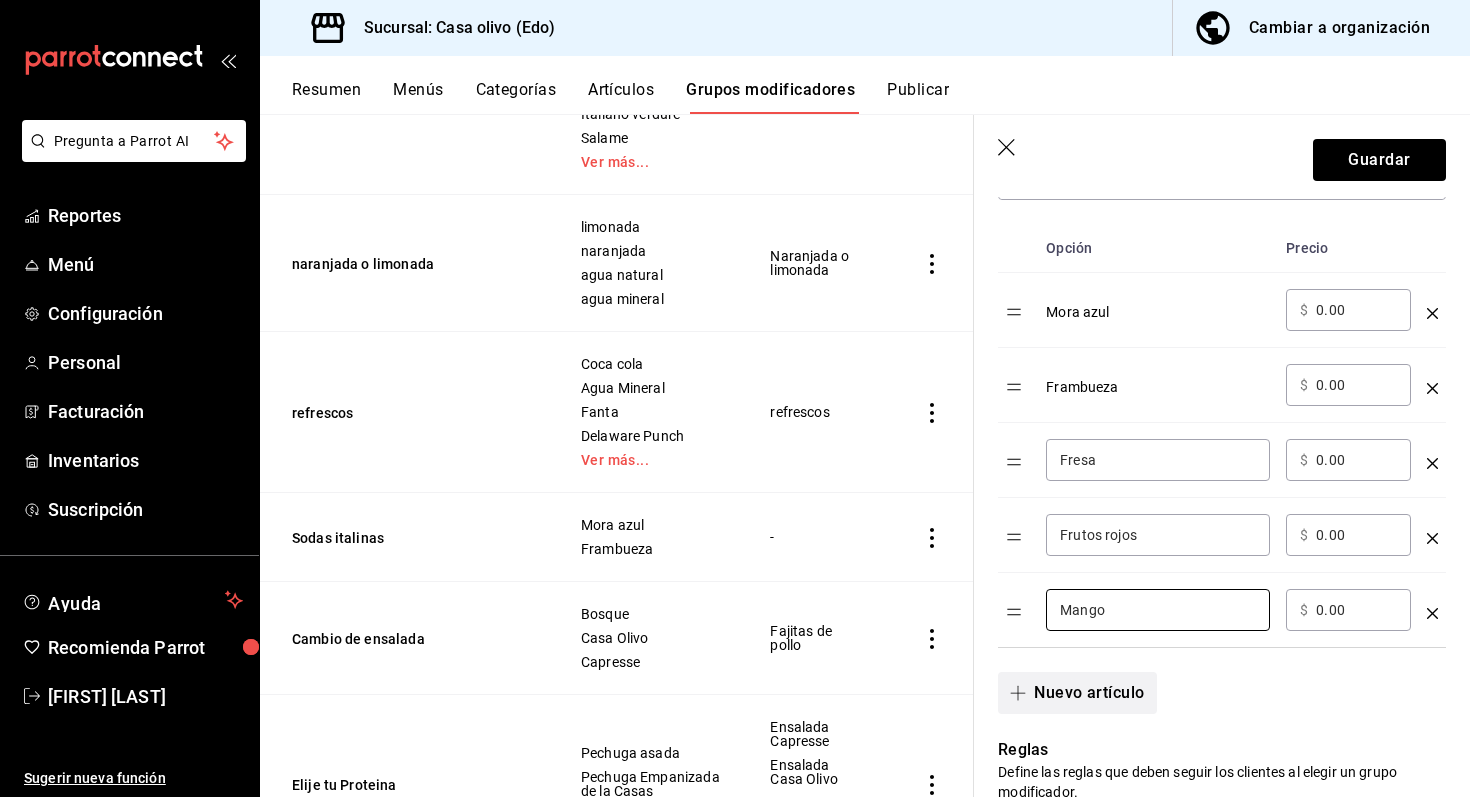 type on "Mango" 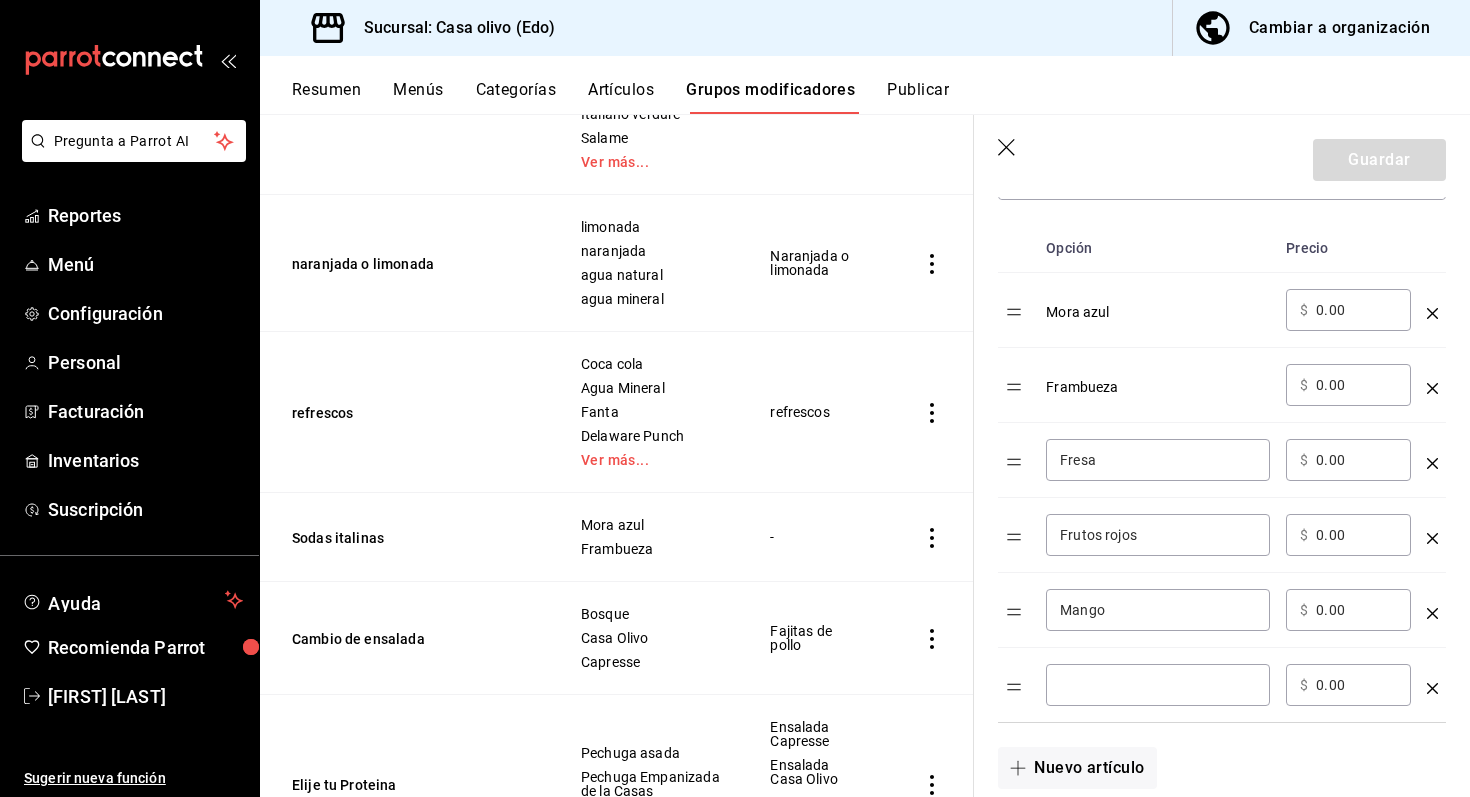 click at bounding box center [1158, 685] 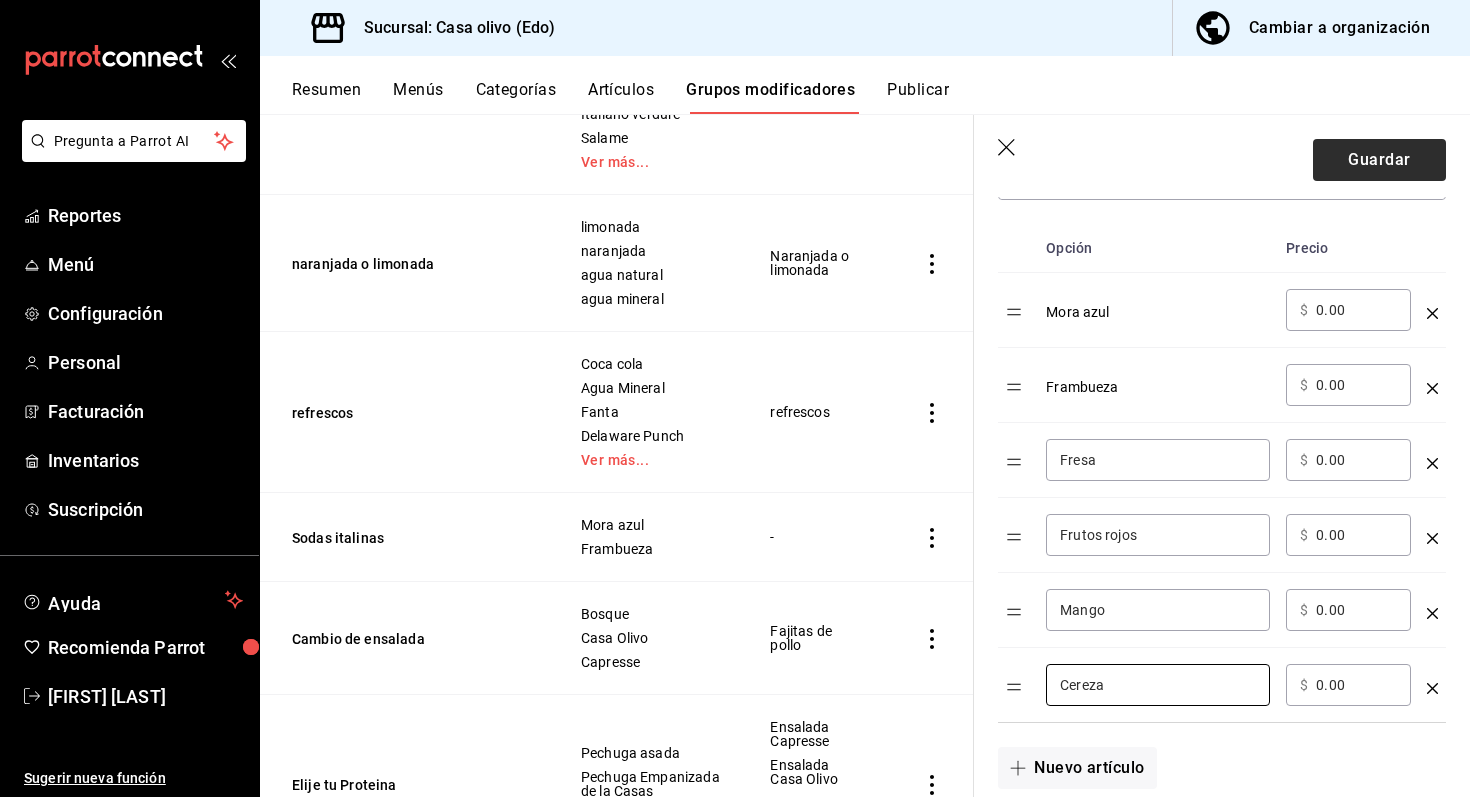 type on "Cereza" 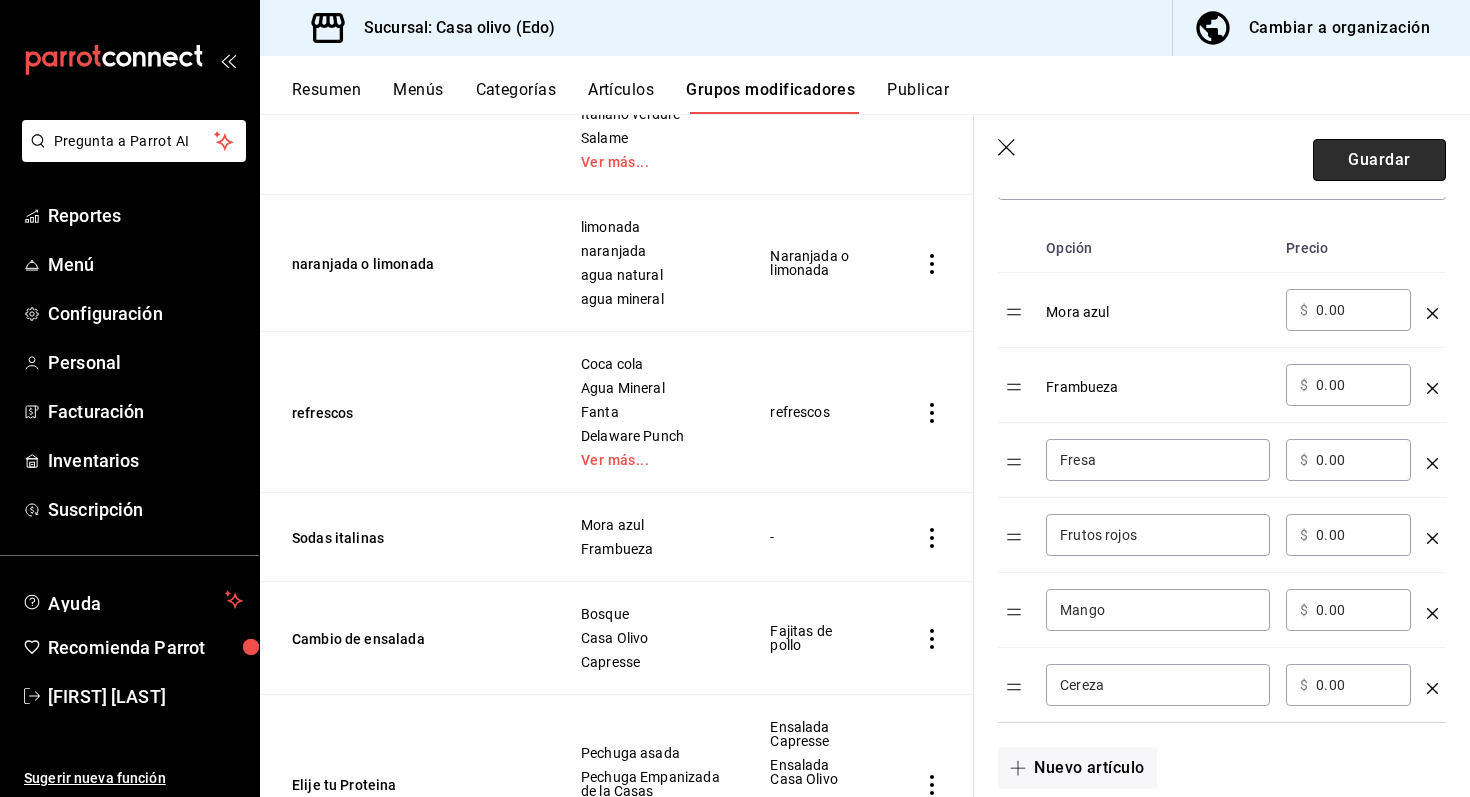 click on "Guardar" at bounding box center (1379, 160) 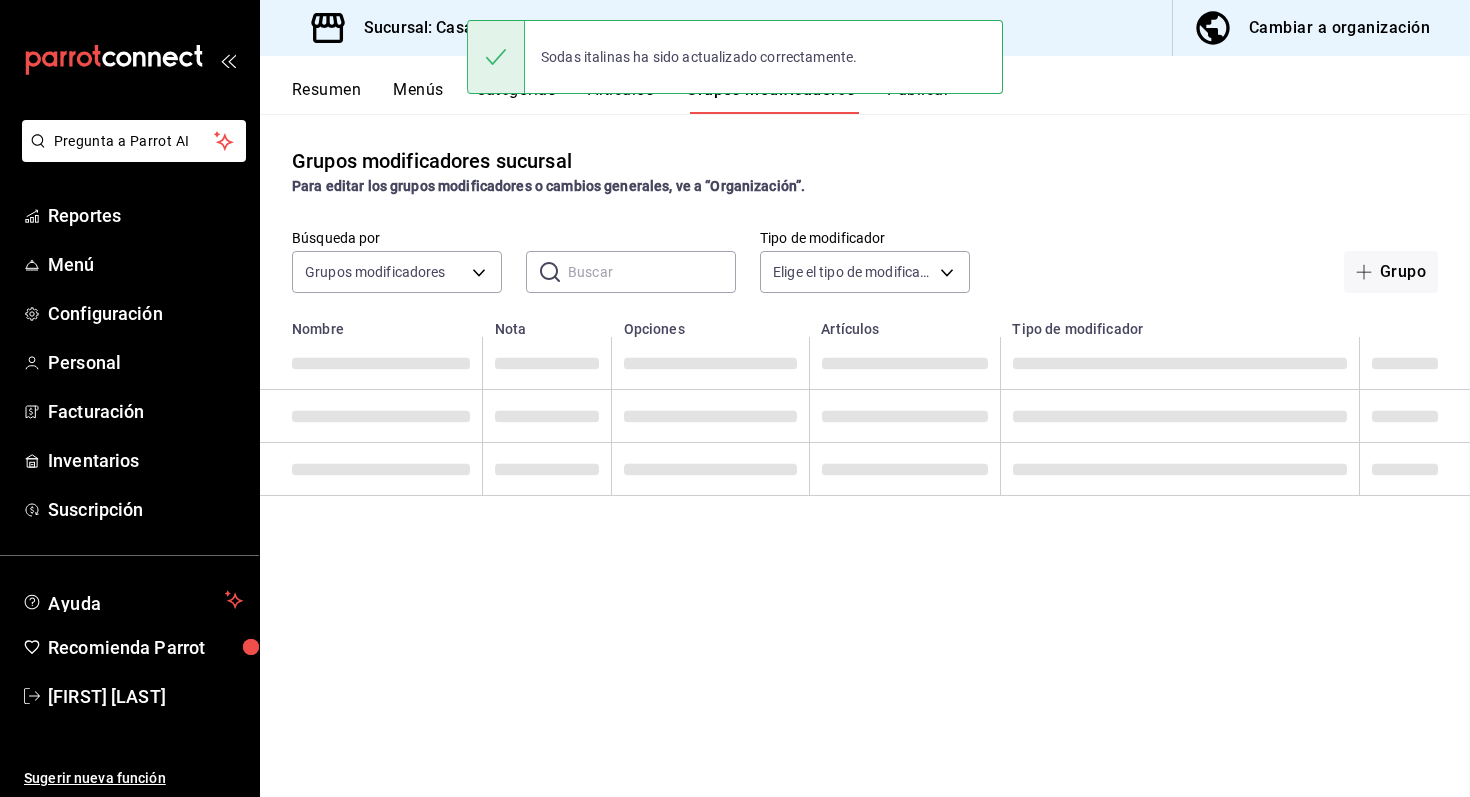scroll, scrollTop: 0, scrollLeft: 0, axis: both 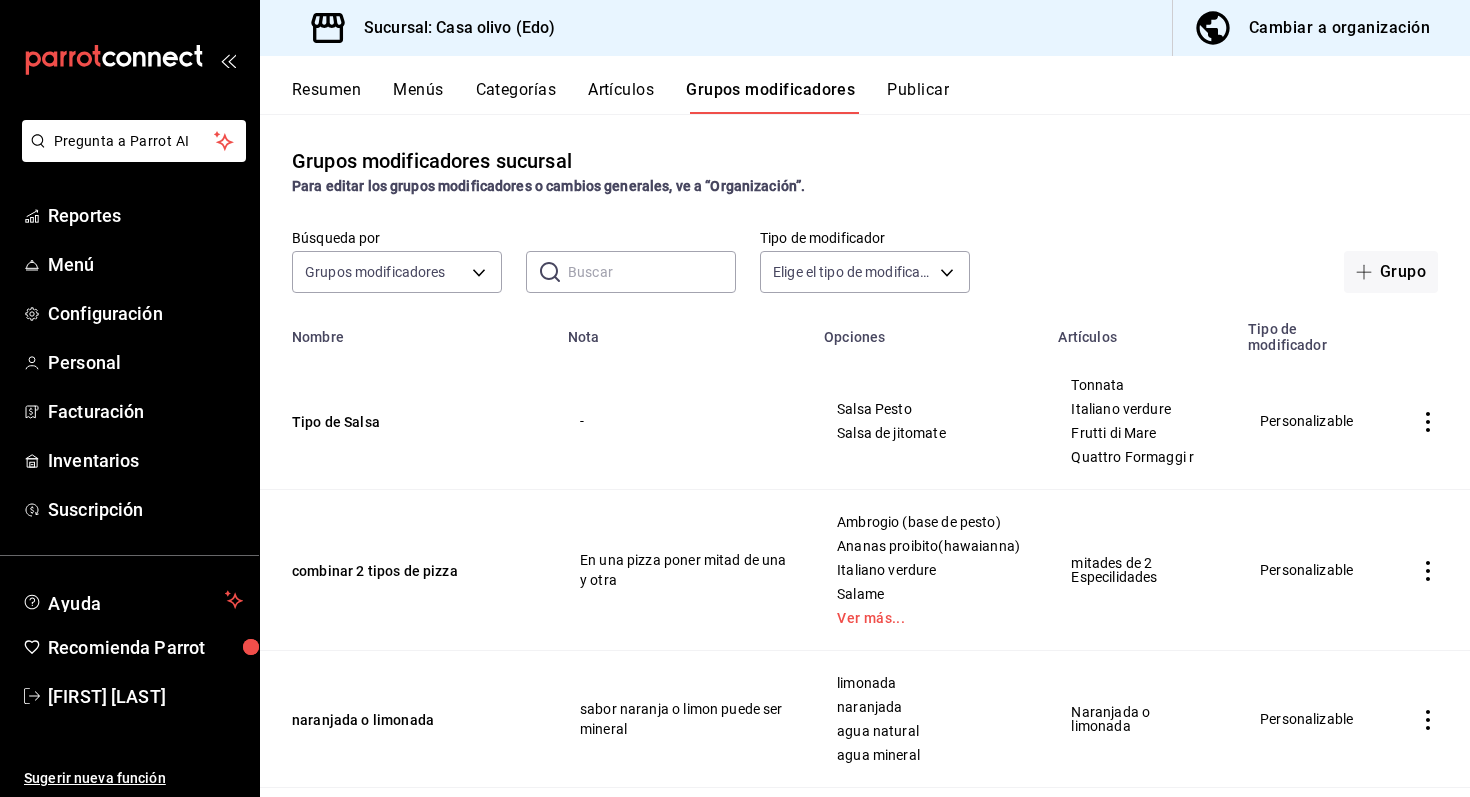 click on "Categorías" at bounding box center (516, 97) 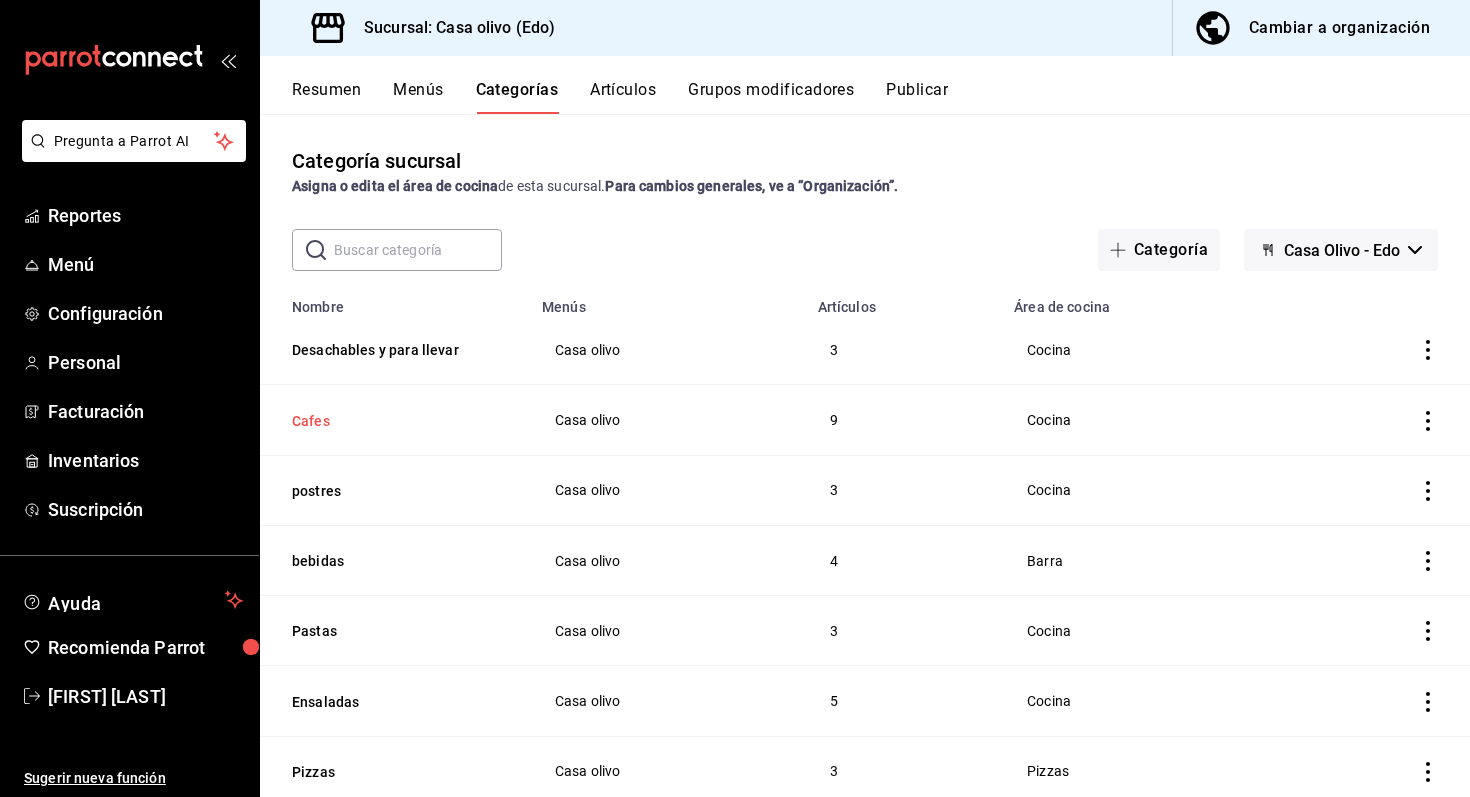 click on "Cafes" at bounding box center [392, 421] 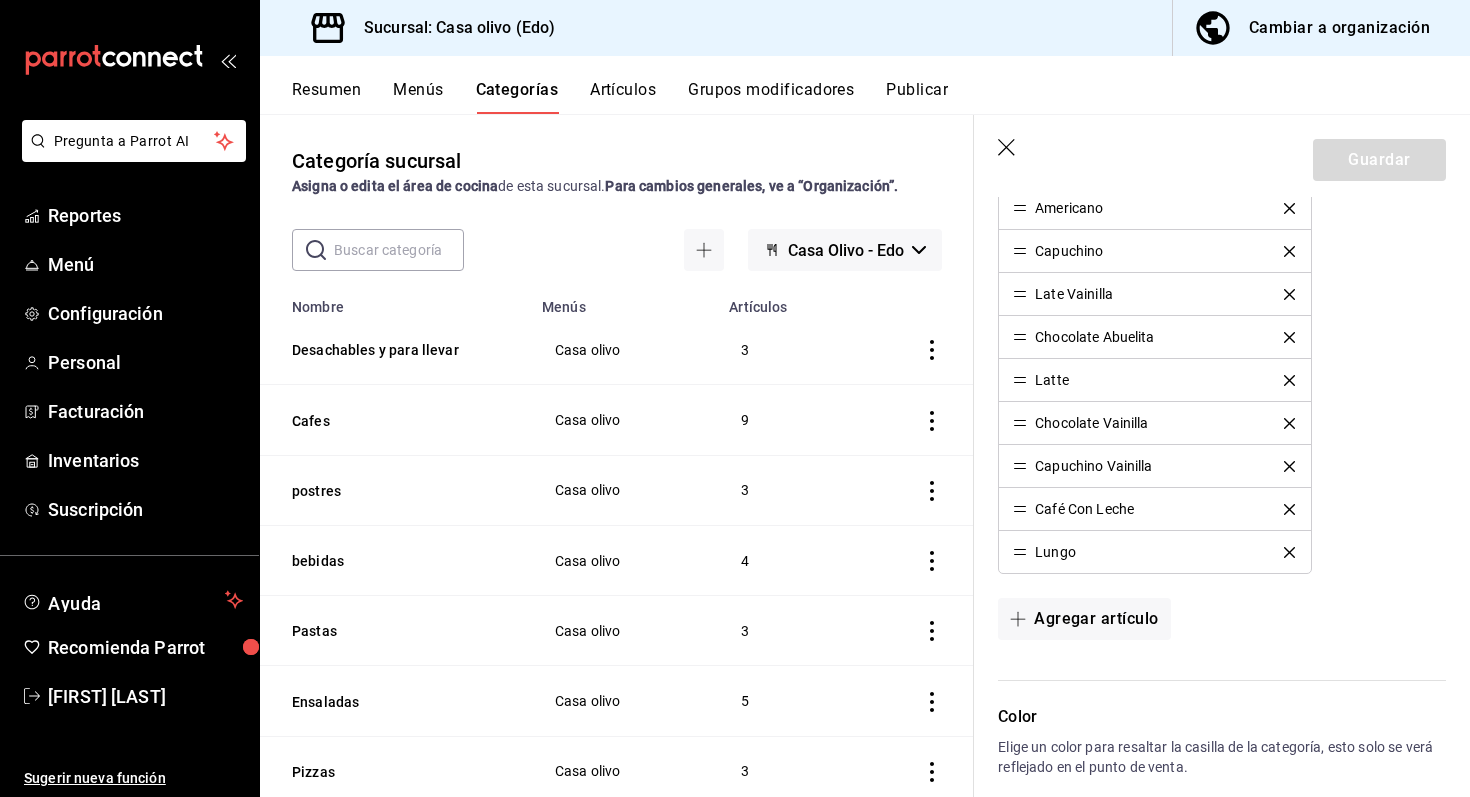 scroll, scrollTop: 600, scrollLeft: 0, axis: vertical 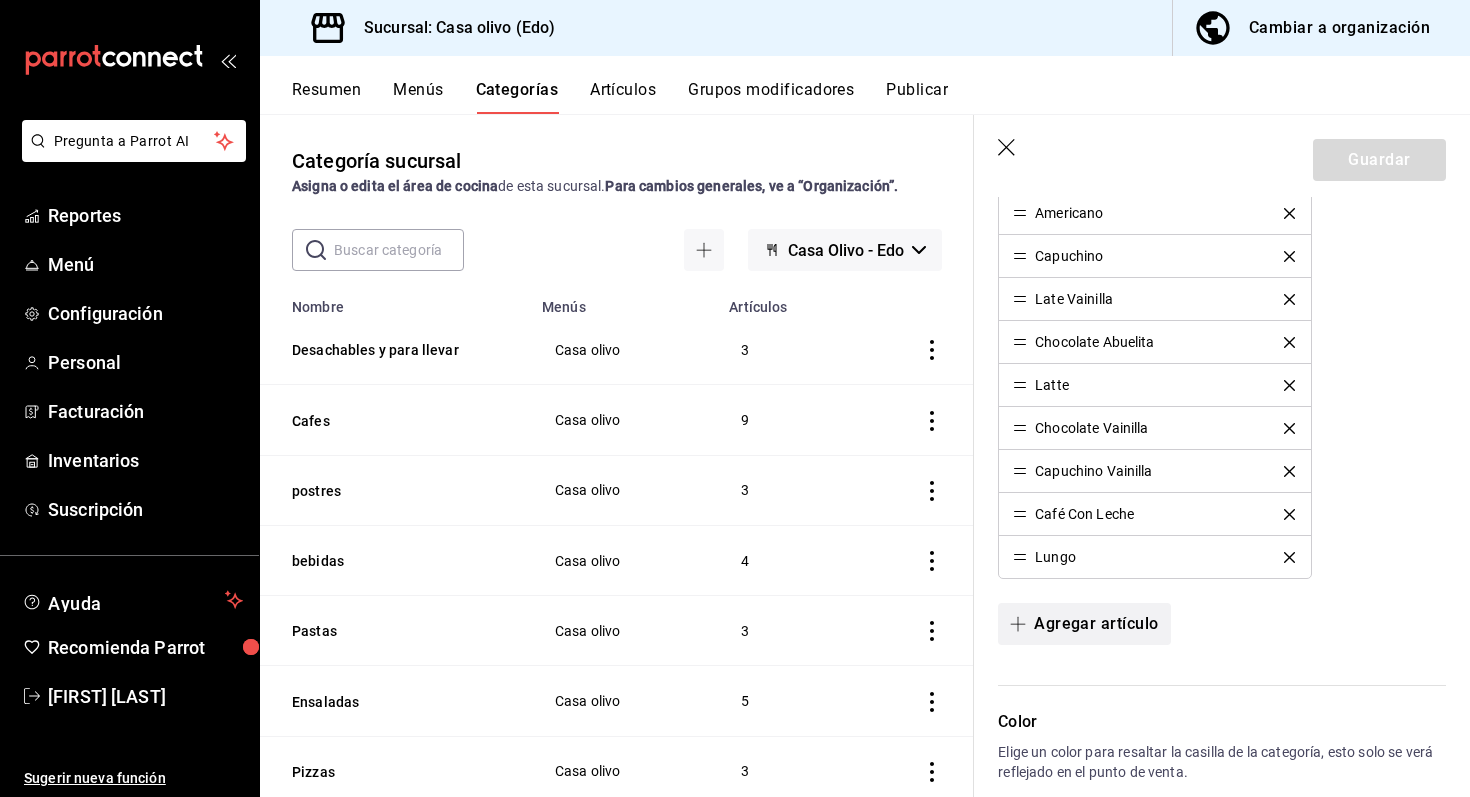 click on "Agregar artículo" at bounding box center [1084, 624] 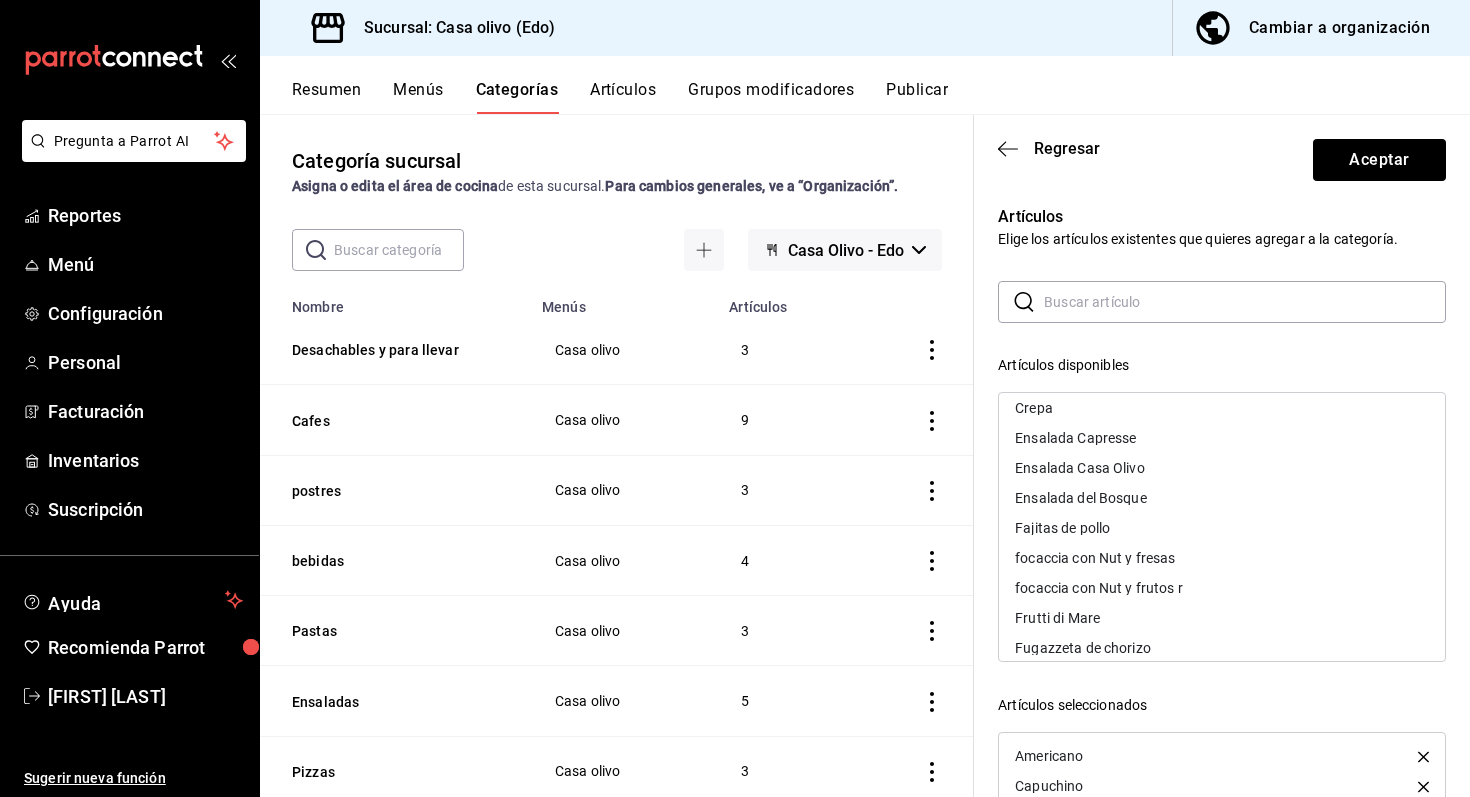 scroll, scrollTop: 350, scrollLeft: 0, axis: vertical 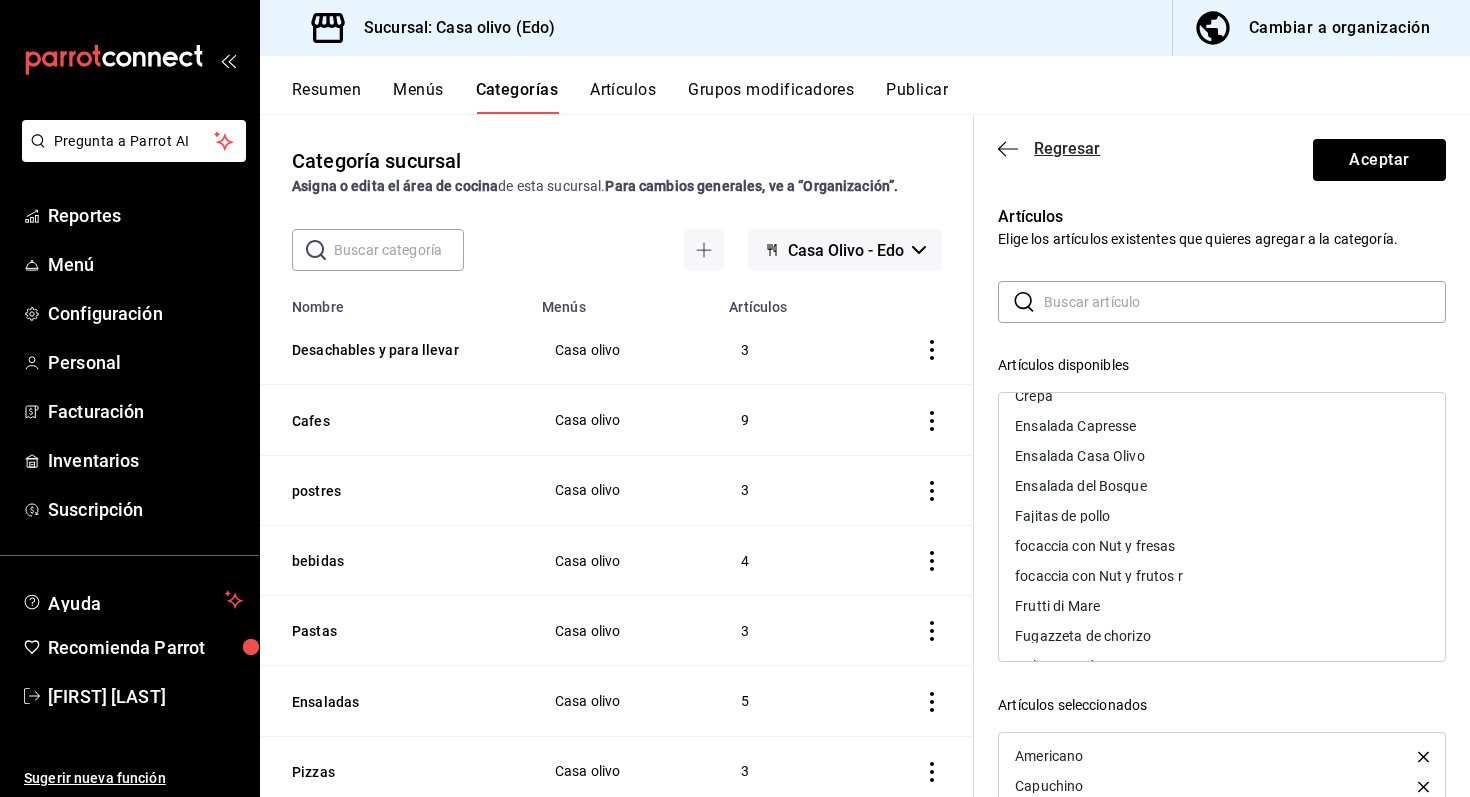 click on "Regresar" at bounding box center (1067, 148) 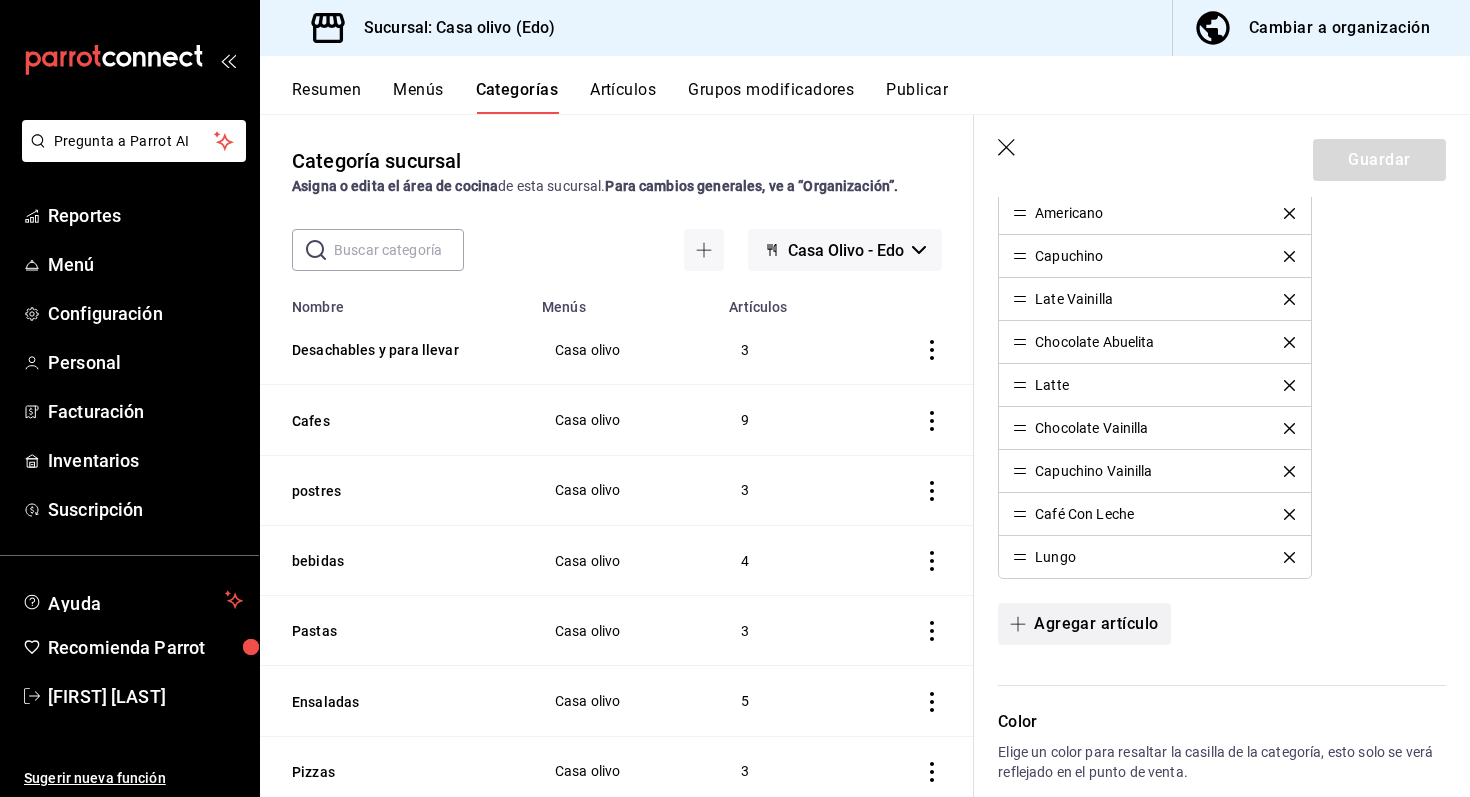click on "Agregar artículo" at bounding box center [1084, 624] 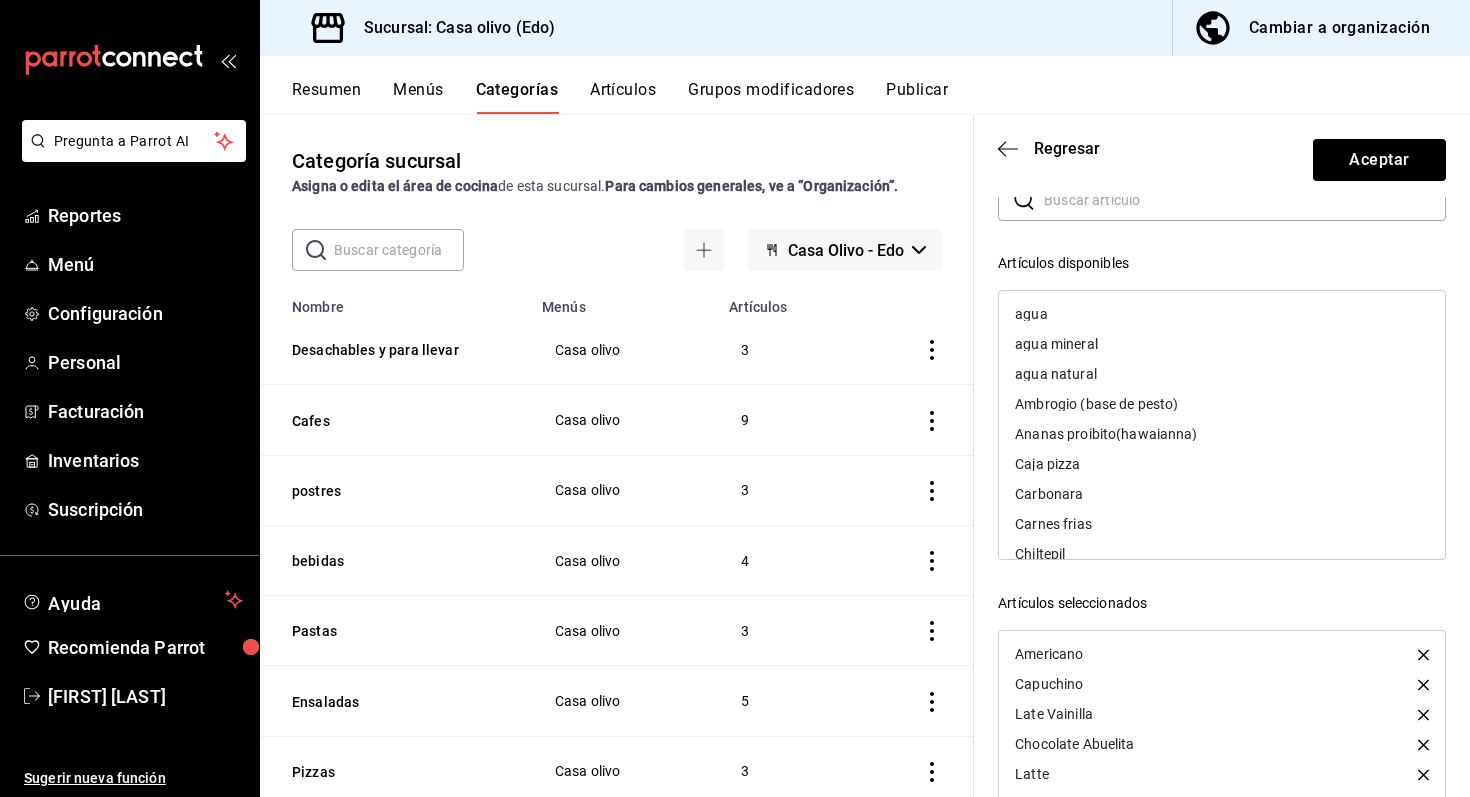 scroll, scrollTop: 238, scrollLeft: 0, axis: vertical 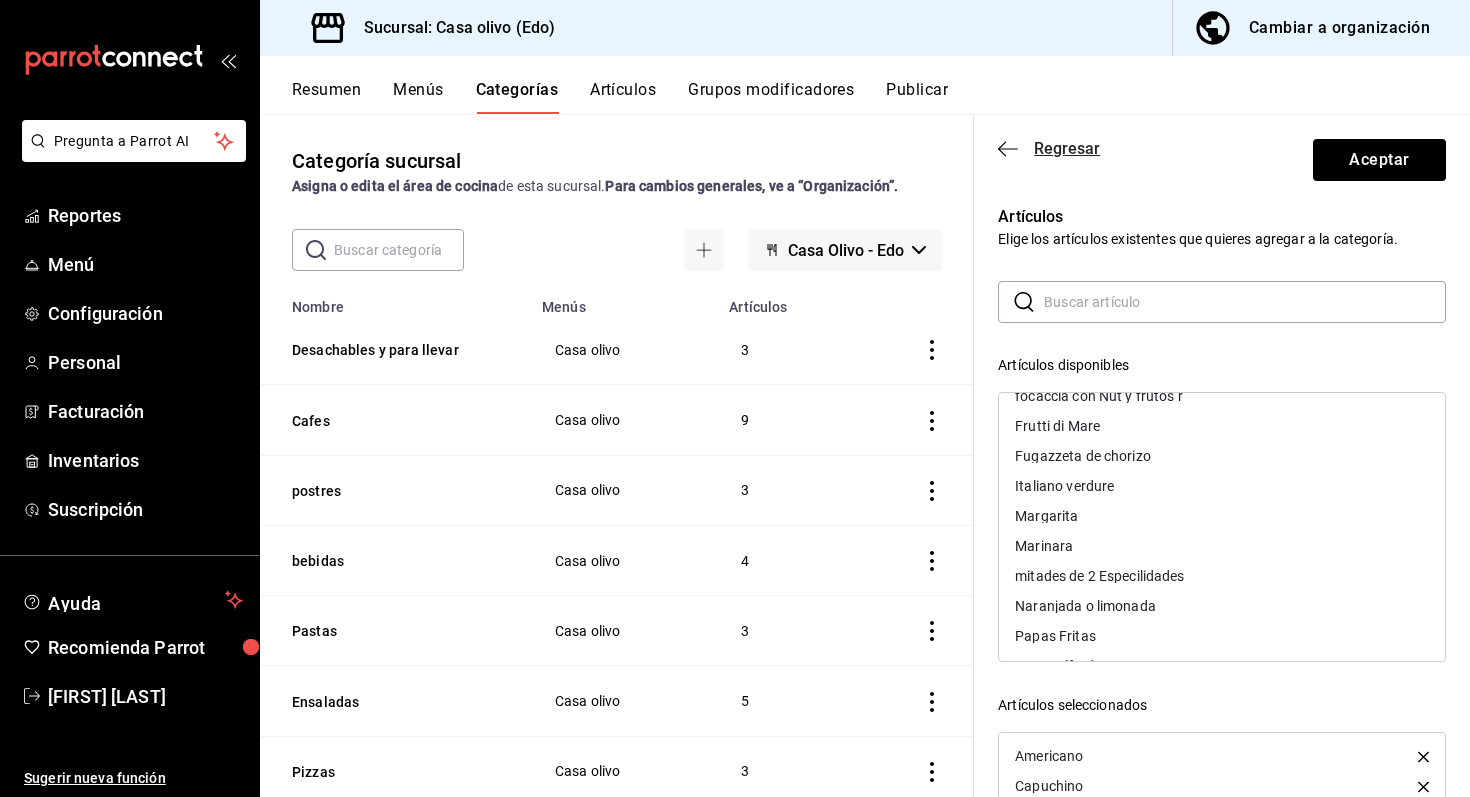 click 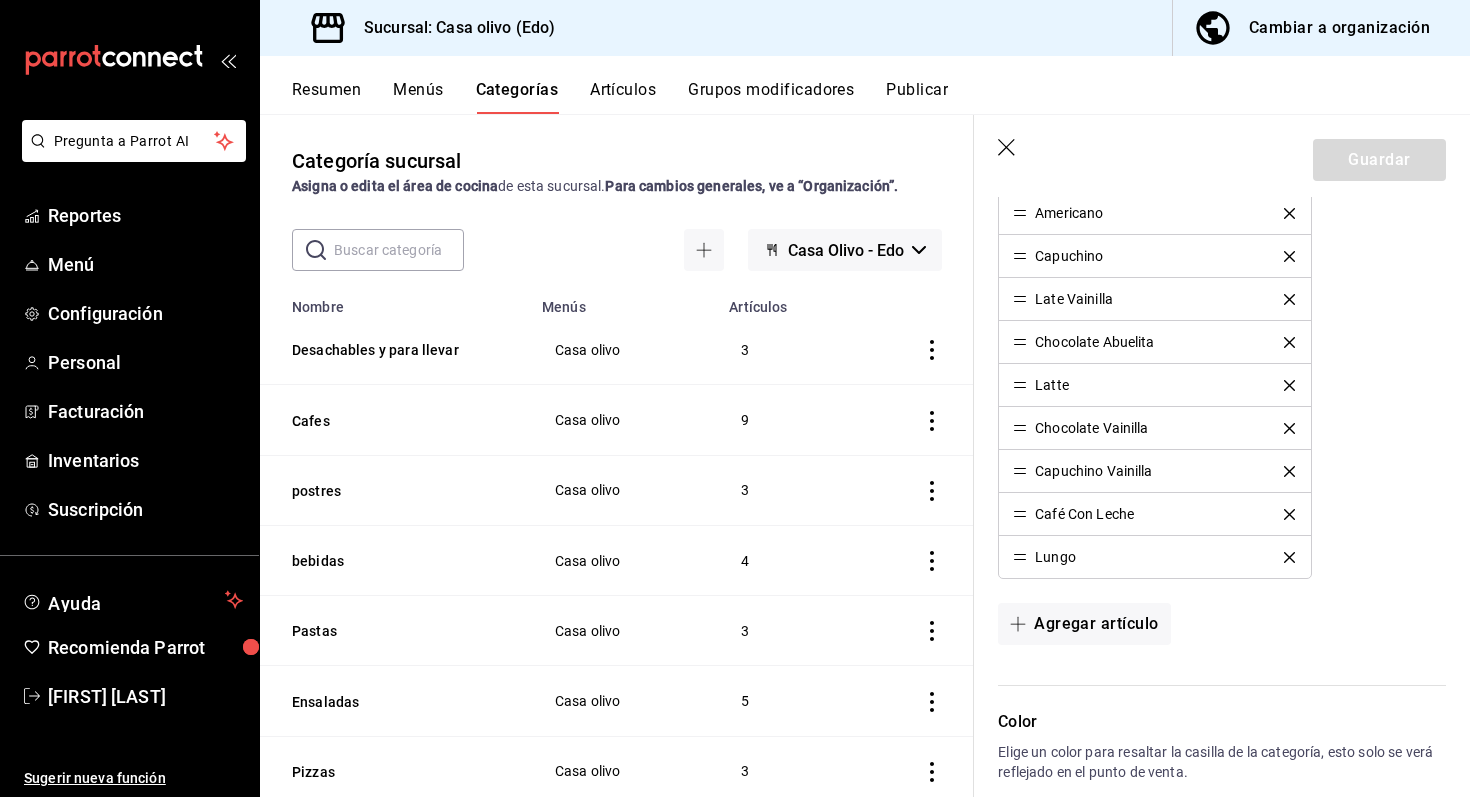 click on "Artículos" at bounding box center [623, 97] 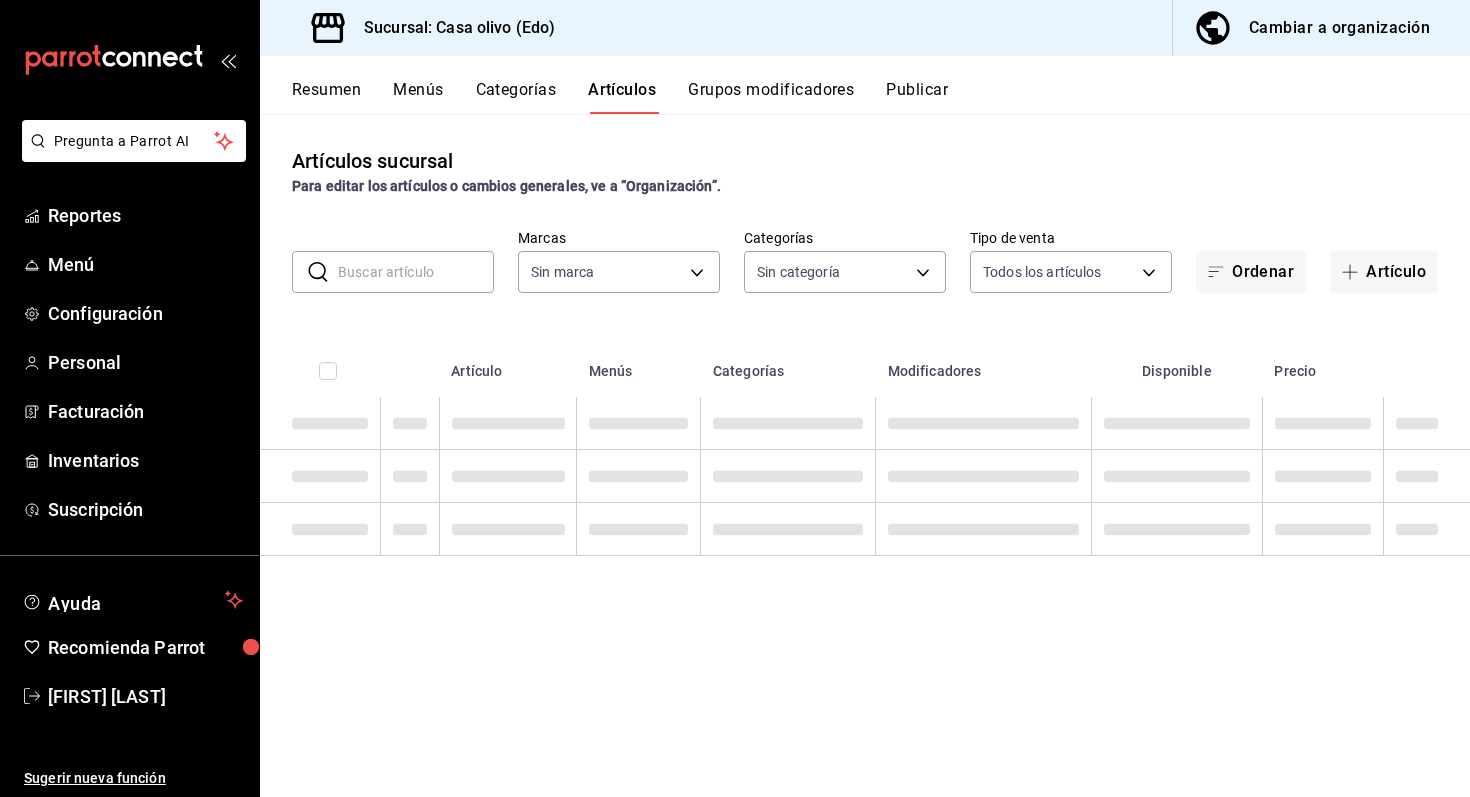 type on "09261786-2630-426b-924a-f43334cfd809" 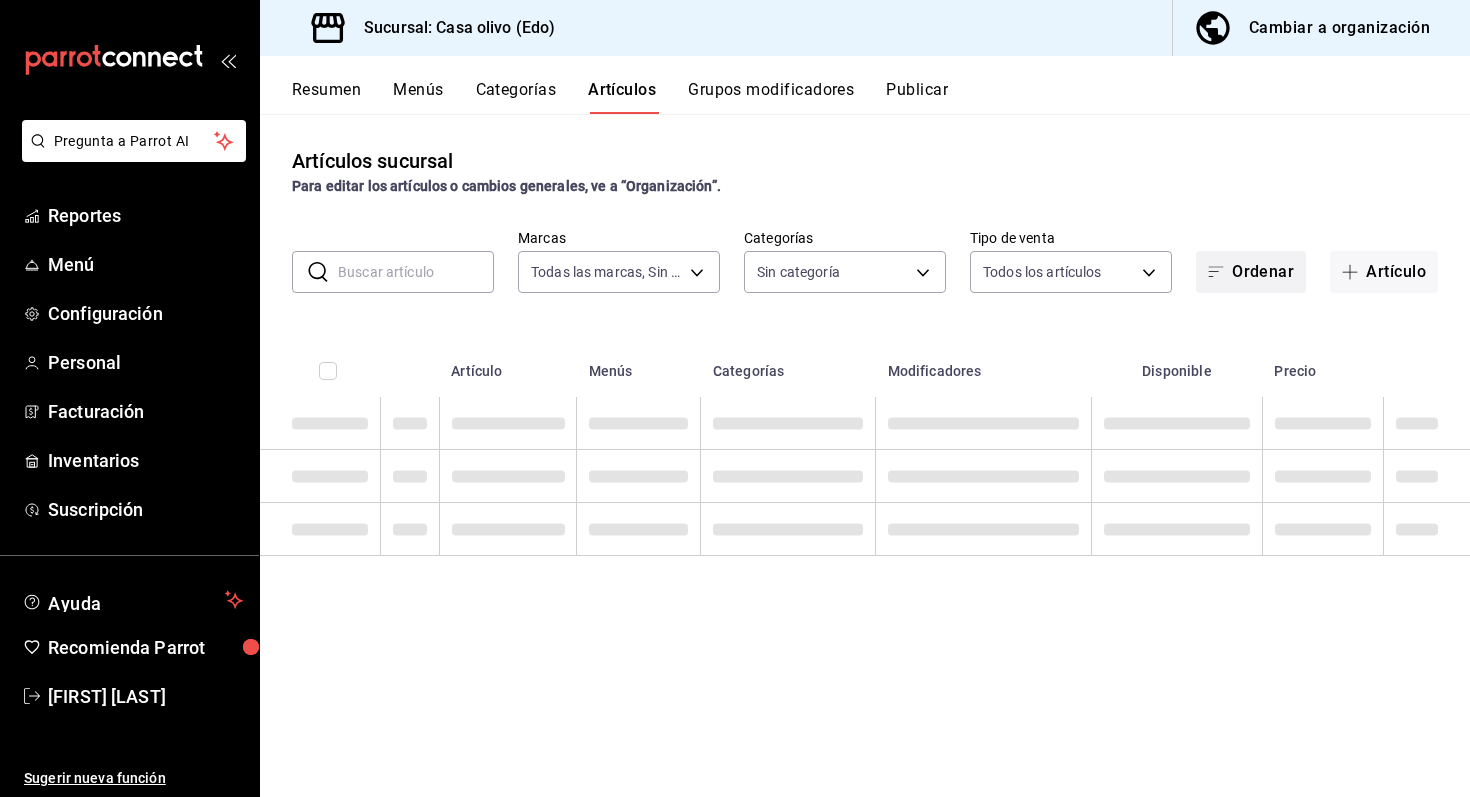 type on "1ee059ae-76c2-4970-ba02-4bf11fe26c74,b2ce73ce-ea99-4733-809e-adbc4baf4c67,cb6508e7-f668-4a20-8bff-d9580d89eb13,64376482-fbb5-4a05-8ecc-323176b49448,d44b0a3f-cece-4980-8b33-b66e48ec6426,203a5ee1-b564-419e-8587-d1cd59e3493d,279d2231-0403-4796-b457-ae73b58f7fdc,ceb712bb-0fdb-4006-8a47-ab78c7657bac" 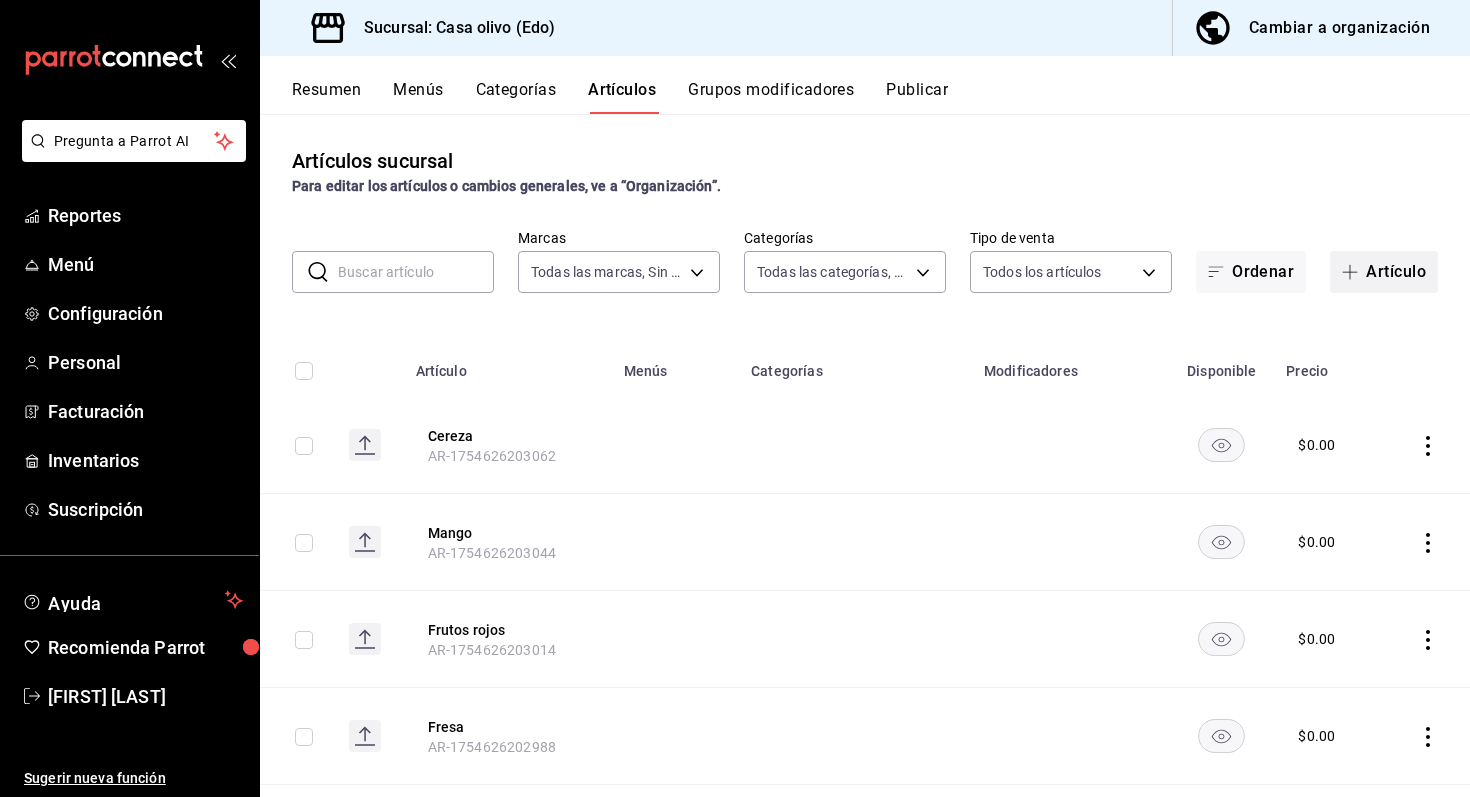 click on "Artículo" at bounding box center (1384, 272) 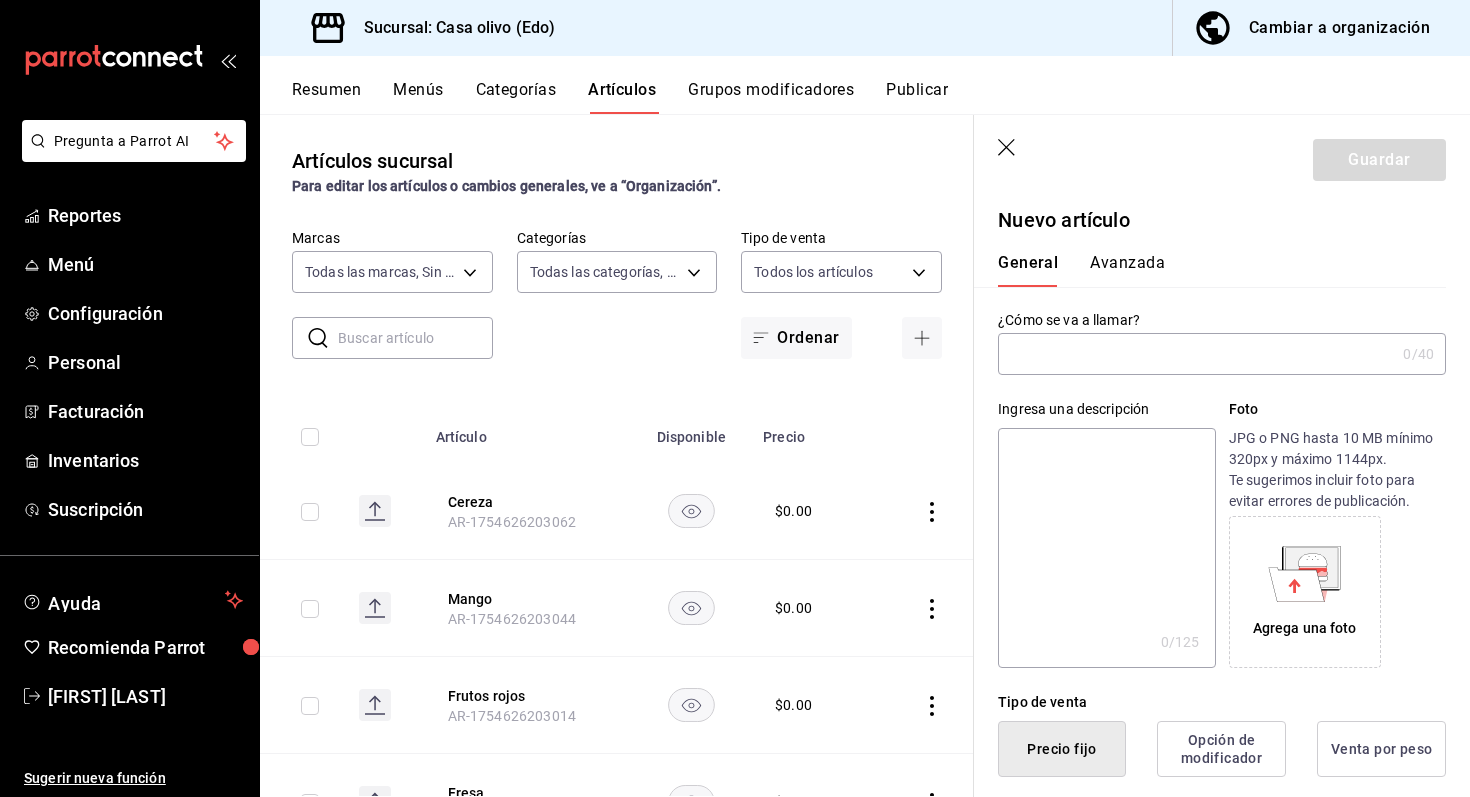 click at bounding box center [1196, 354] 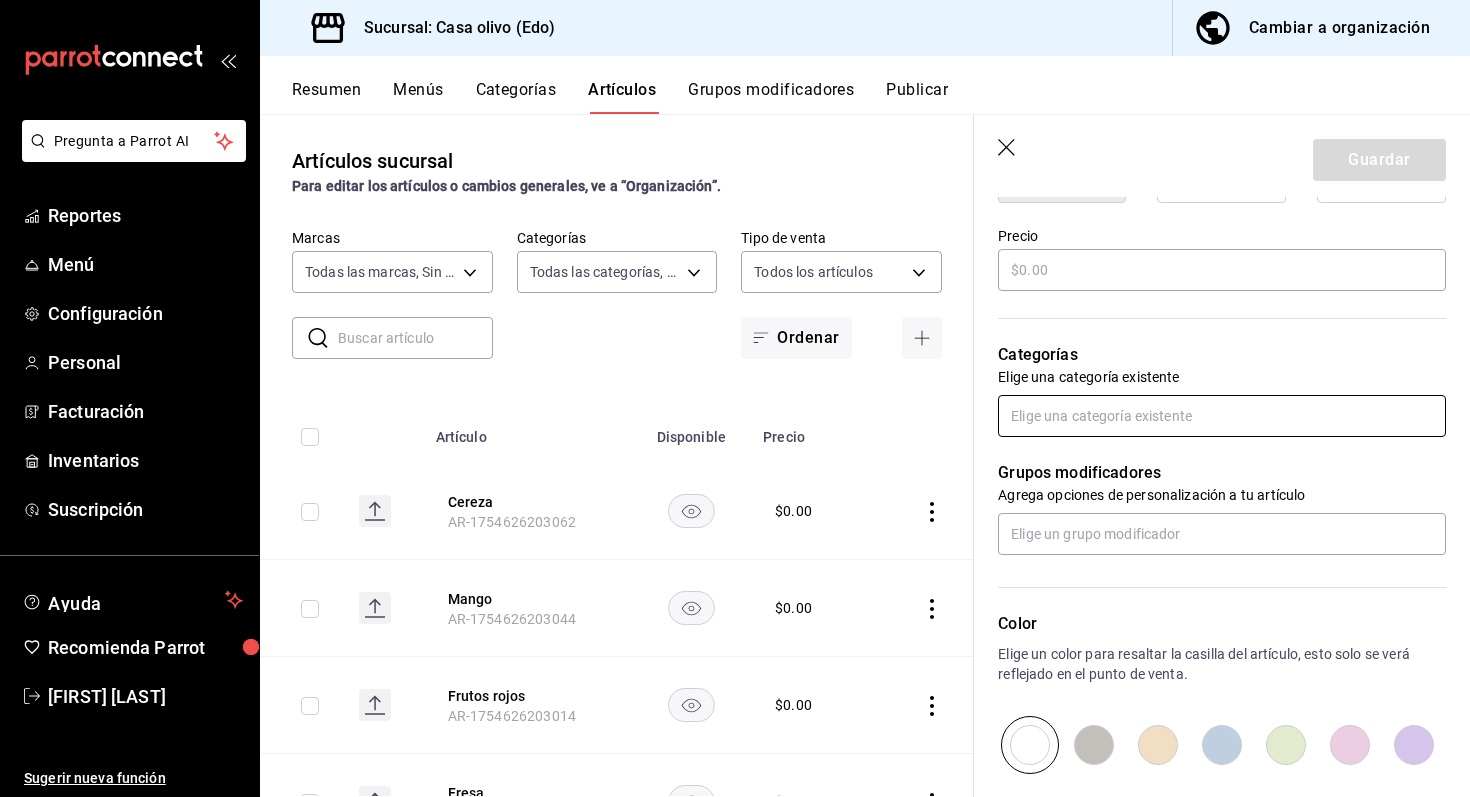 scroll, scrollTop: 575, scrollLeft: 0, axis: vertical 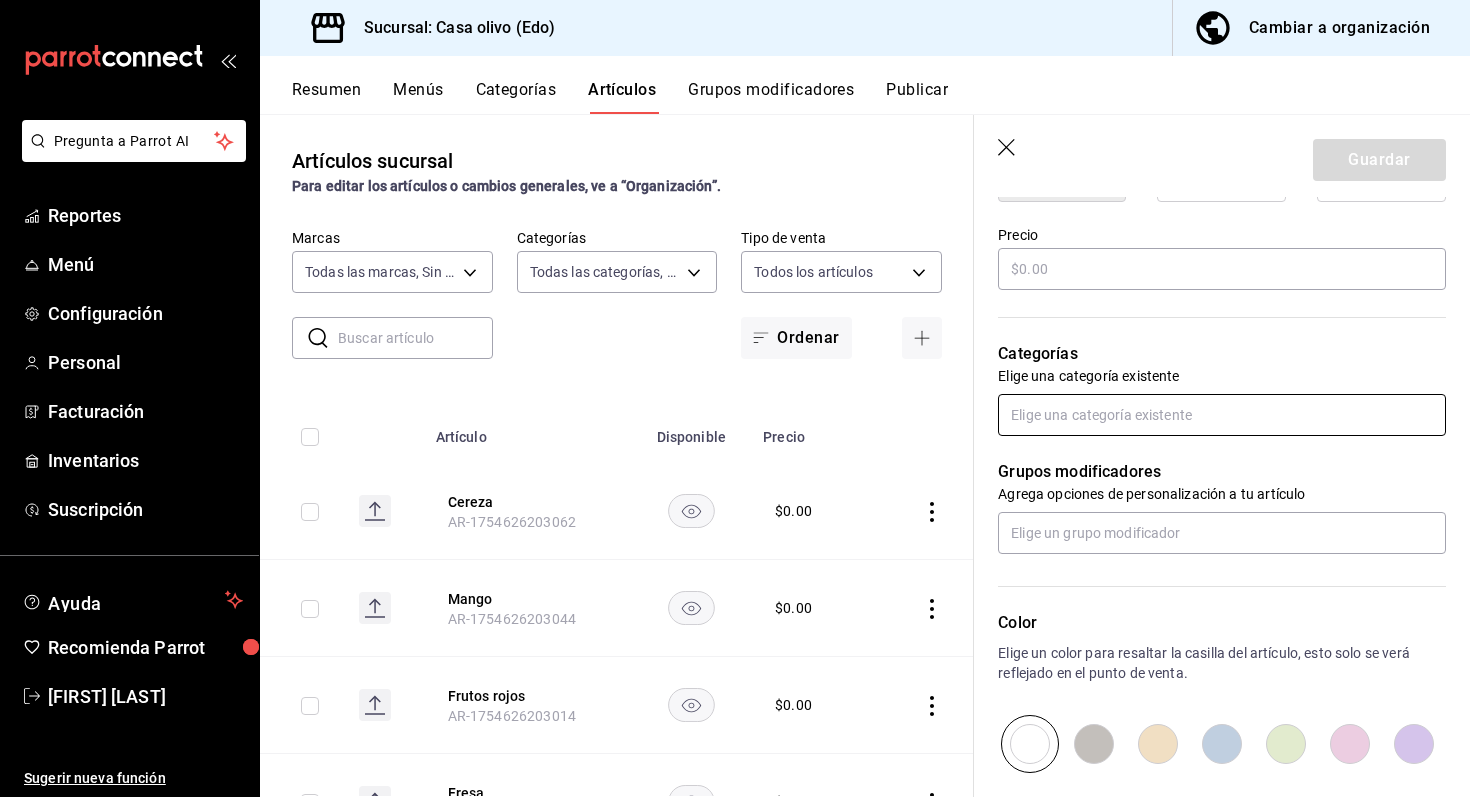 type on "Carlos V" 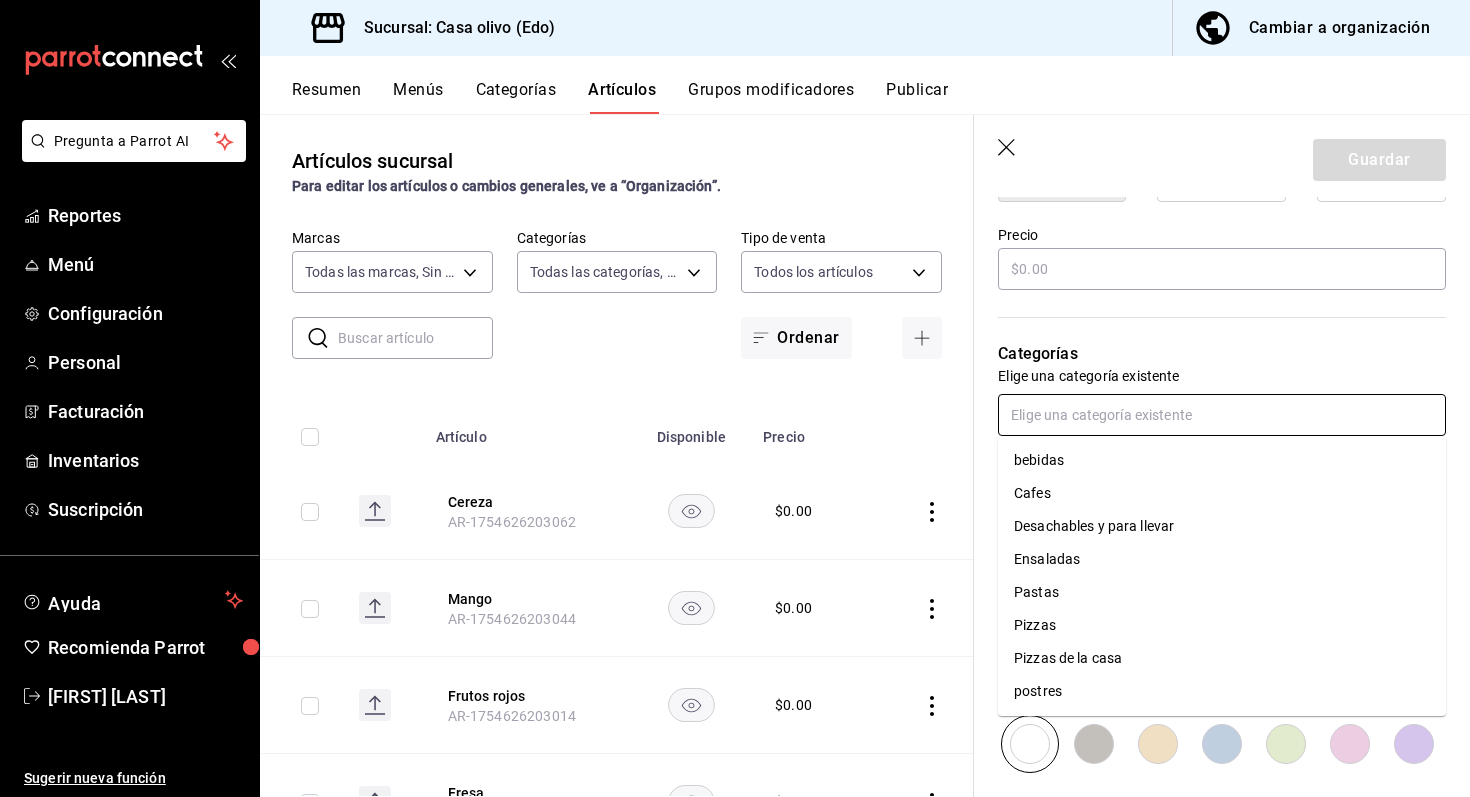 click on "Cafes" at bounding box center (1222, 493) 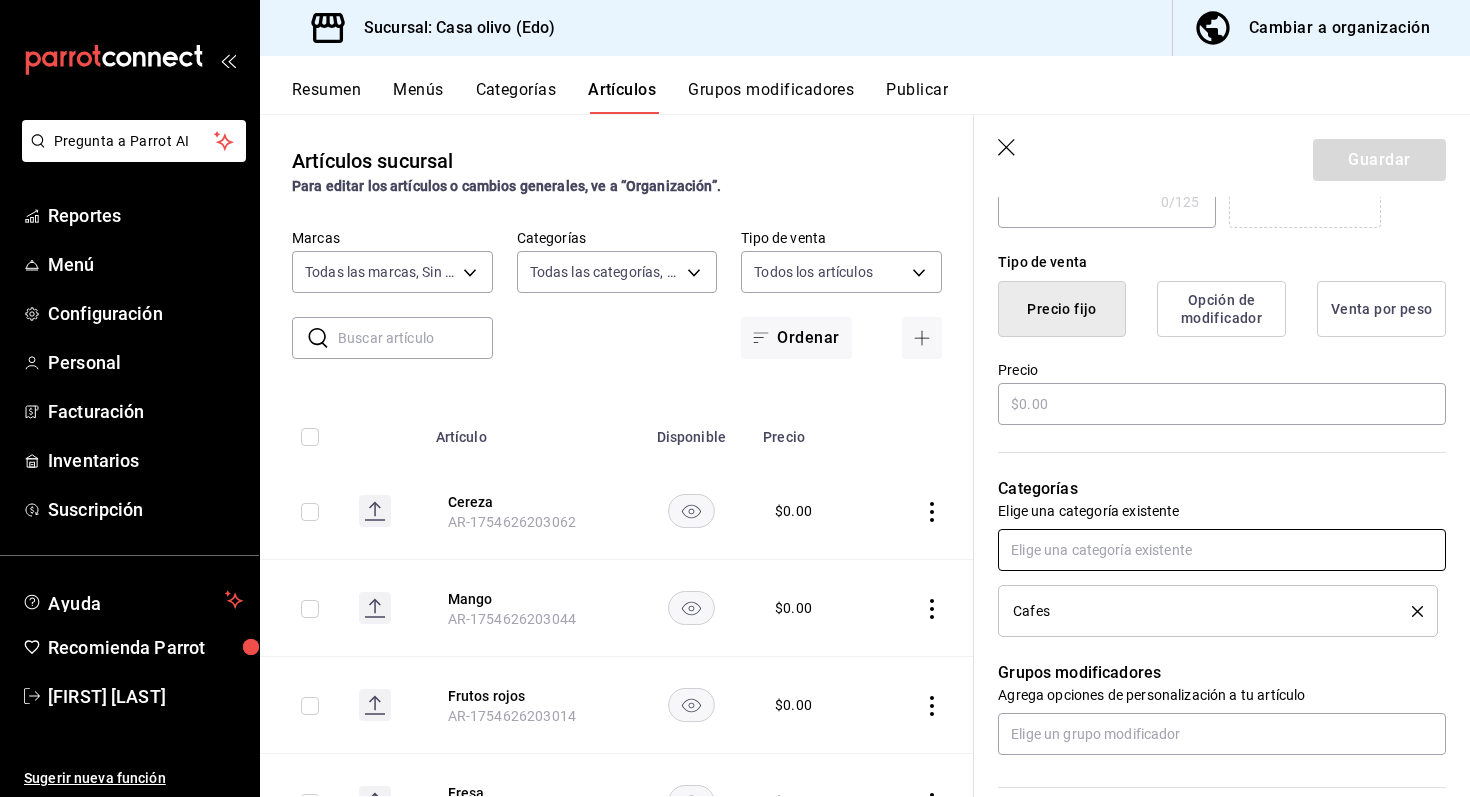 scroll, scrollTop: 454, scrollLeft: 0, axis: vertical 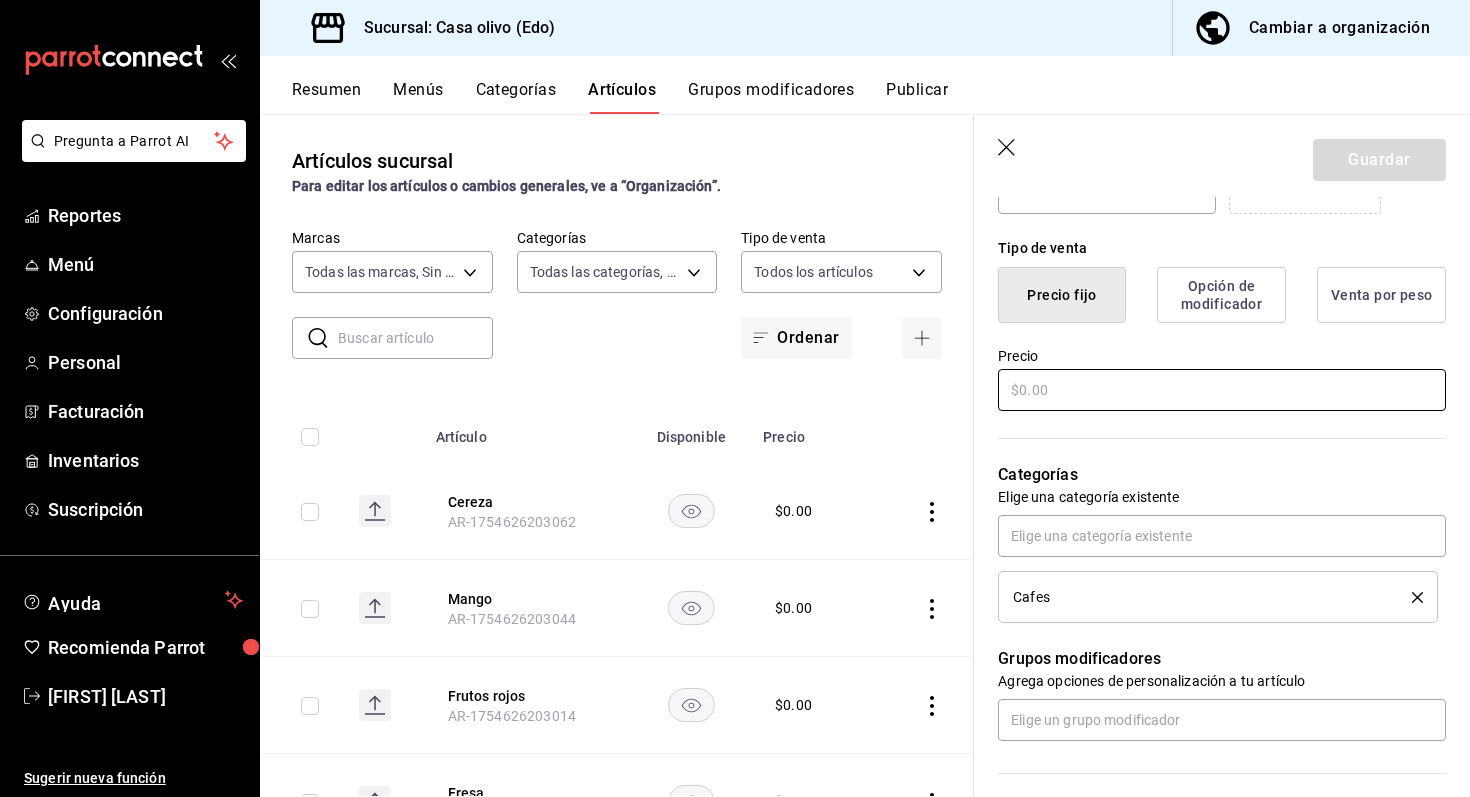 click at bounding box center [1222, 390] 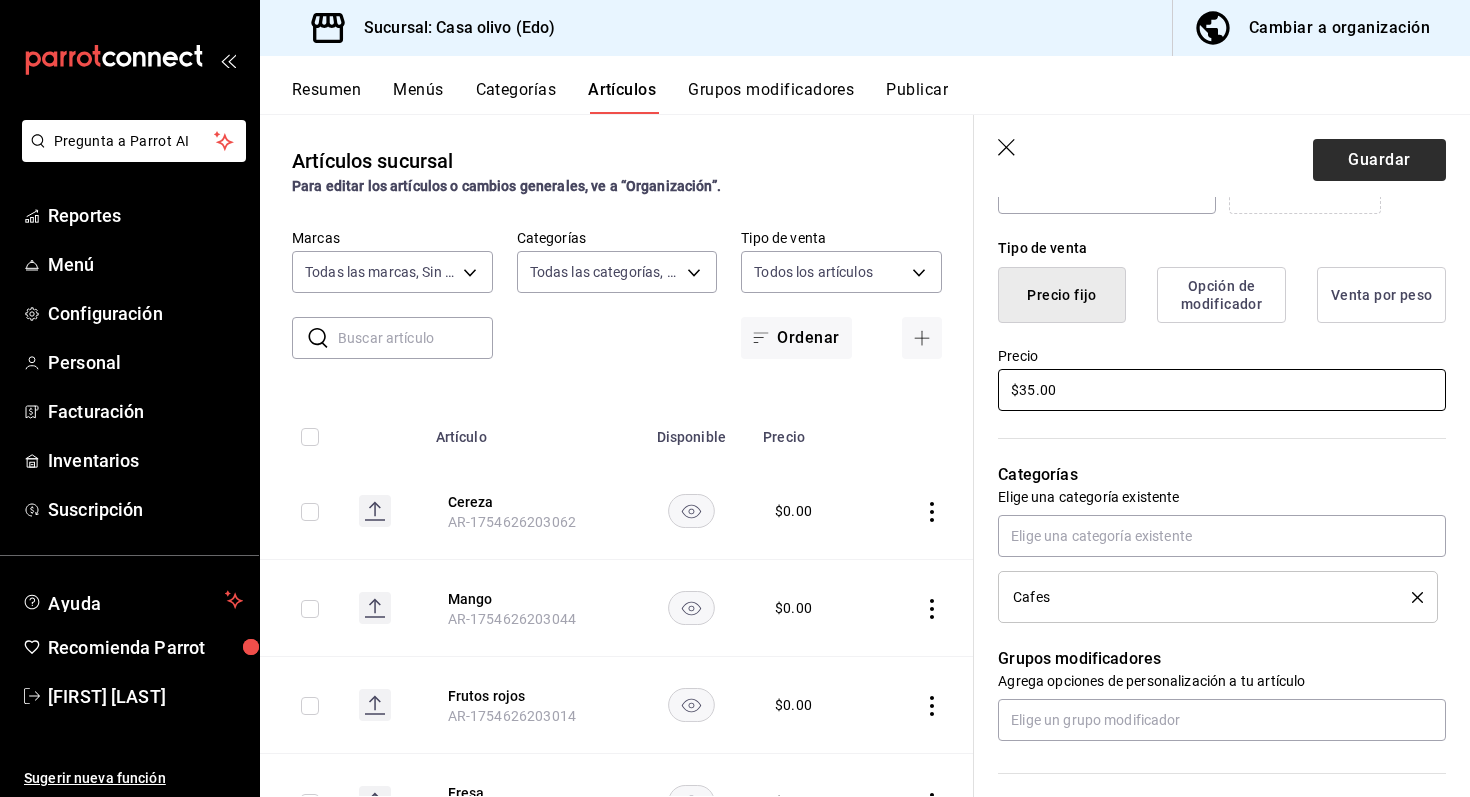 type on "$35.00" 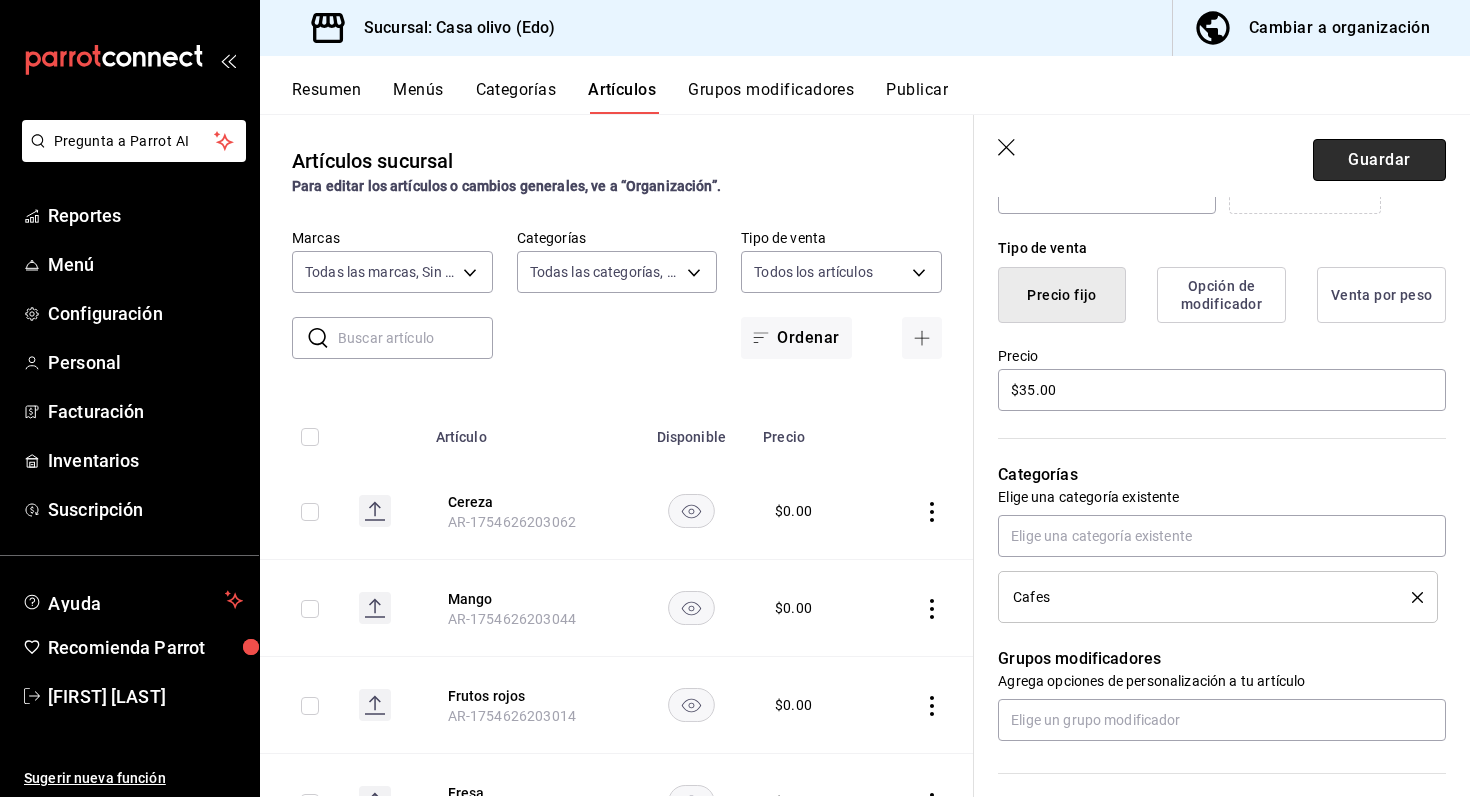 click on "Guardar" at bounding box center [1379, 160] 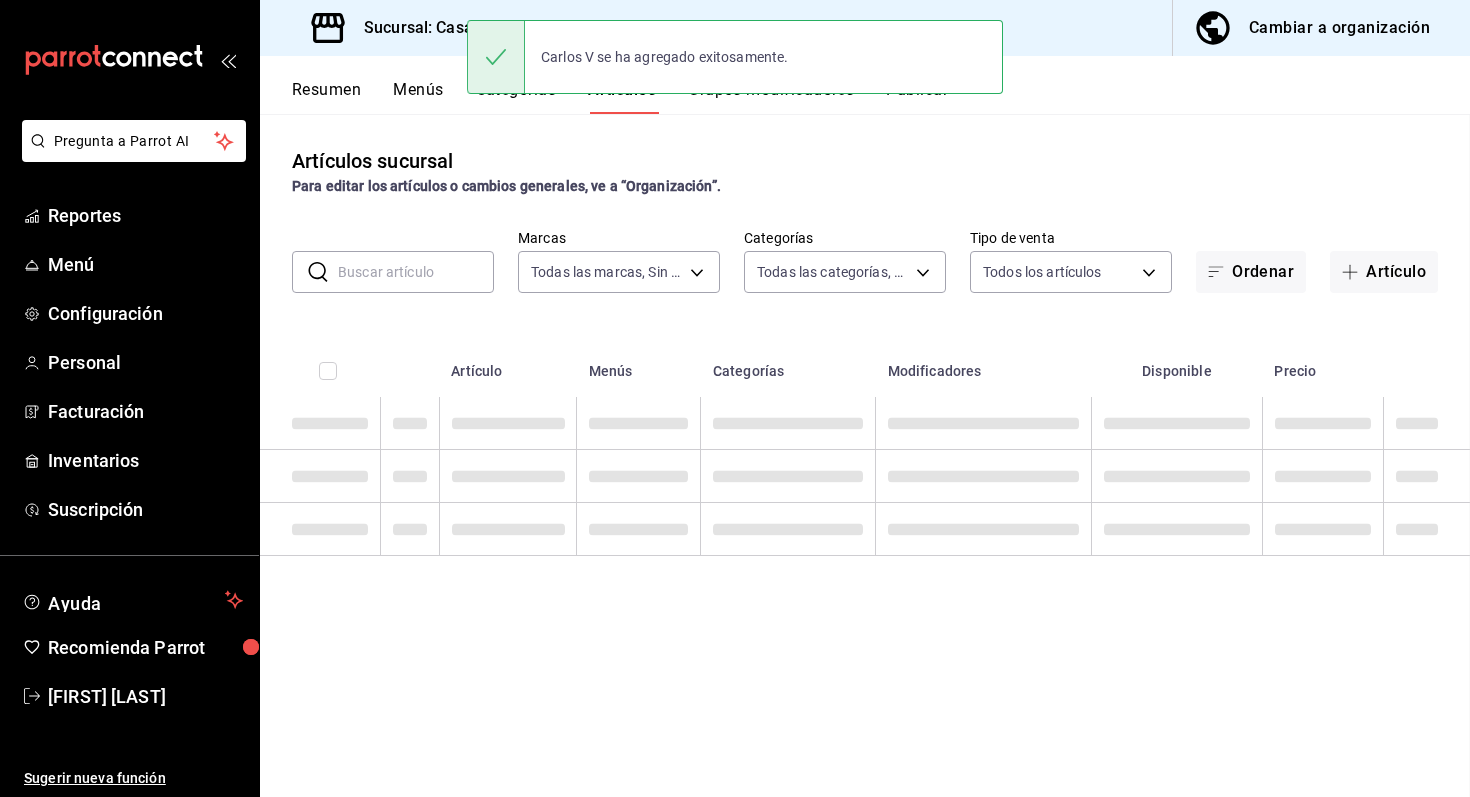 scroll, scrollTop: 0, scrollLeft: 0, axis: both 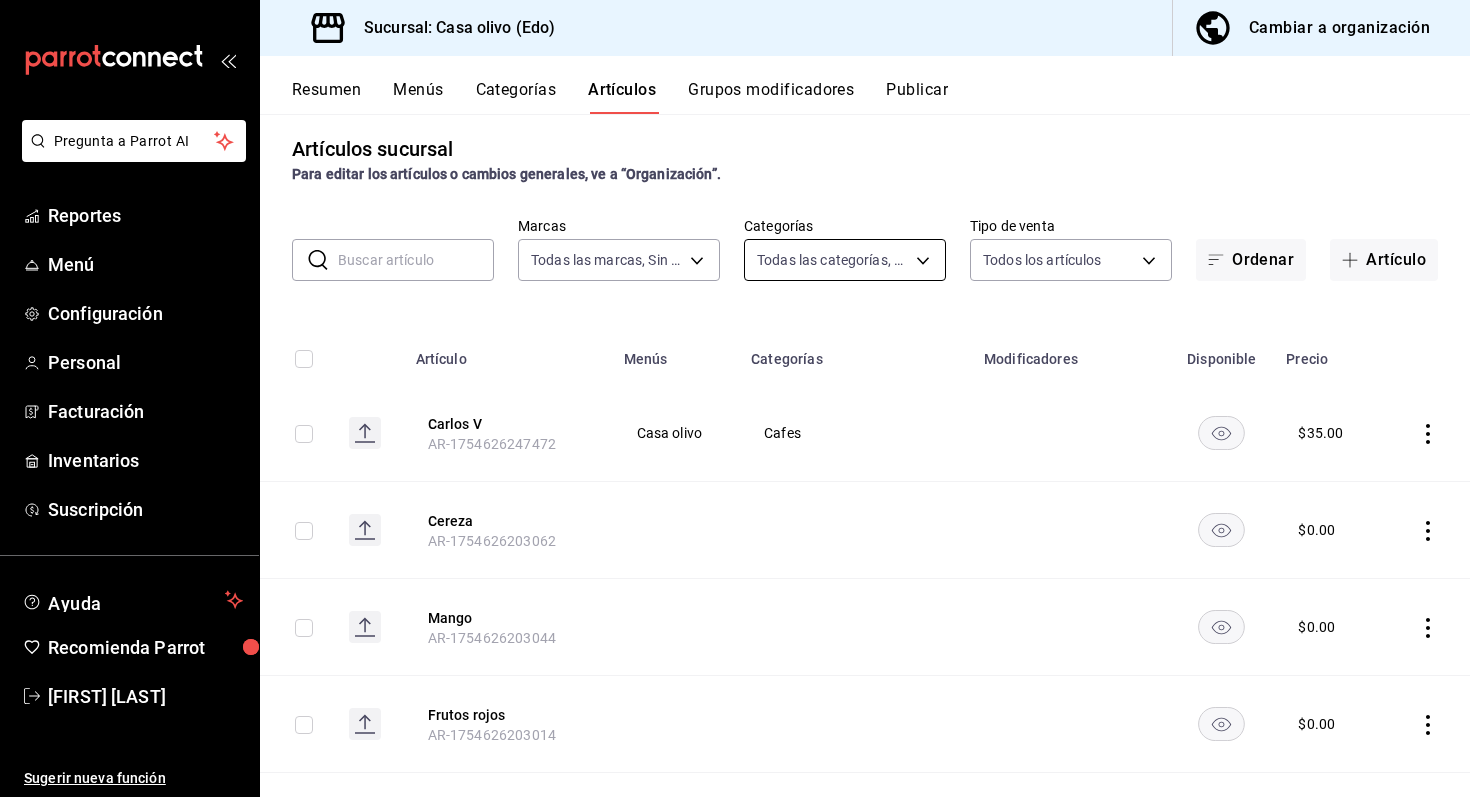 click on "Carlos V AR-1754626247472 Casa olivo Cafes $ 35.00 Cereza AR-1754626203062 $ 0.00 Mango $" at bounding box center (735, 398) 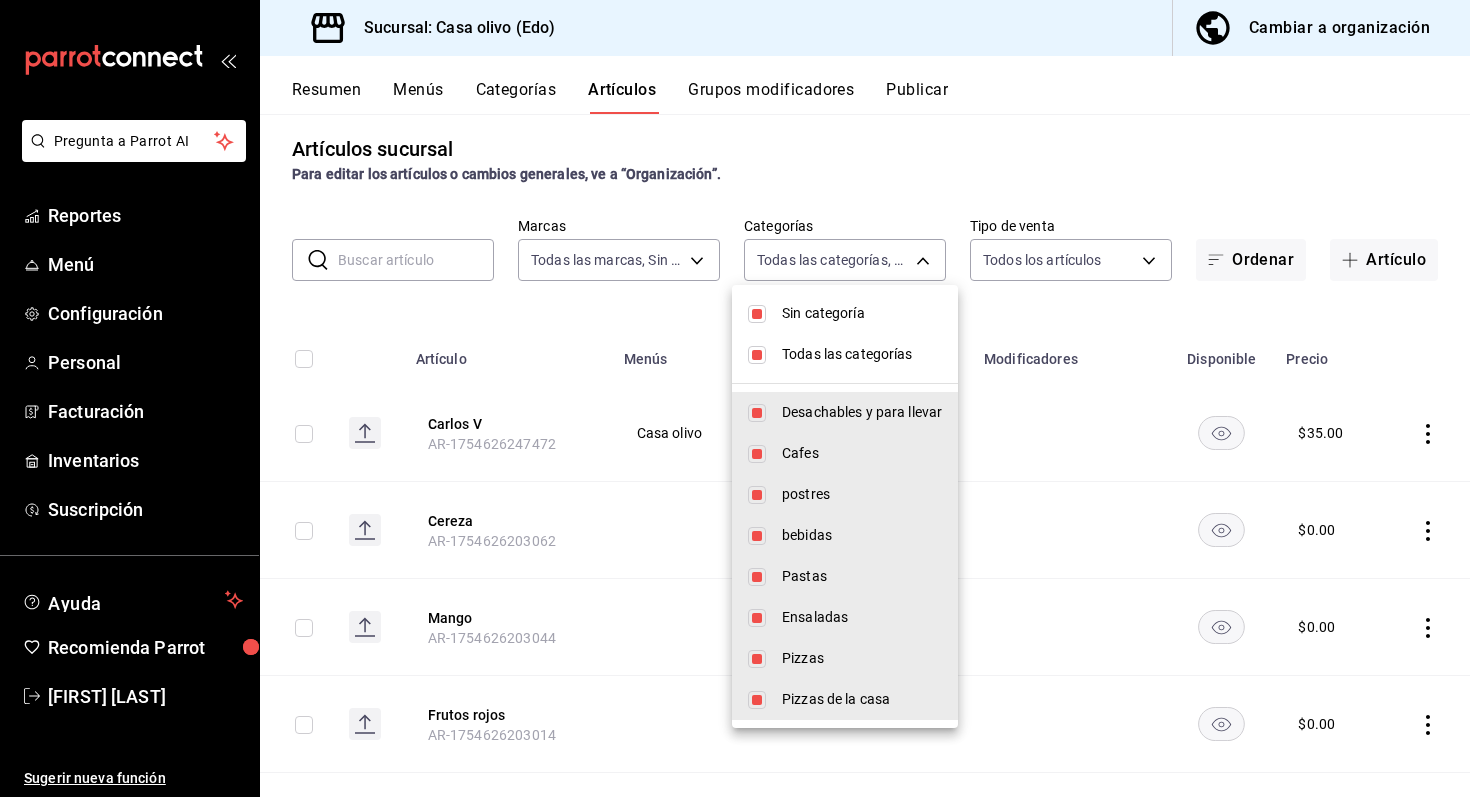 click on "Sin categoría" at bounding box center (845, 313) 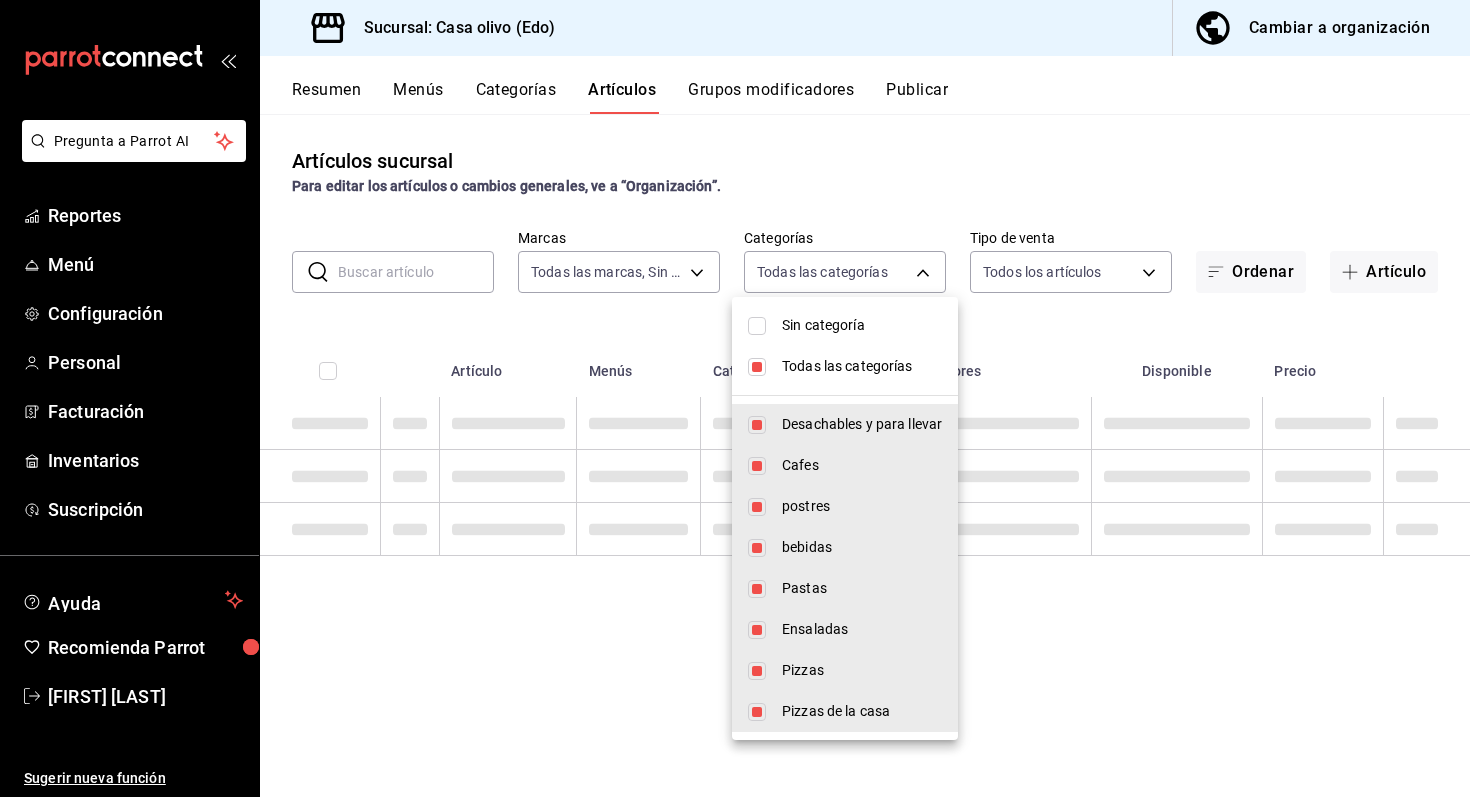 scroll, scrollTop: 0, scrollLeft: 0, axis: both 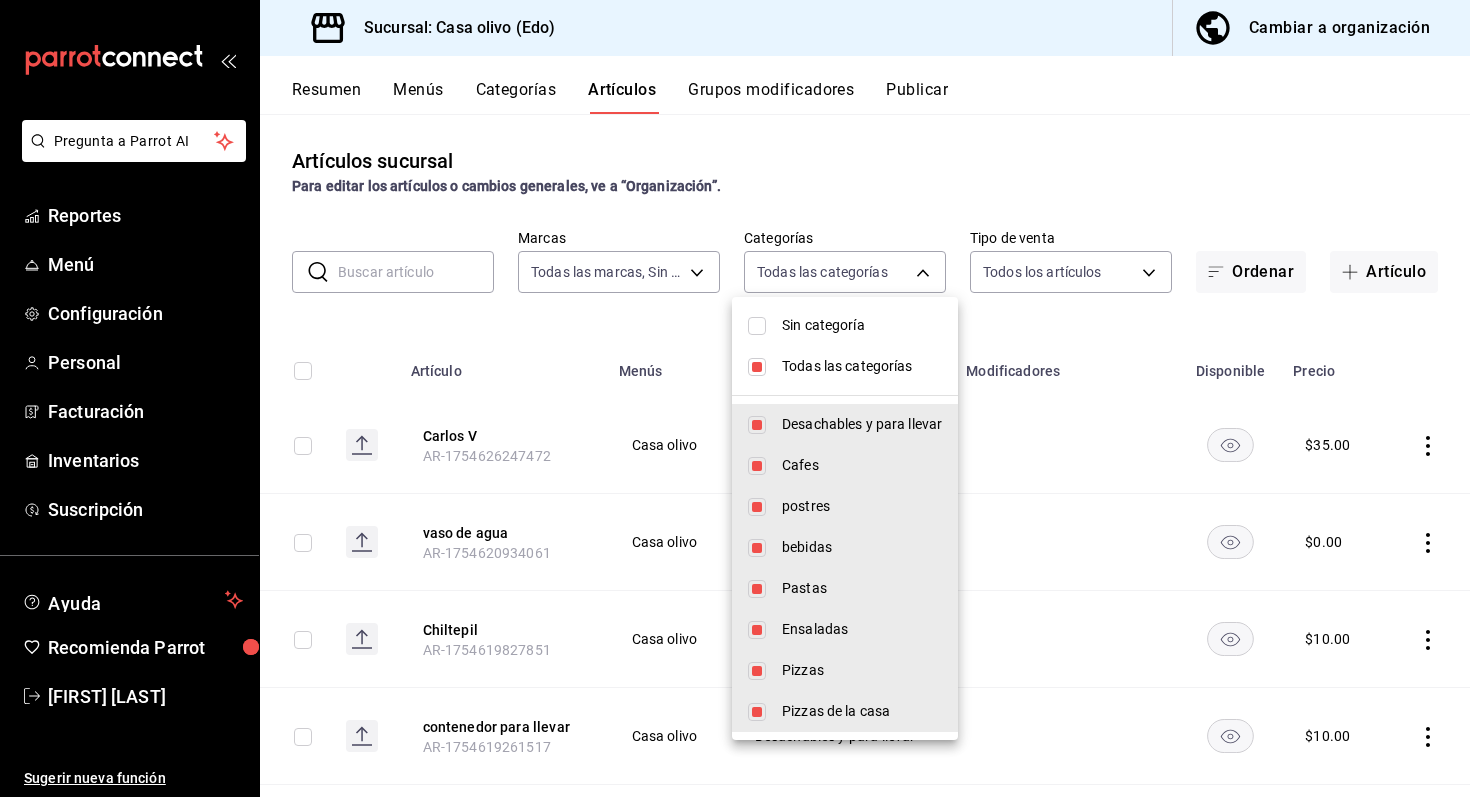 click at bounding box center [735, 398] 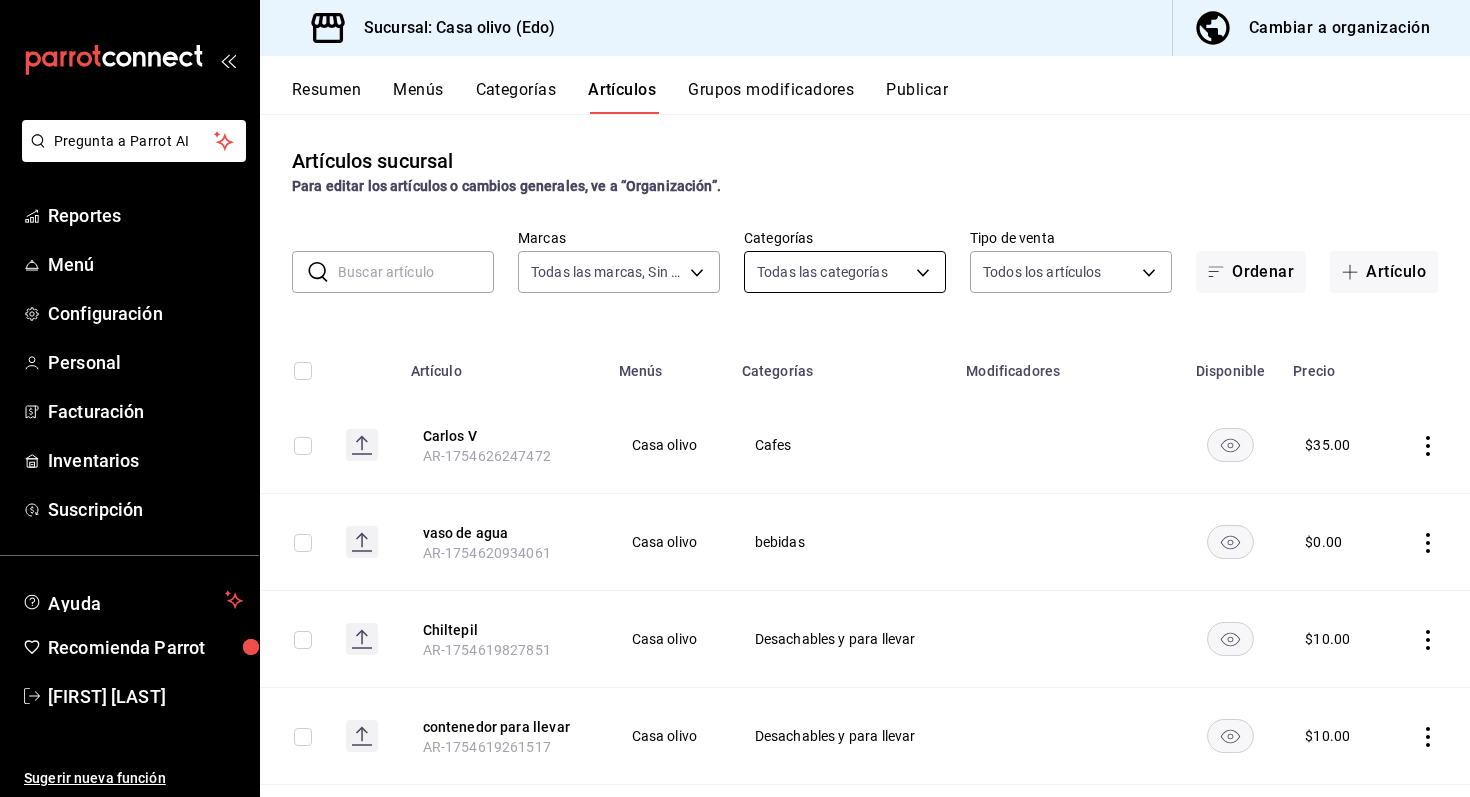 click on "Carlos V AR-1754626247472 Casa olivo Cafes $ 35.00 vaso de agua AR-1754620934061 Casa olivo bebidas $ $ $" at bounding box center [735, 398] 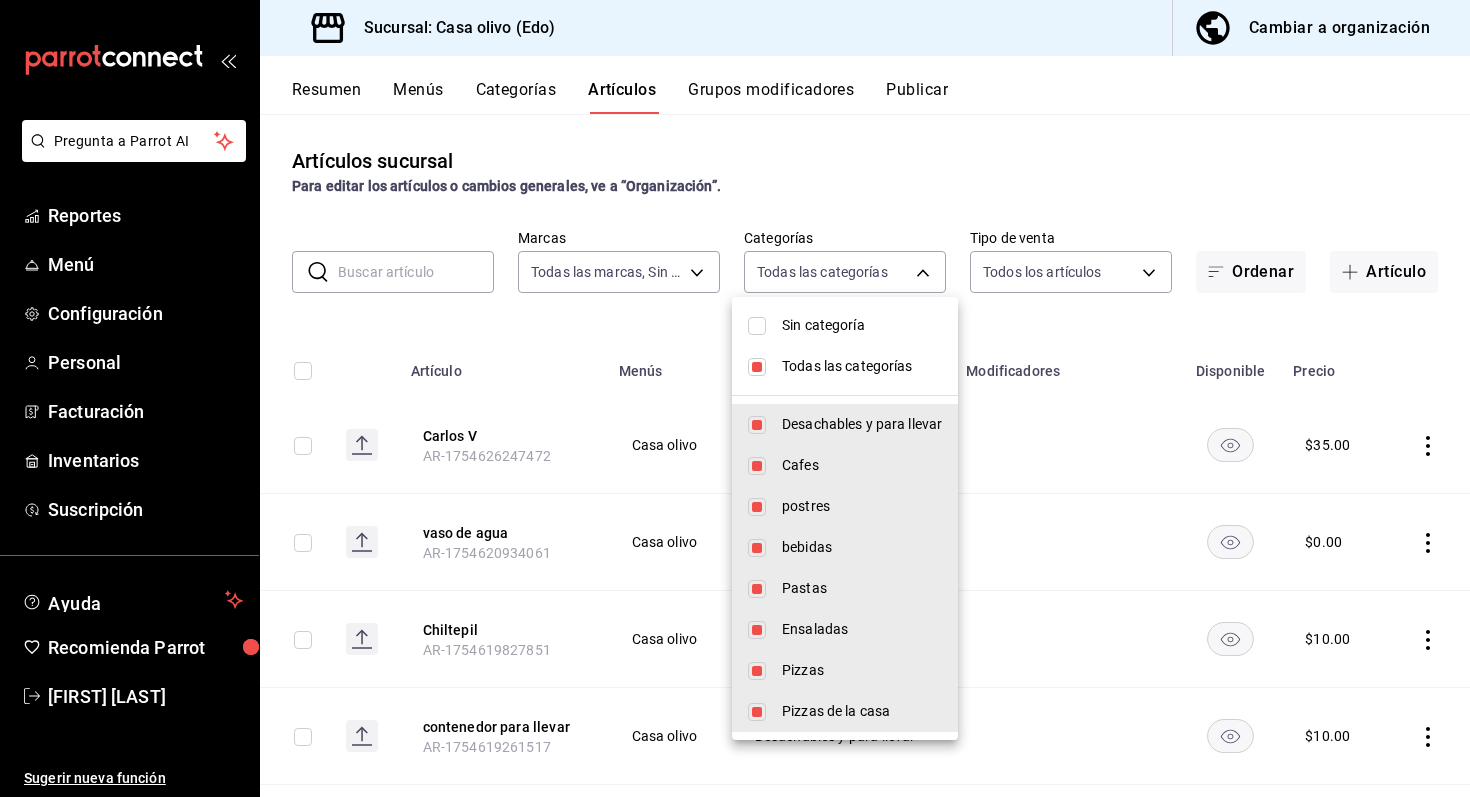 click on "Todas las categorías" at bounding box center (845, 366) 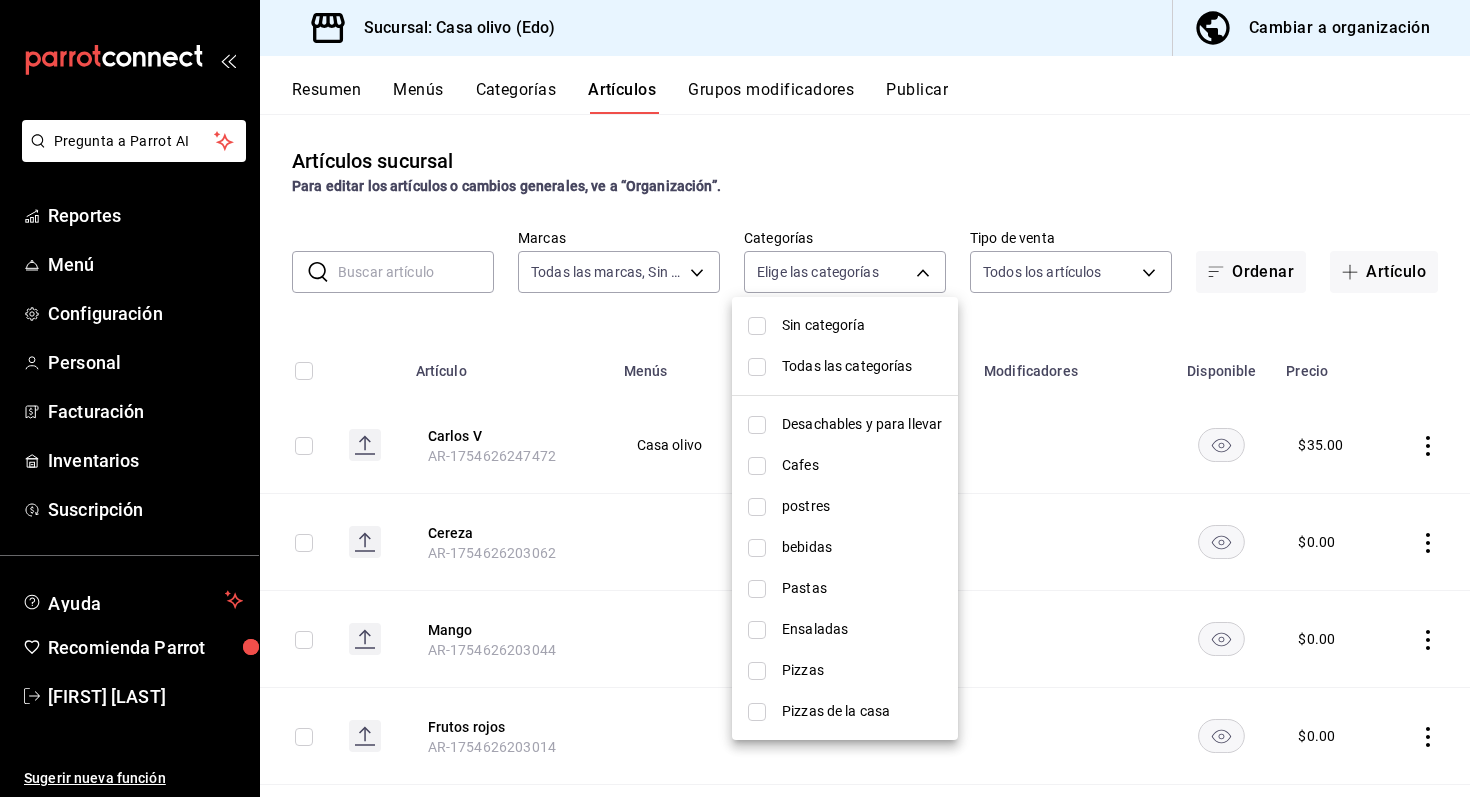 click on "Cafes" at bounding box center (862, 465) 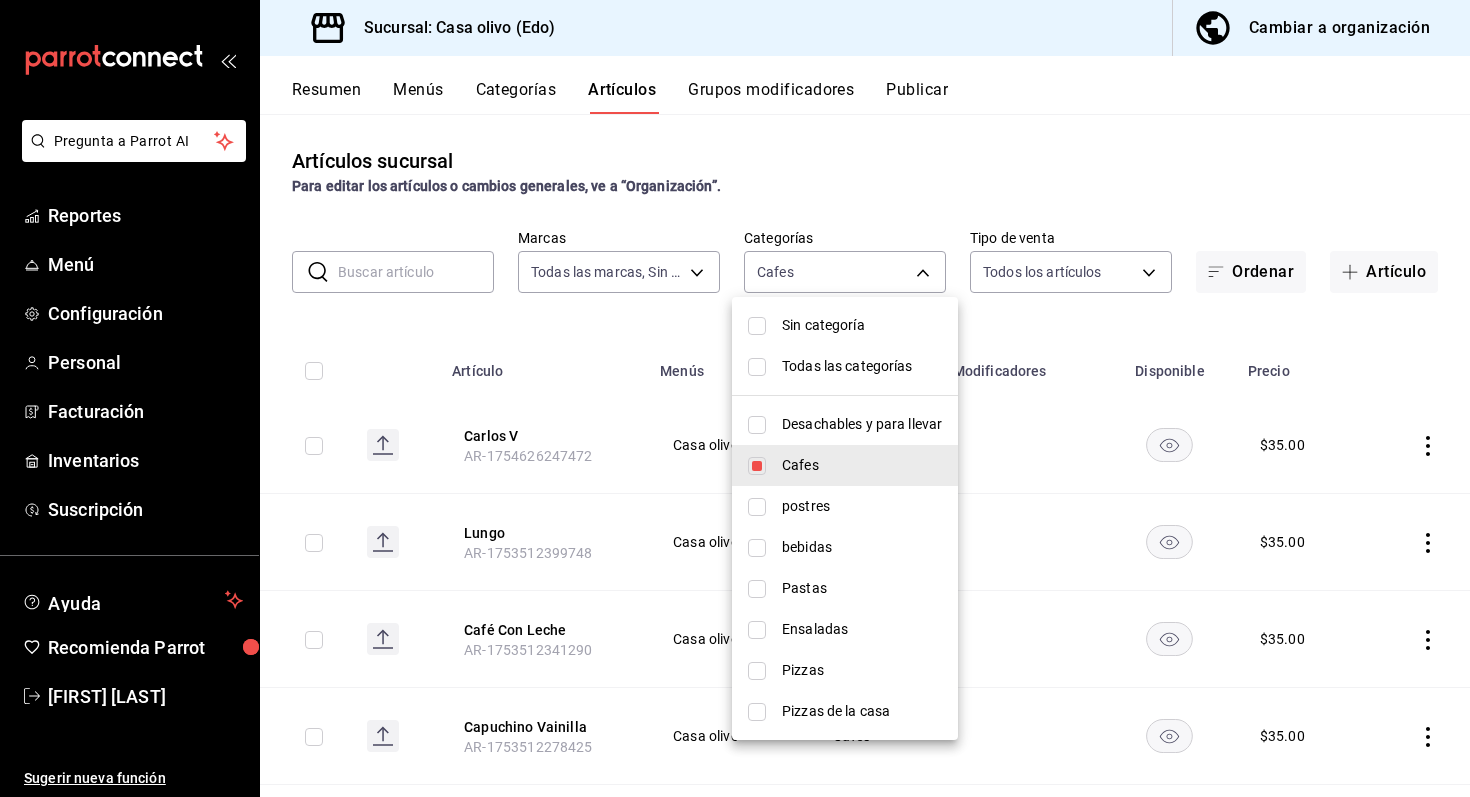 click at bounding box center (735, 398) 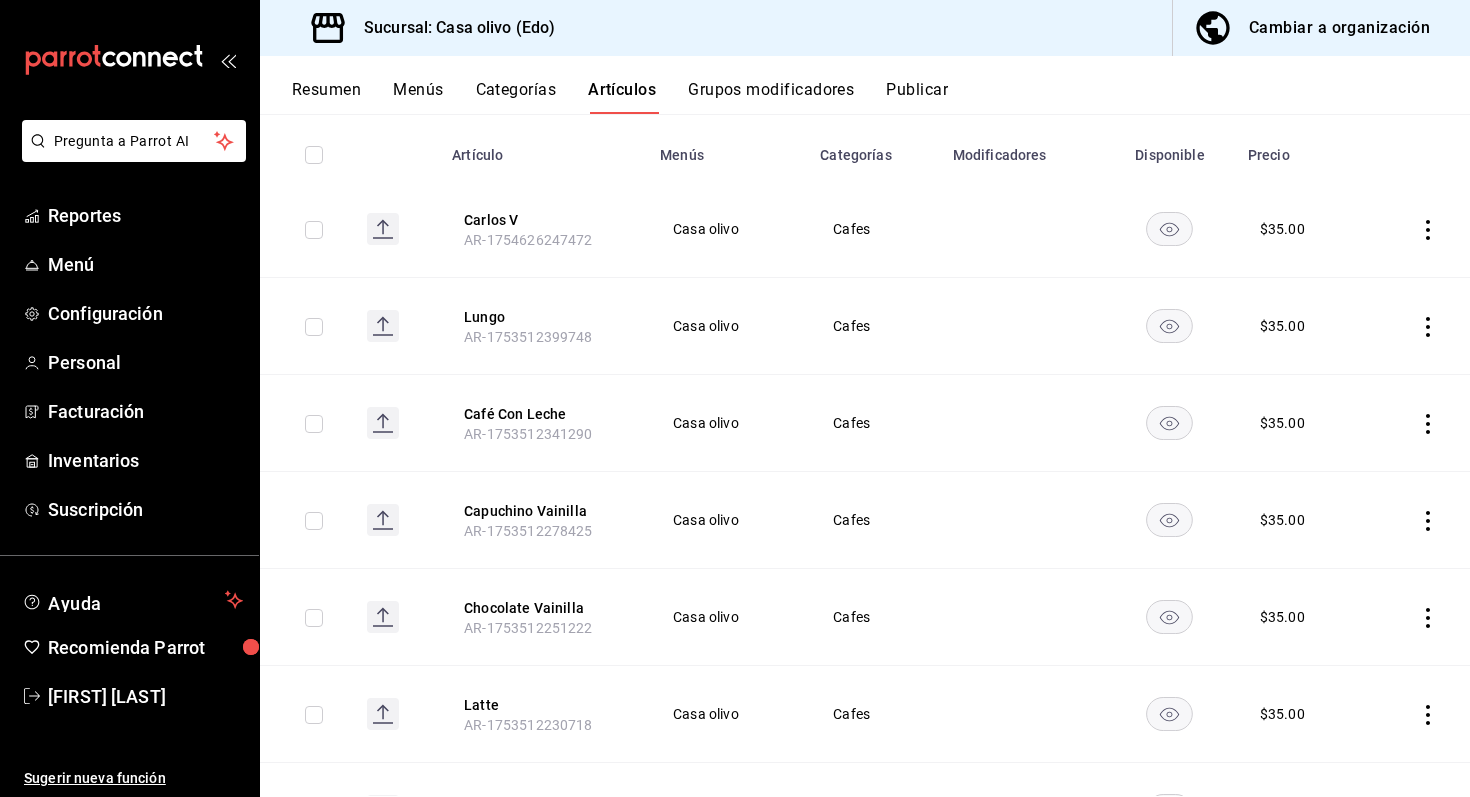scroll, scrollTop: 0, scrollLeft: 0, axis: both 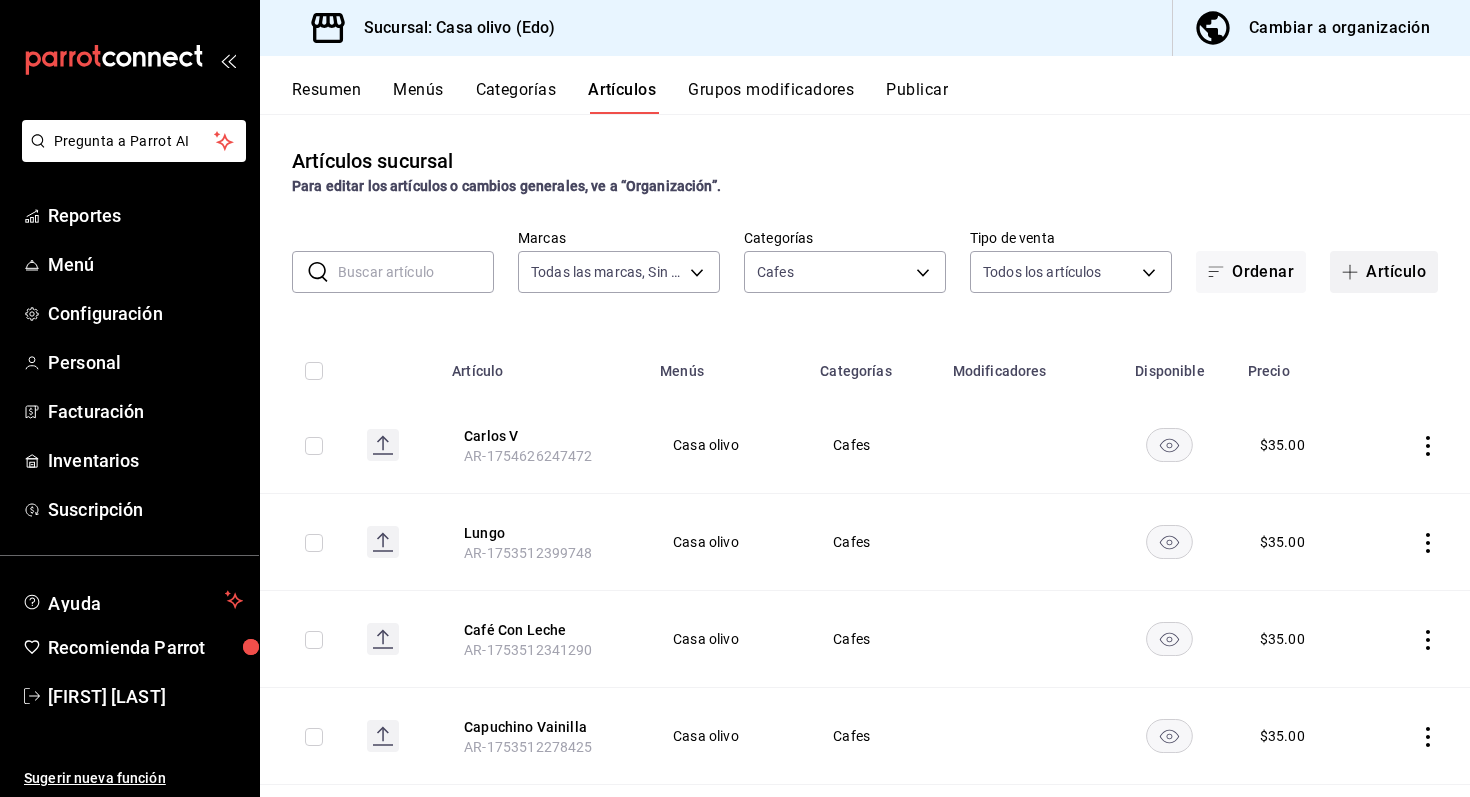 click on "Artículo" at bounding box center [1384, 272] 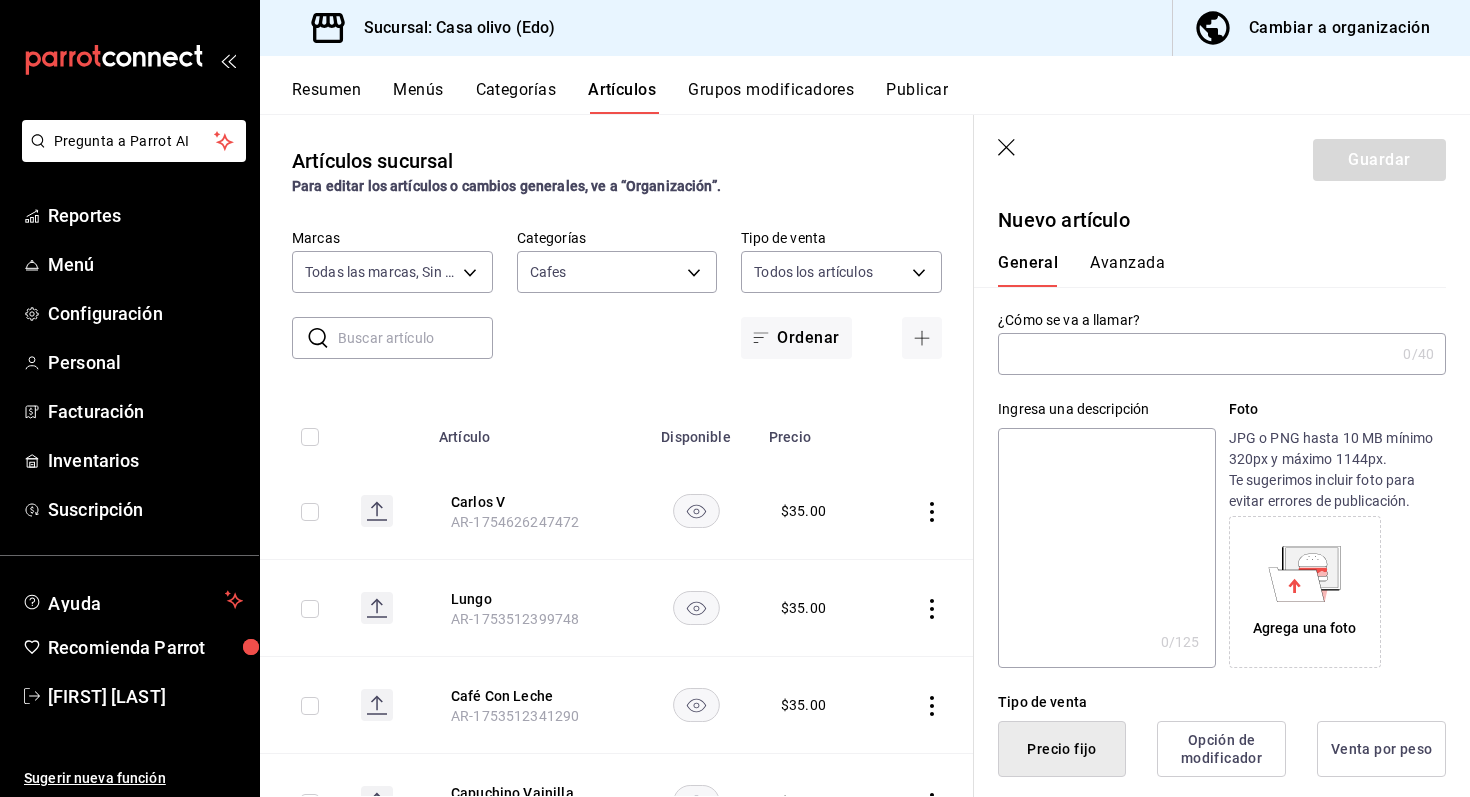 click at bounding box center [1196, 354] 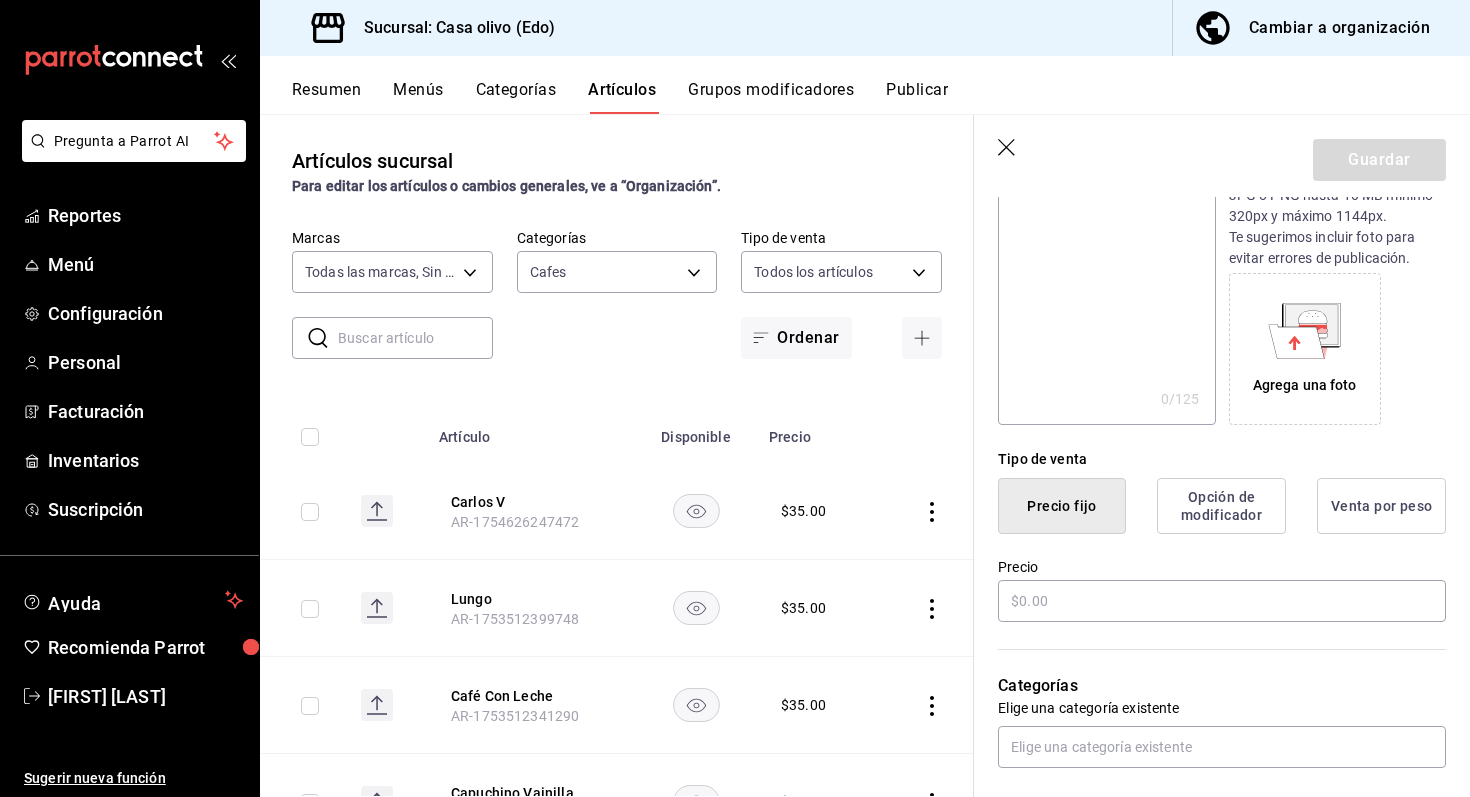 scroll, scrollTop: 300, scrollLeft: 0, axis: vertical 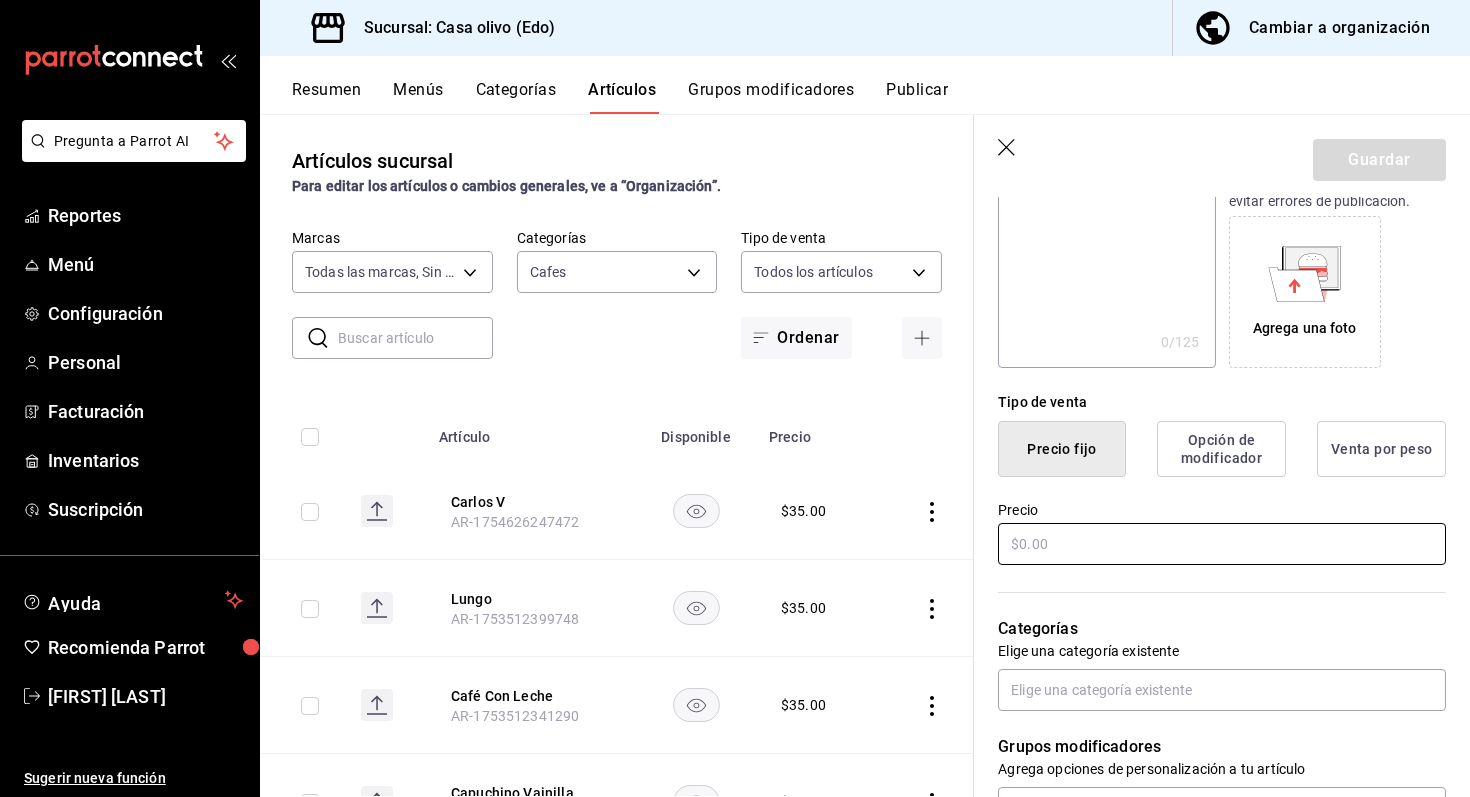 type on "Moka Canela" 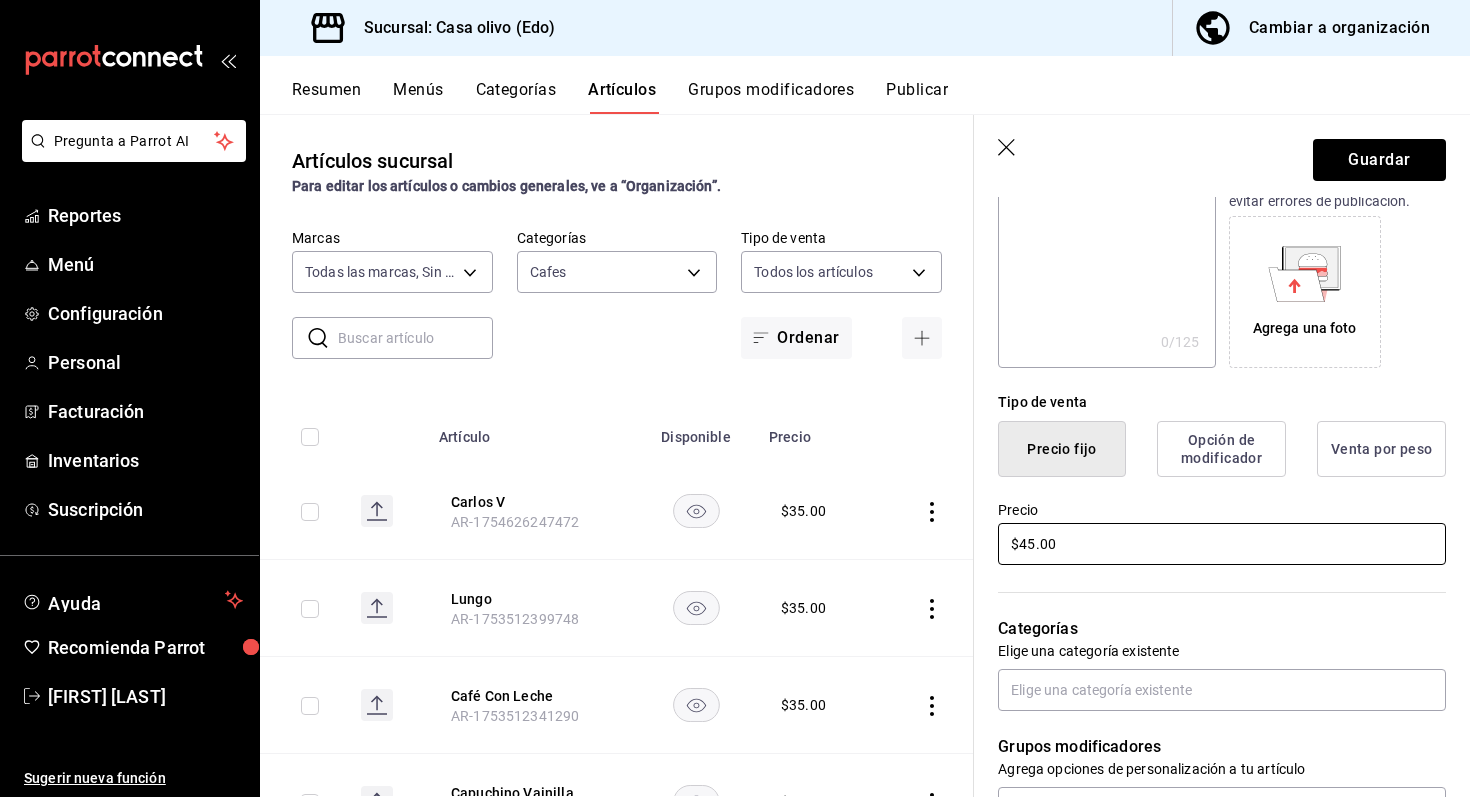 type on "$4.00" 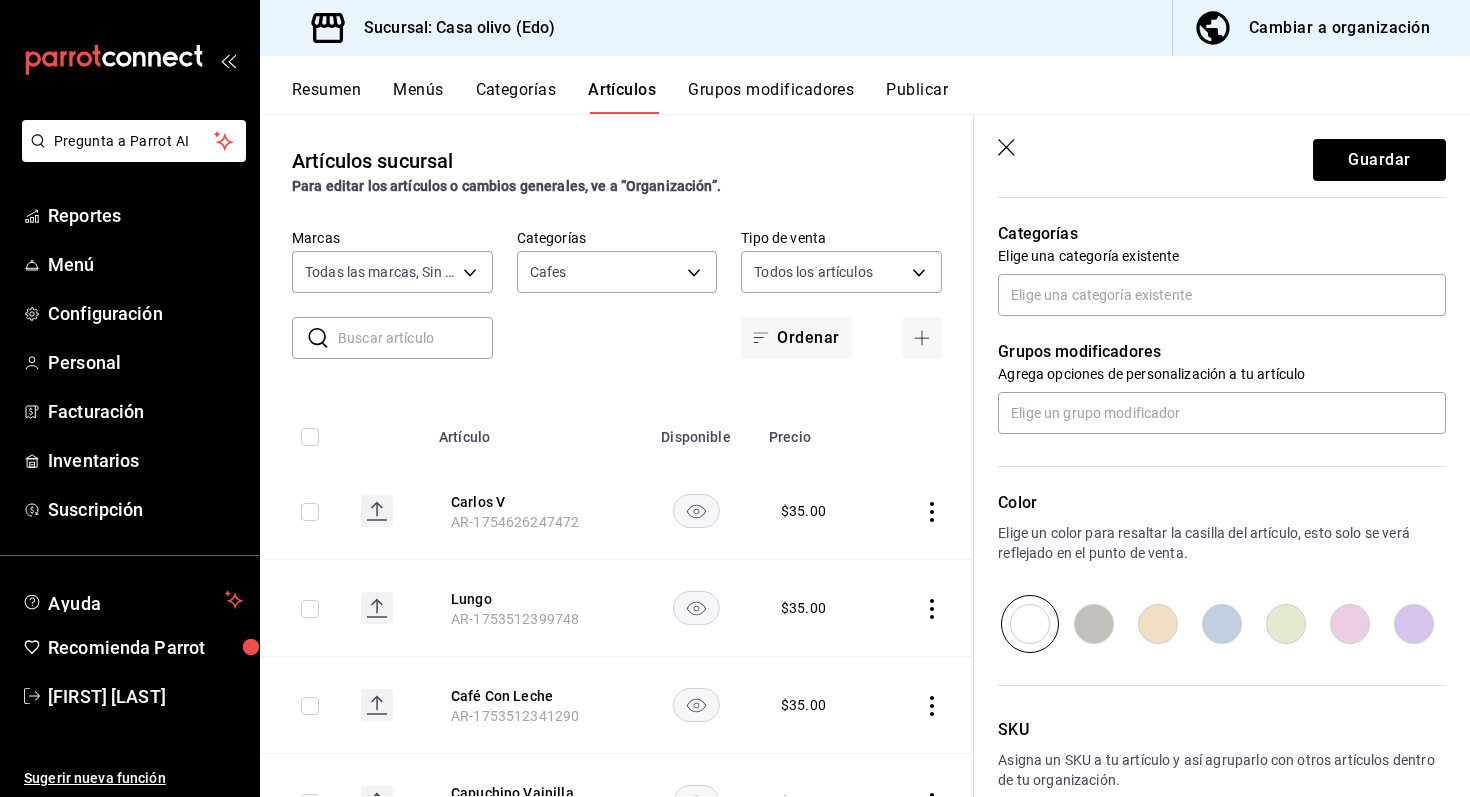 scroll, scrollTop: 623, scrollLeft: 0, axis: vertical 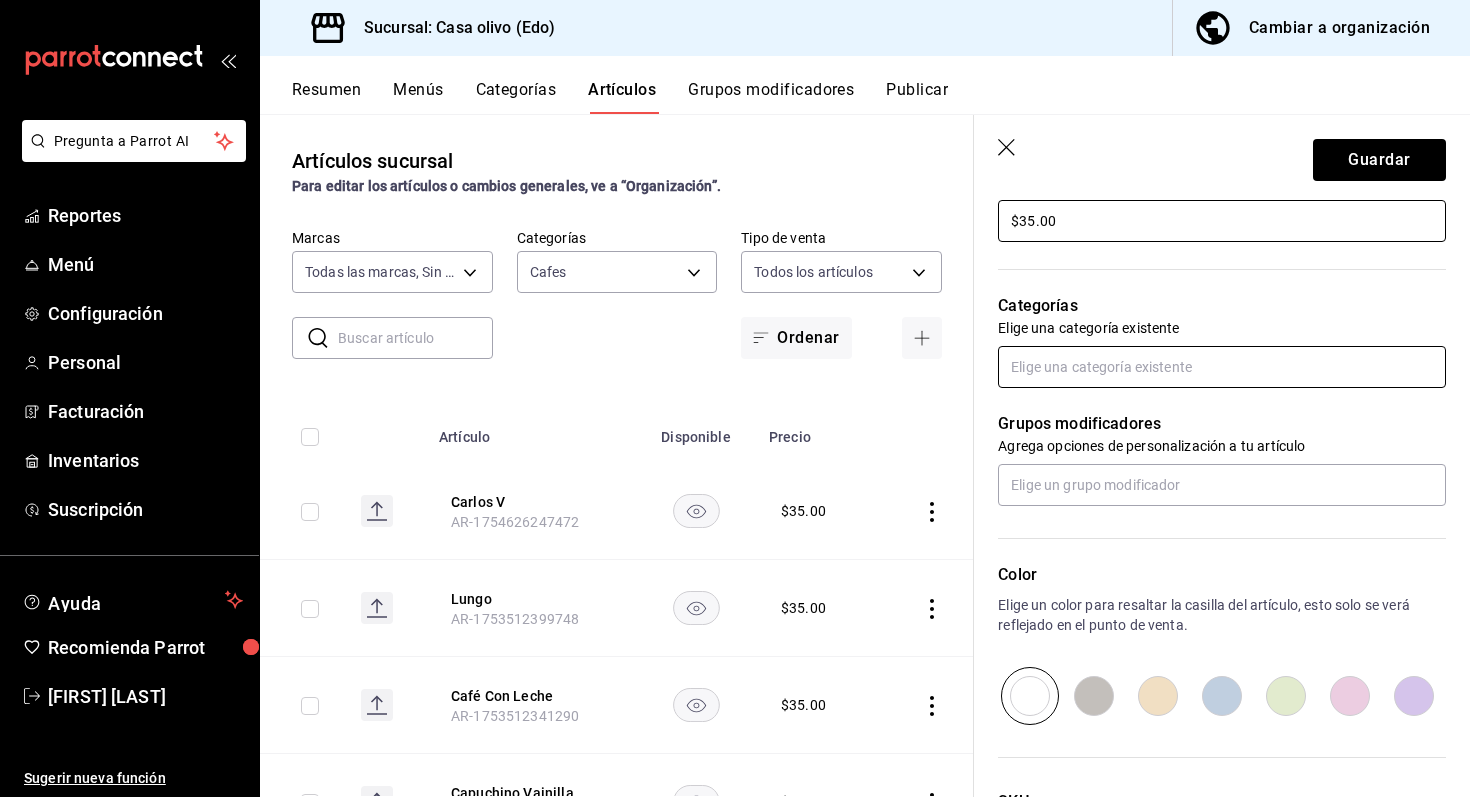 type on "$35.00" 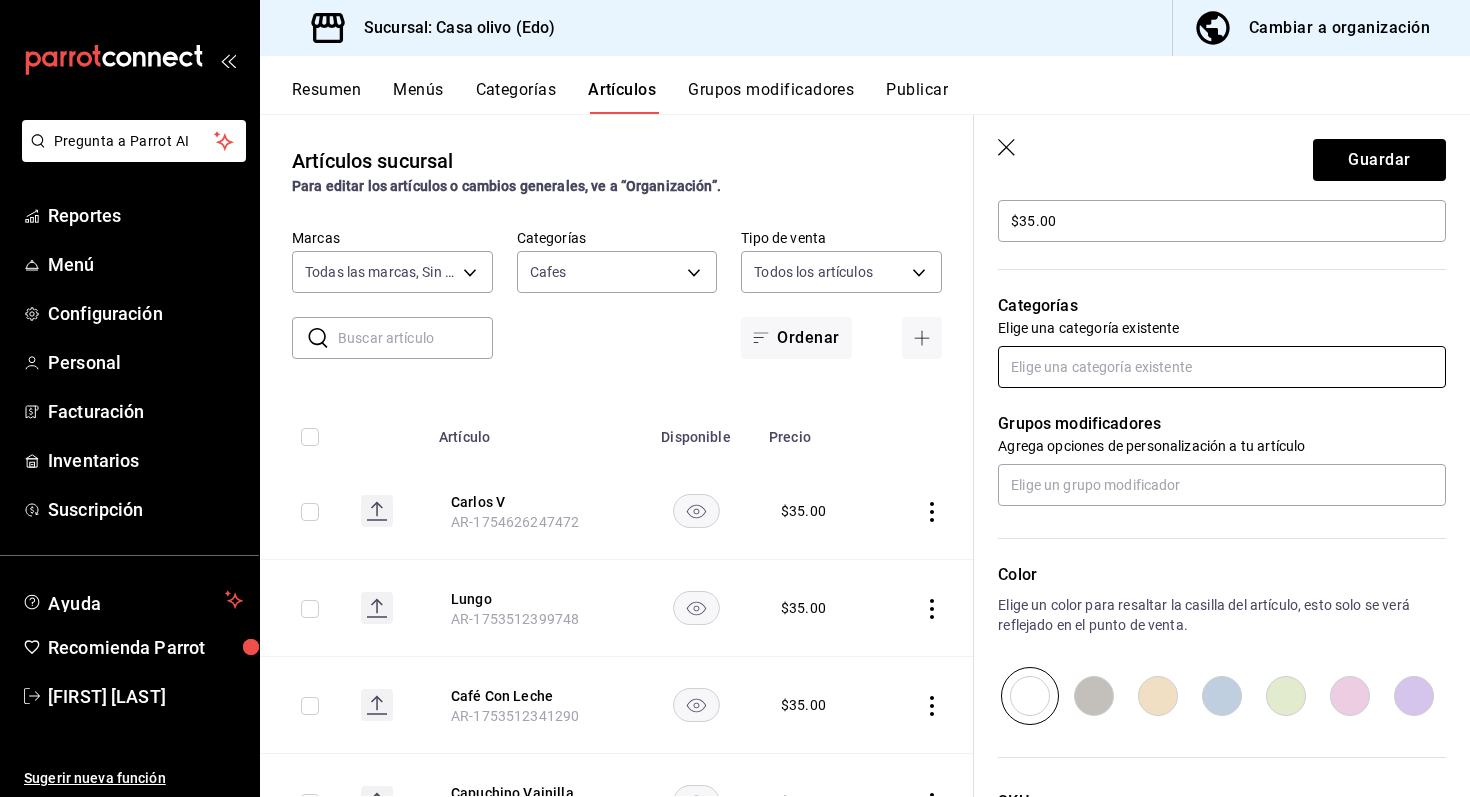 click at bounding box center [1222, 367] 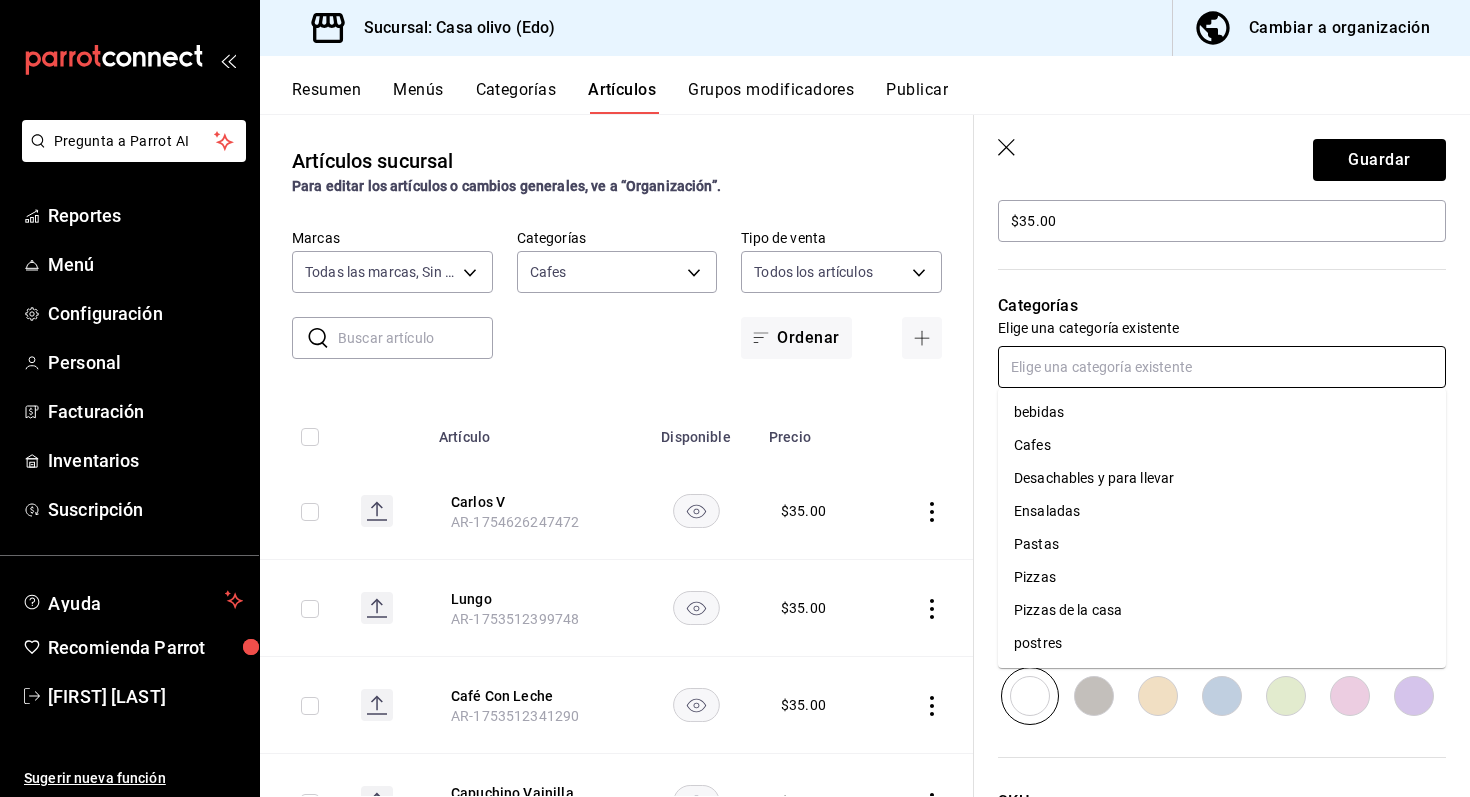 click on "Cafes" at bounding box center [1222, 445] 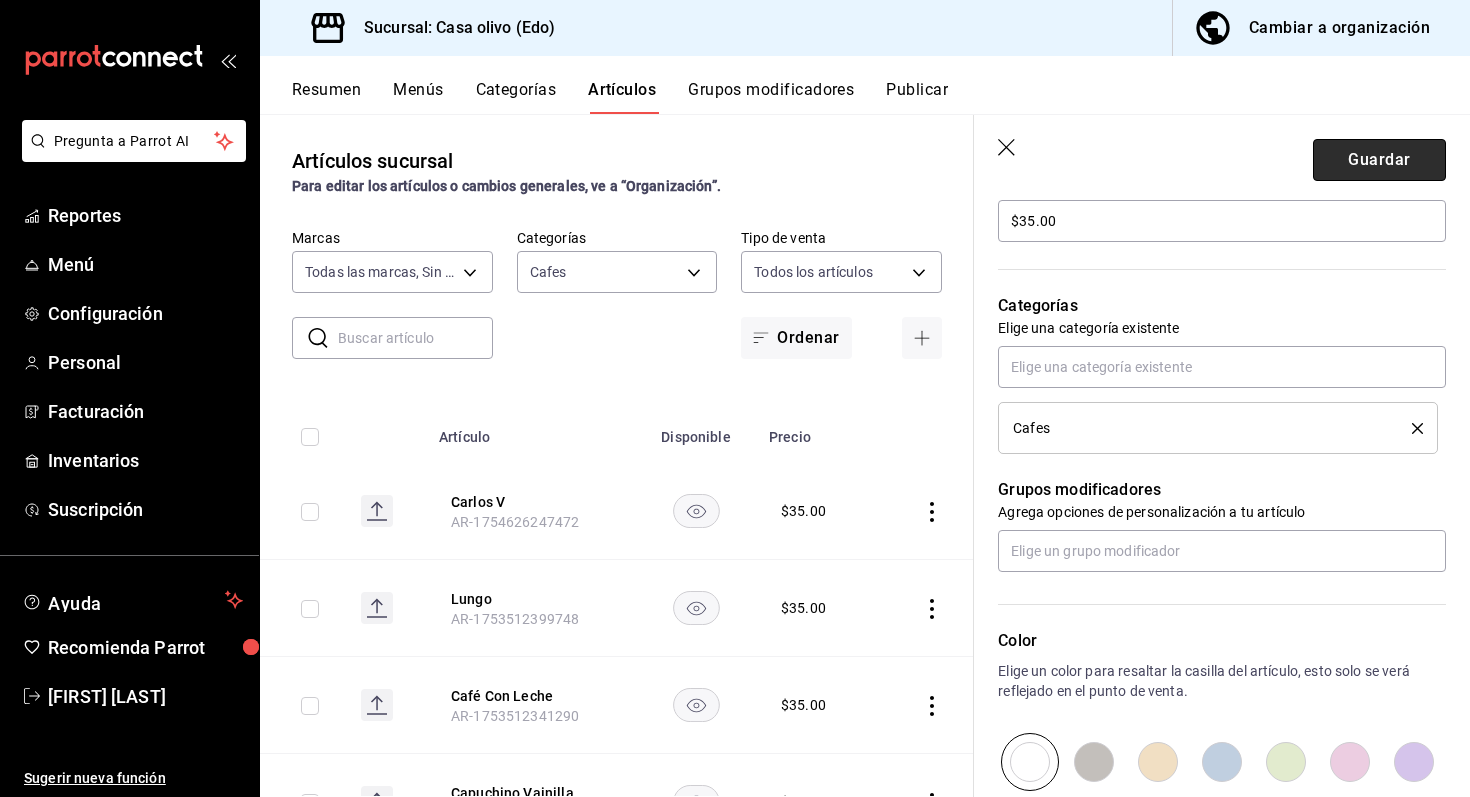 click on "Guardar" at bounding box center (1379, 160) 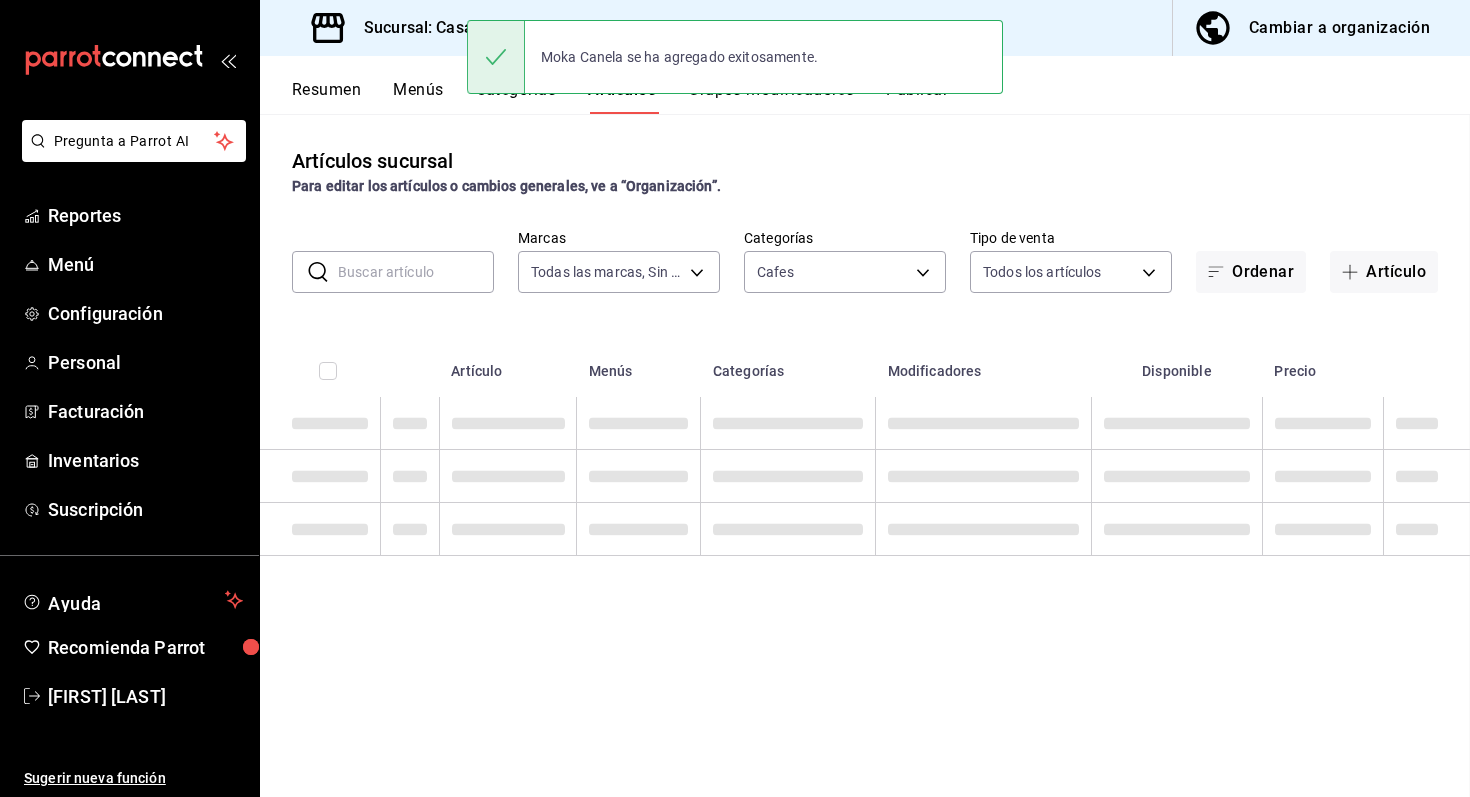 scroll, scrollTop: 0, scrollLeft: 0, axis: both 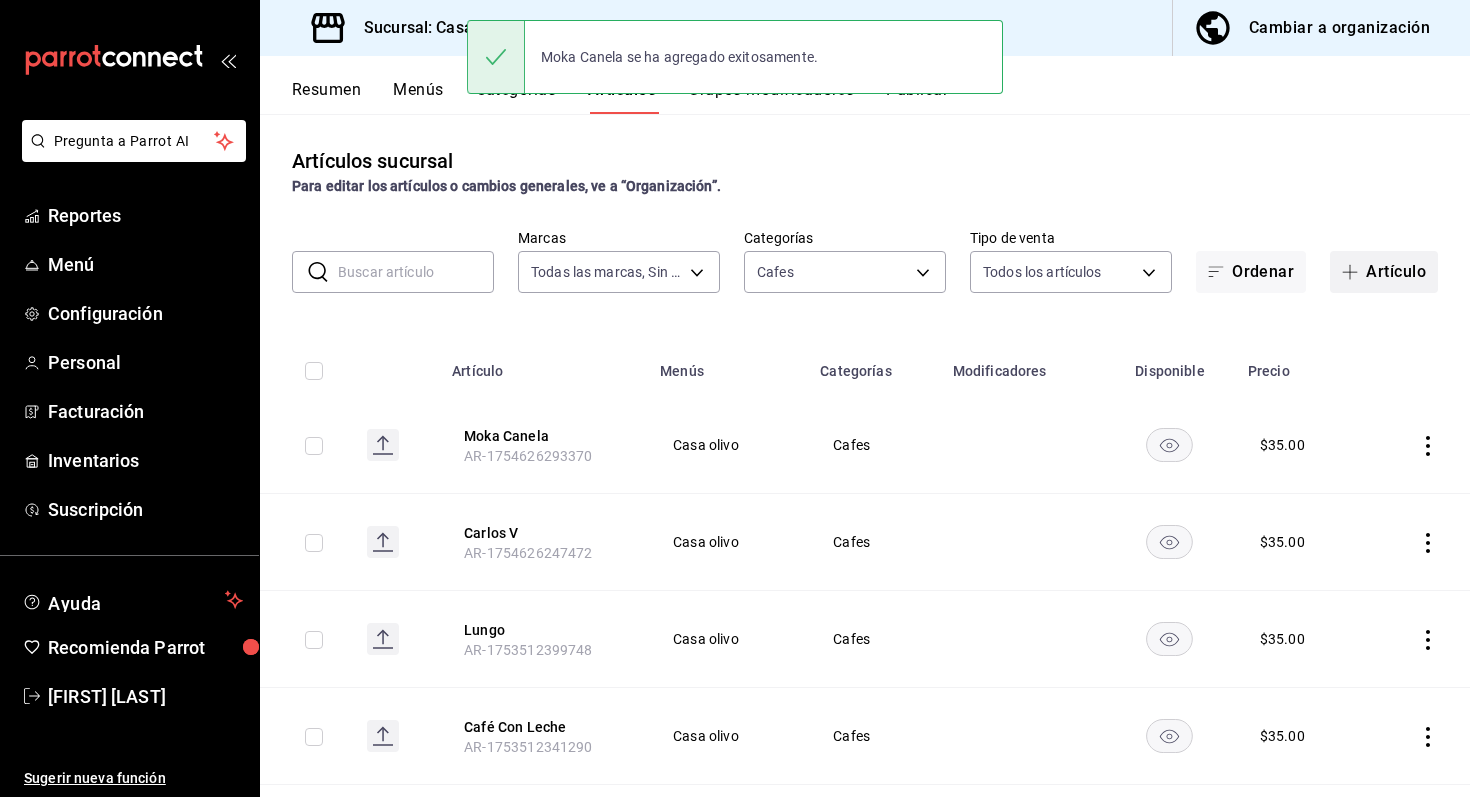 click on "Artículo" at bounding box center [1384, 272] 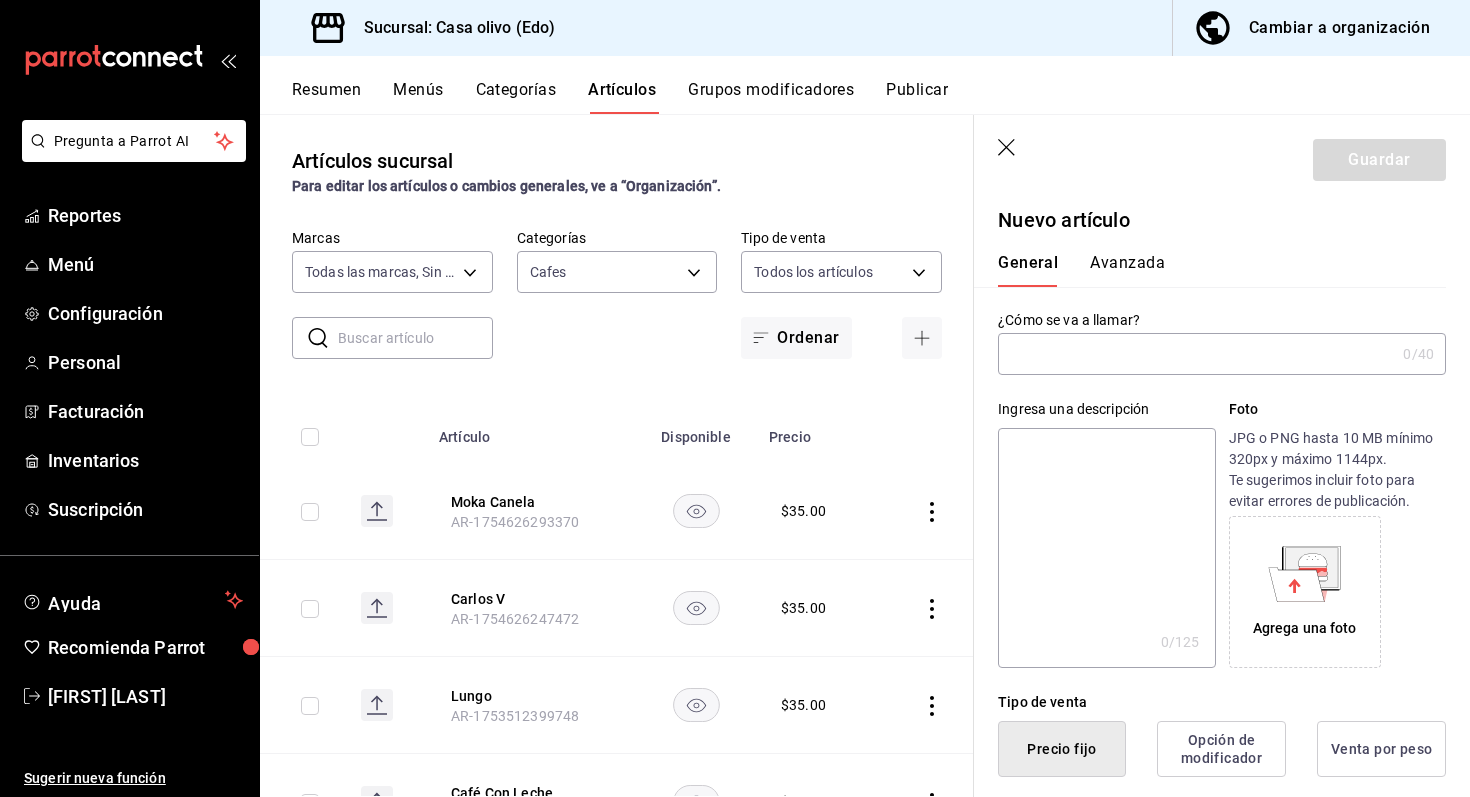 click at bounding box center (1196, 354) 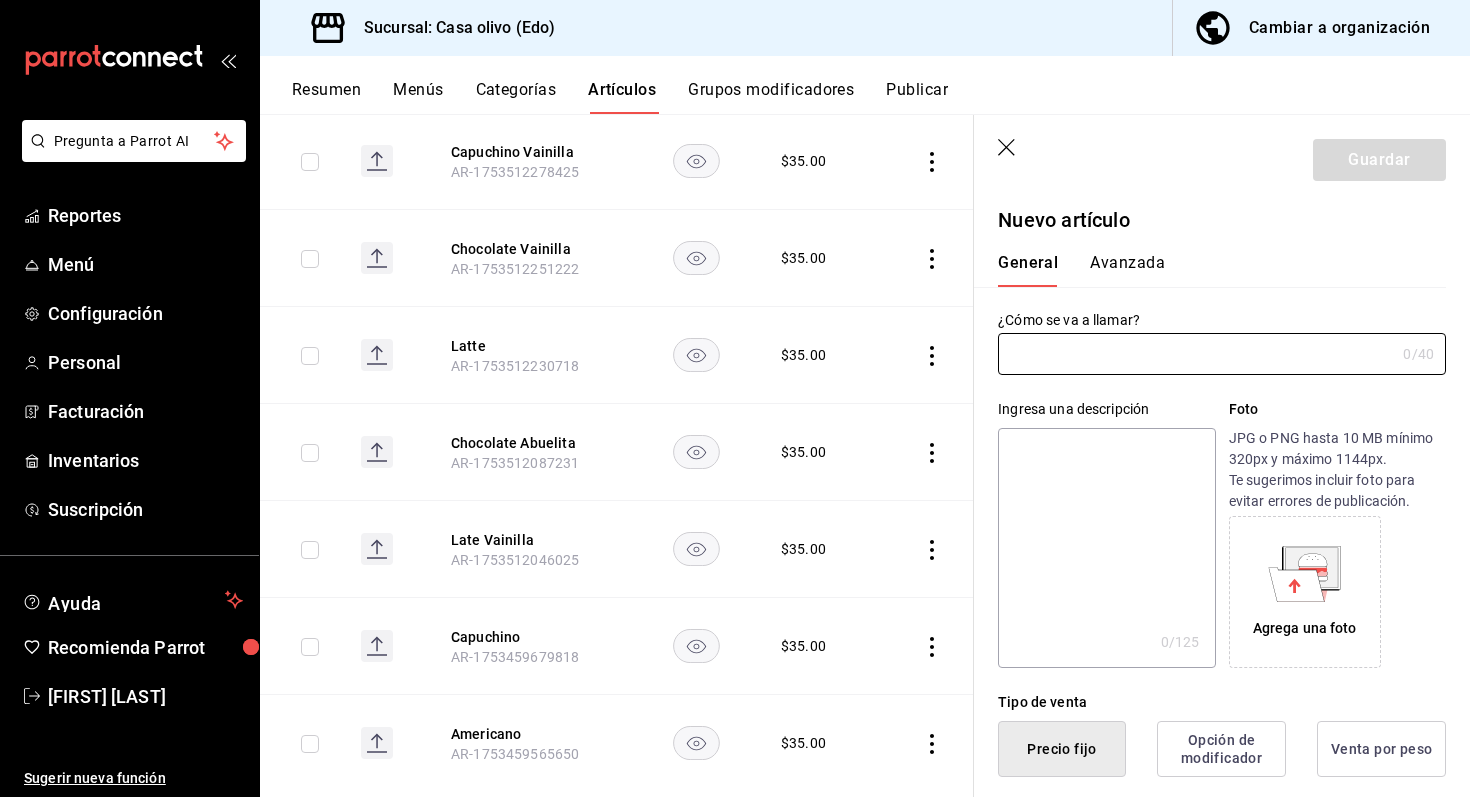 scroll, scrollTop: 781, scrollLeft: 0, axis: vertical 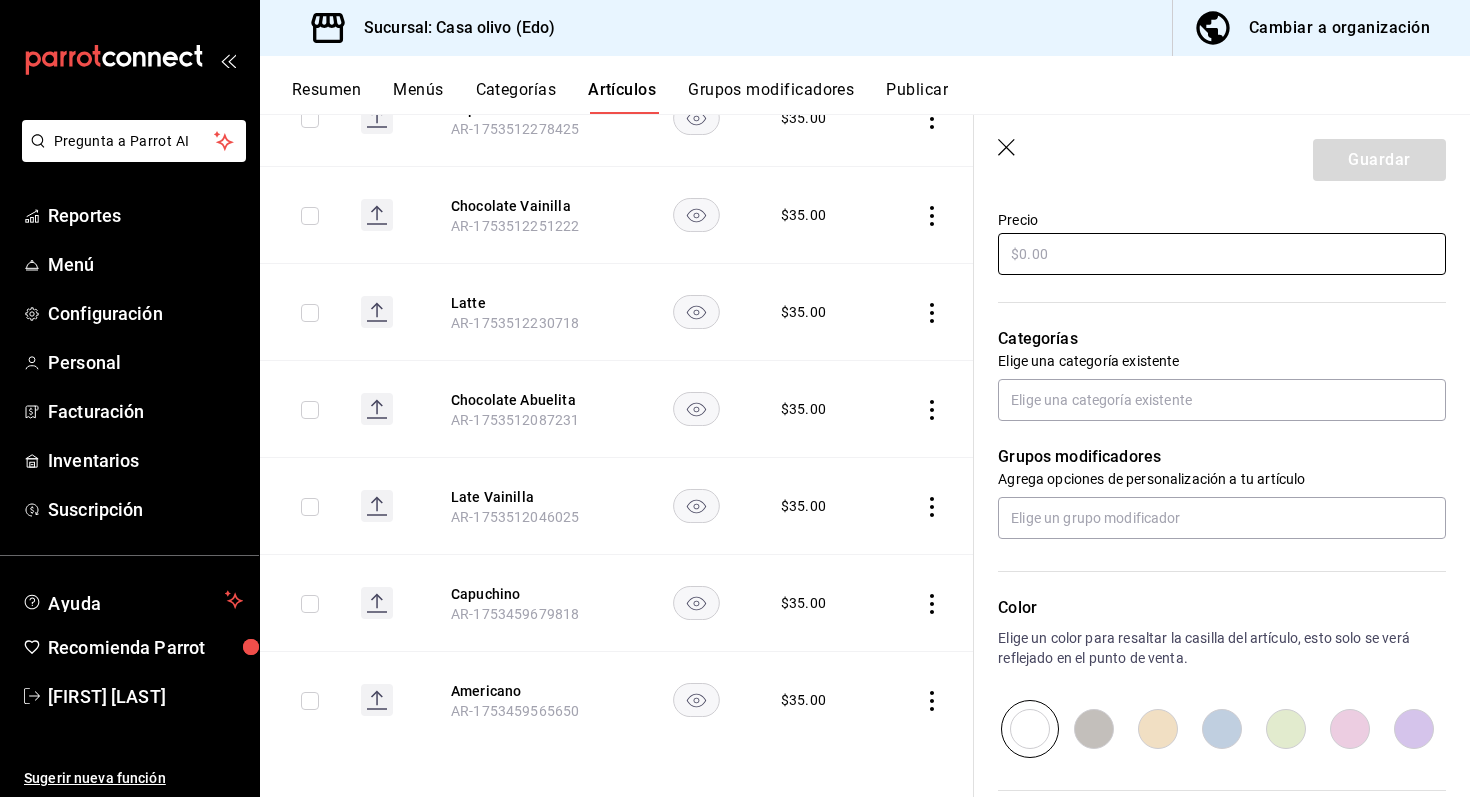 type on "Mokachino" 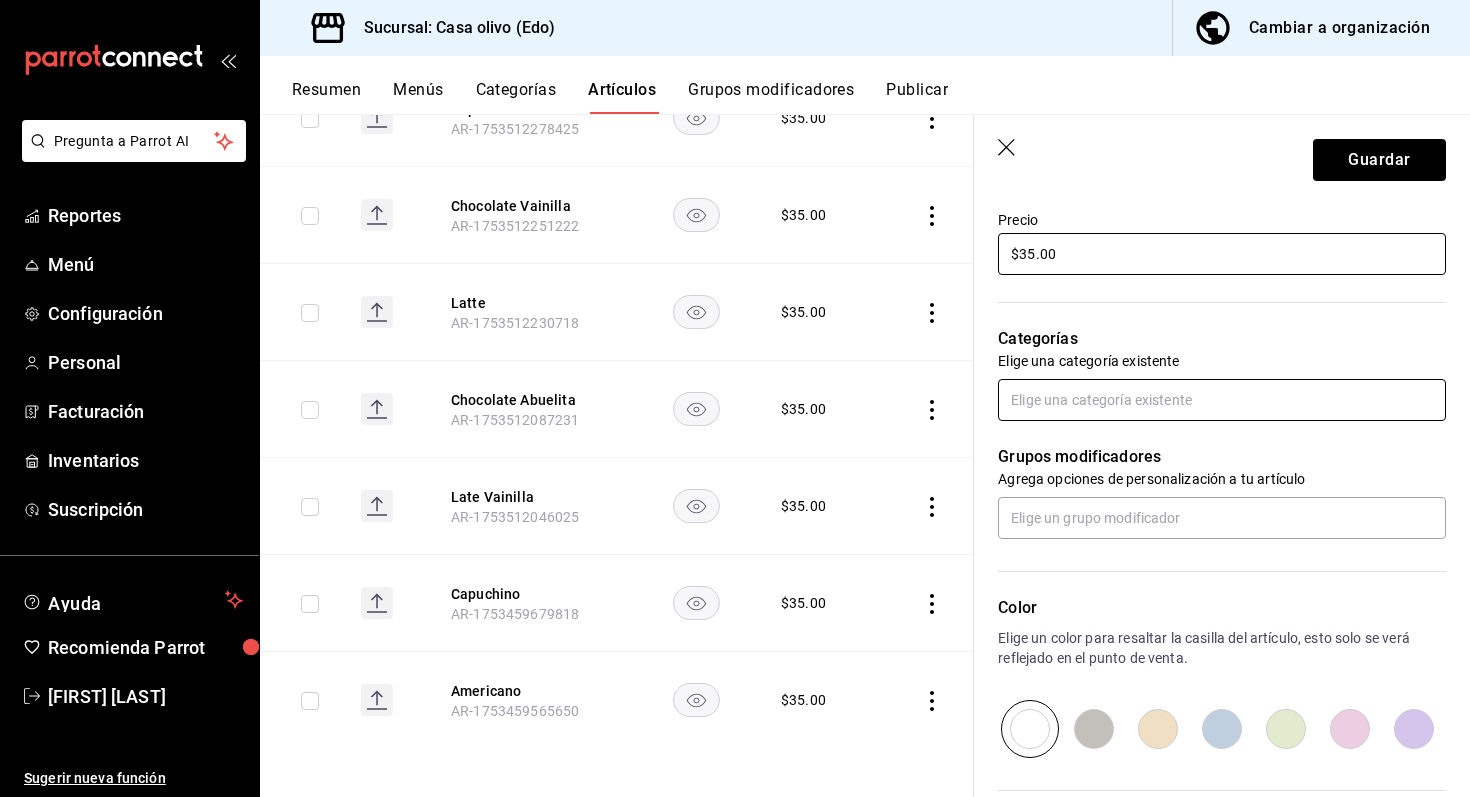 type on "$35.00" 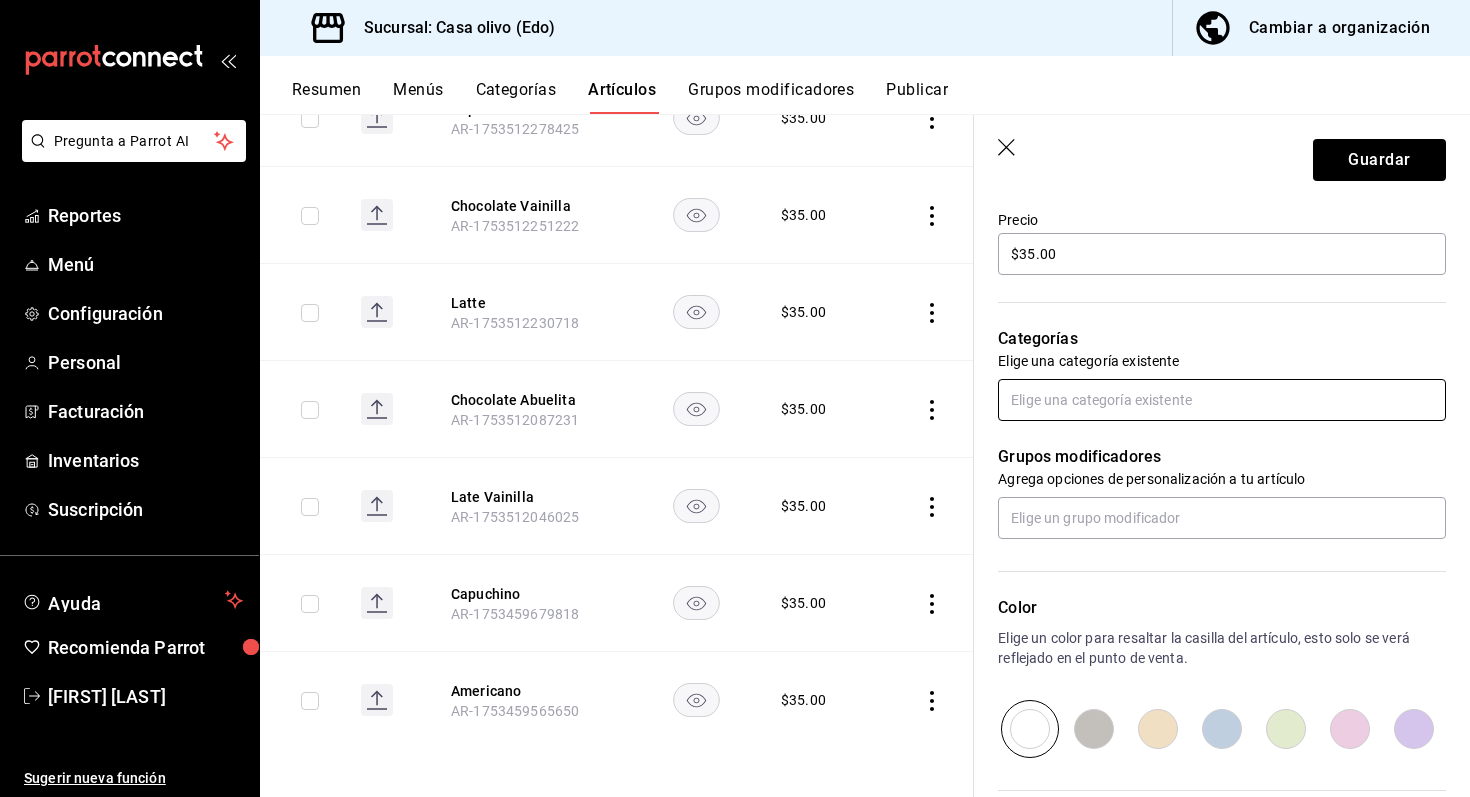 click at bounding box center [1222, 400] 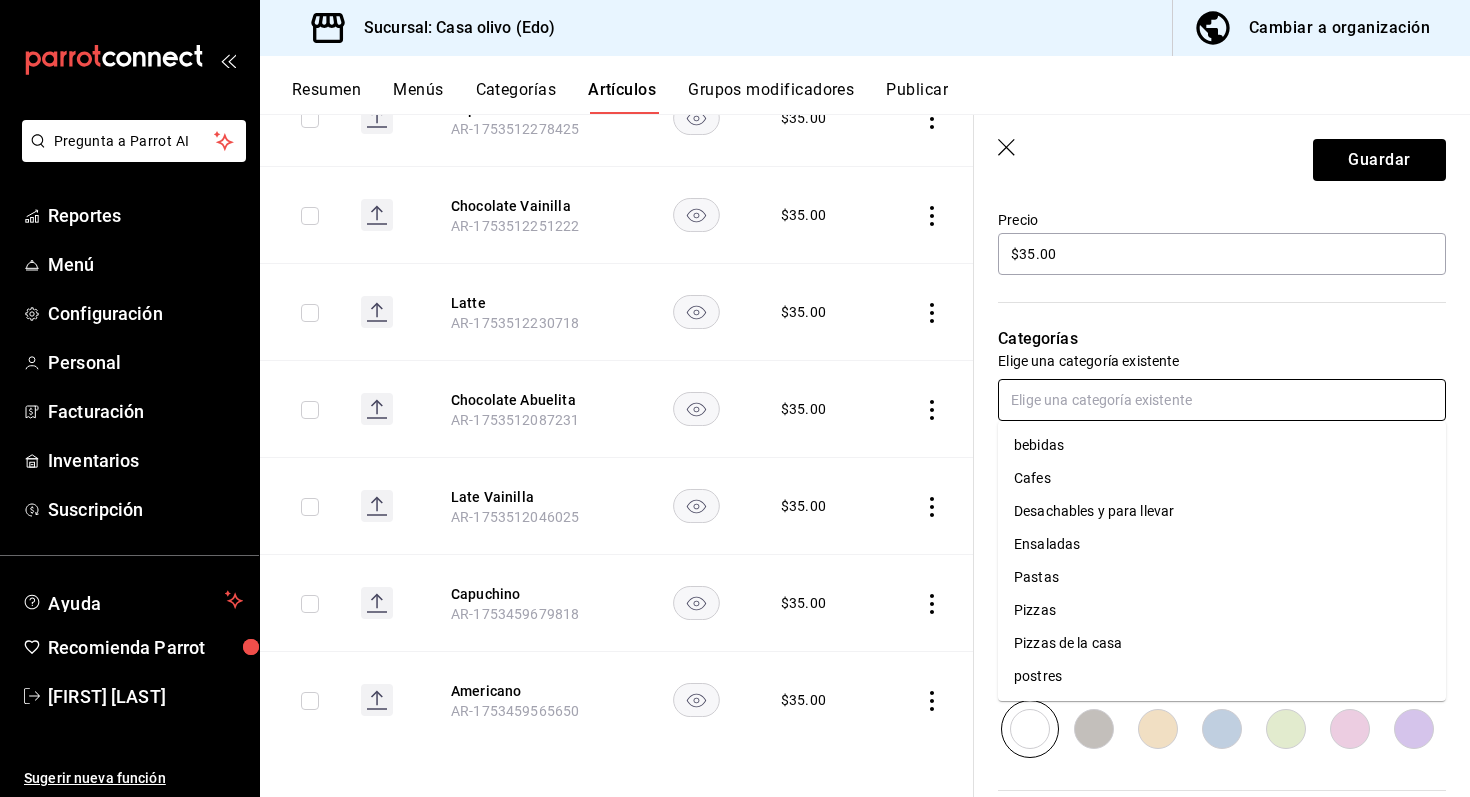 click on "Cafes" at bounding box center (1222, 478) 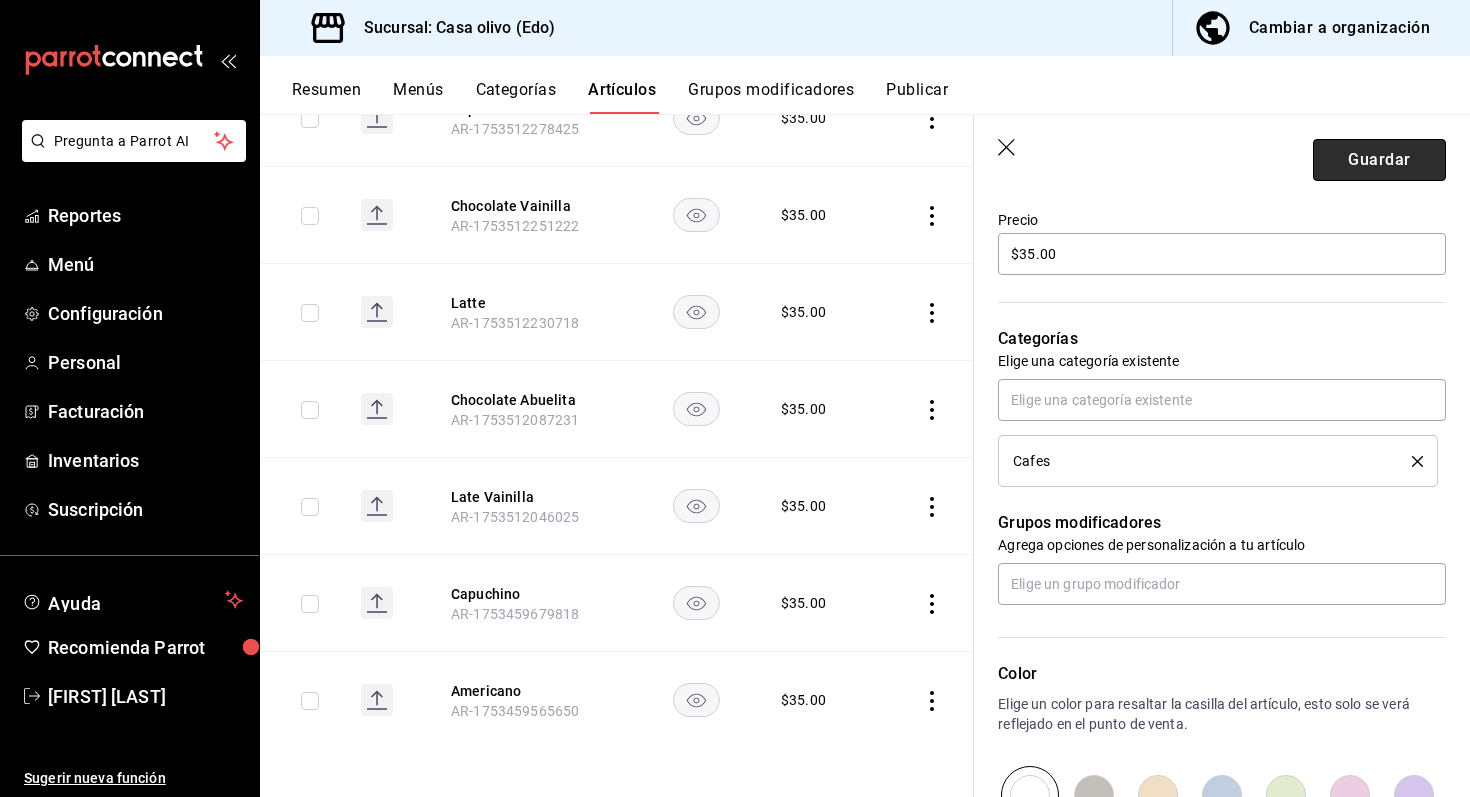 click on "Guardar" at bounding box center (1379, 160) 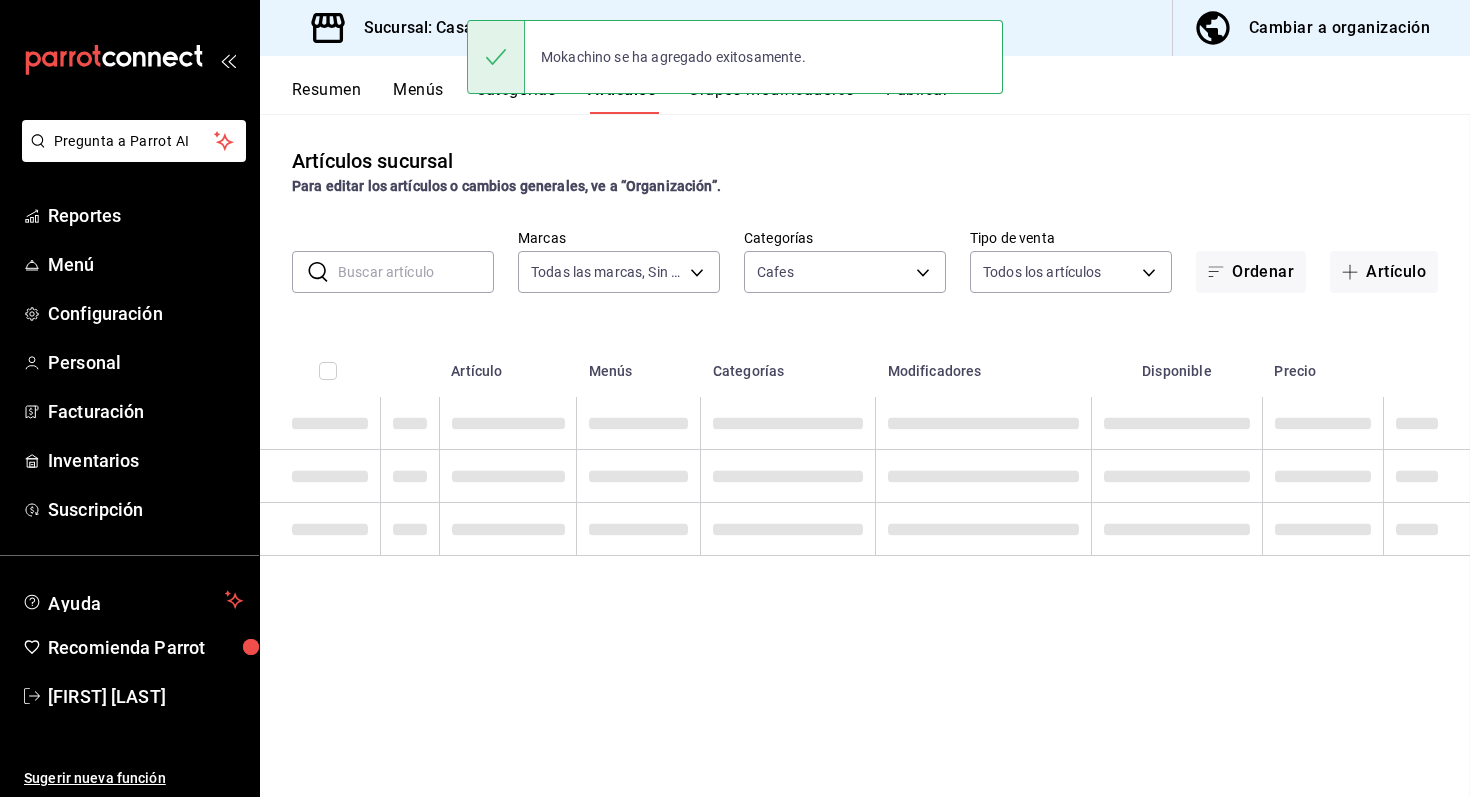 scroll, scrollTop: 0, scrollLeft: 0, axis: both 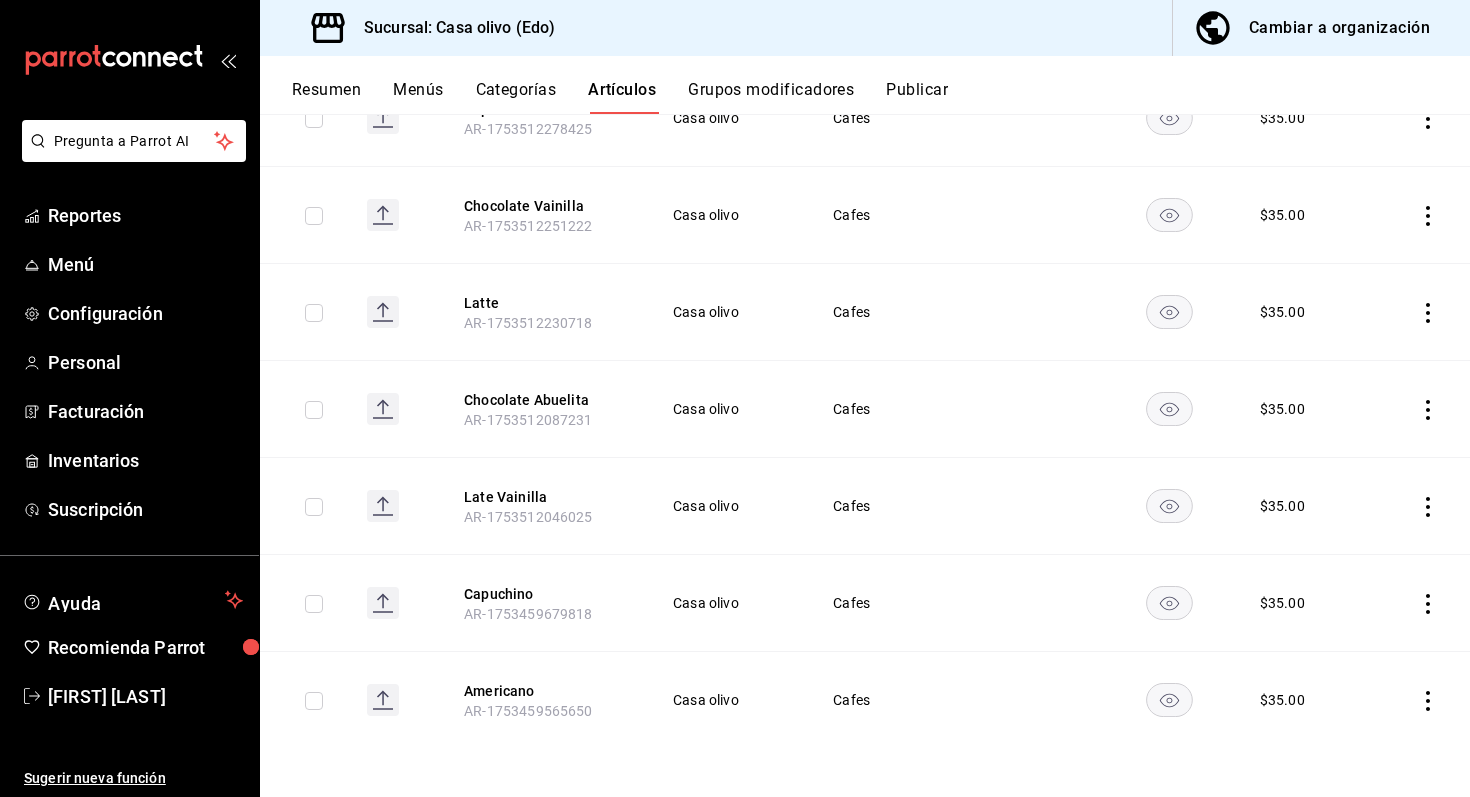 click 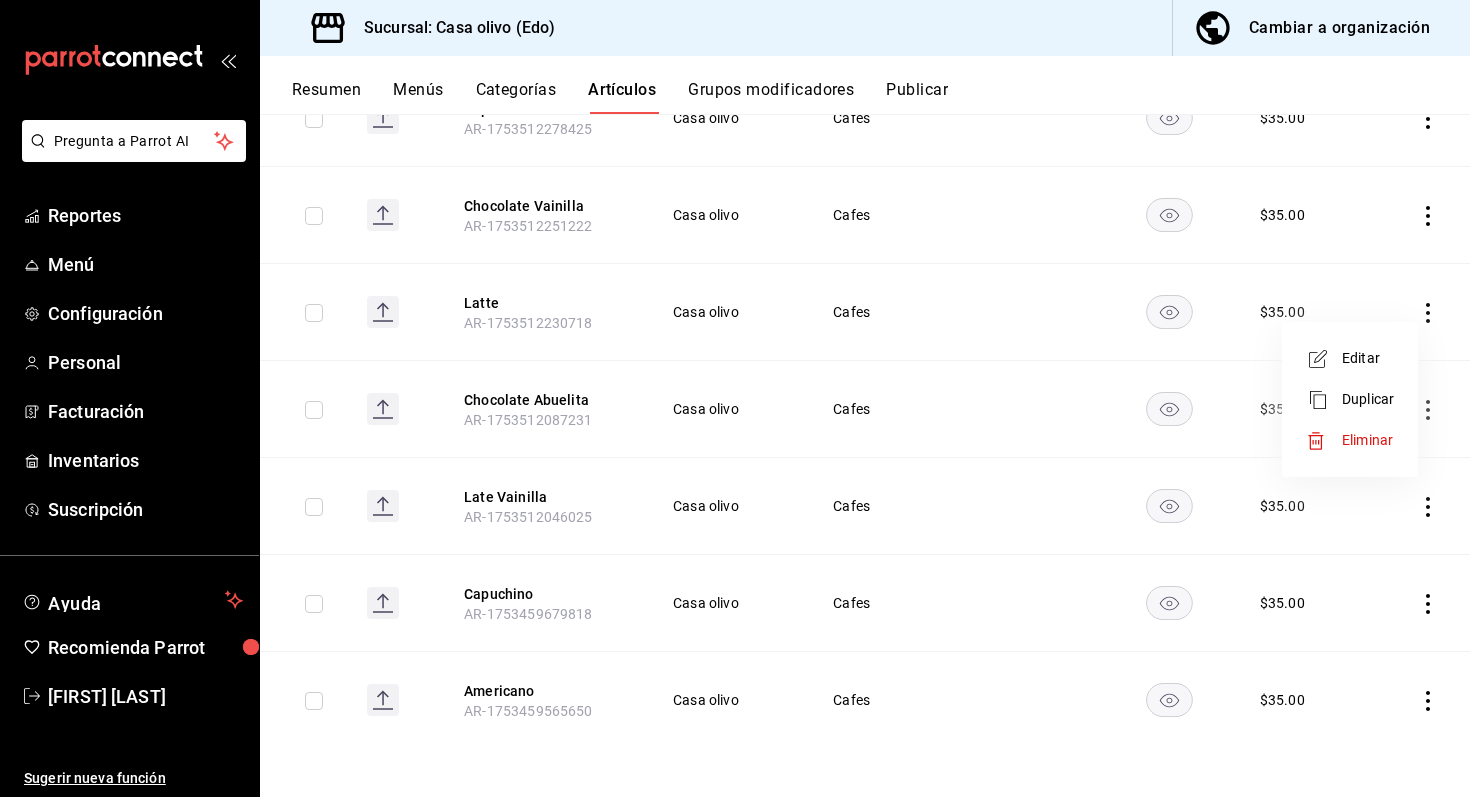 click on "Eliminar" at bounding box center (1367, 440) 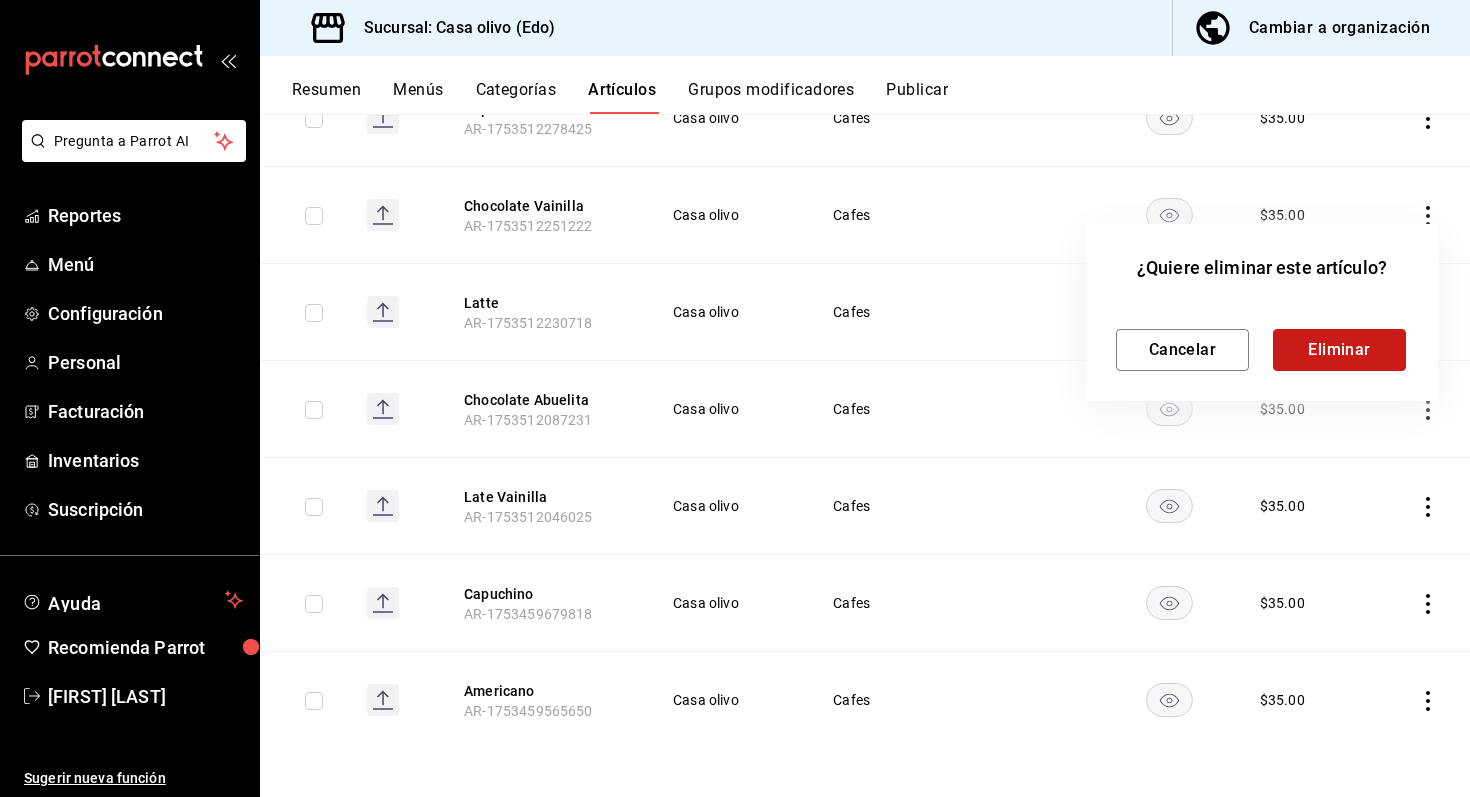 click on "Eliminar" at bounding box center (1339, 350) 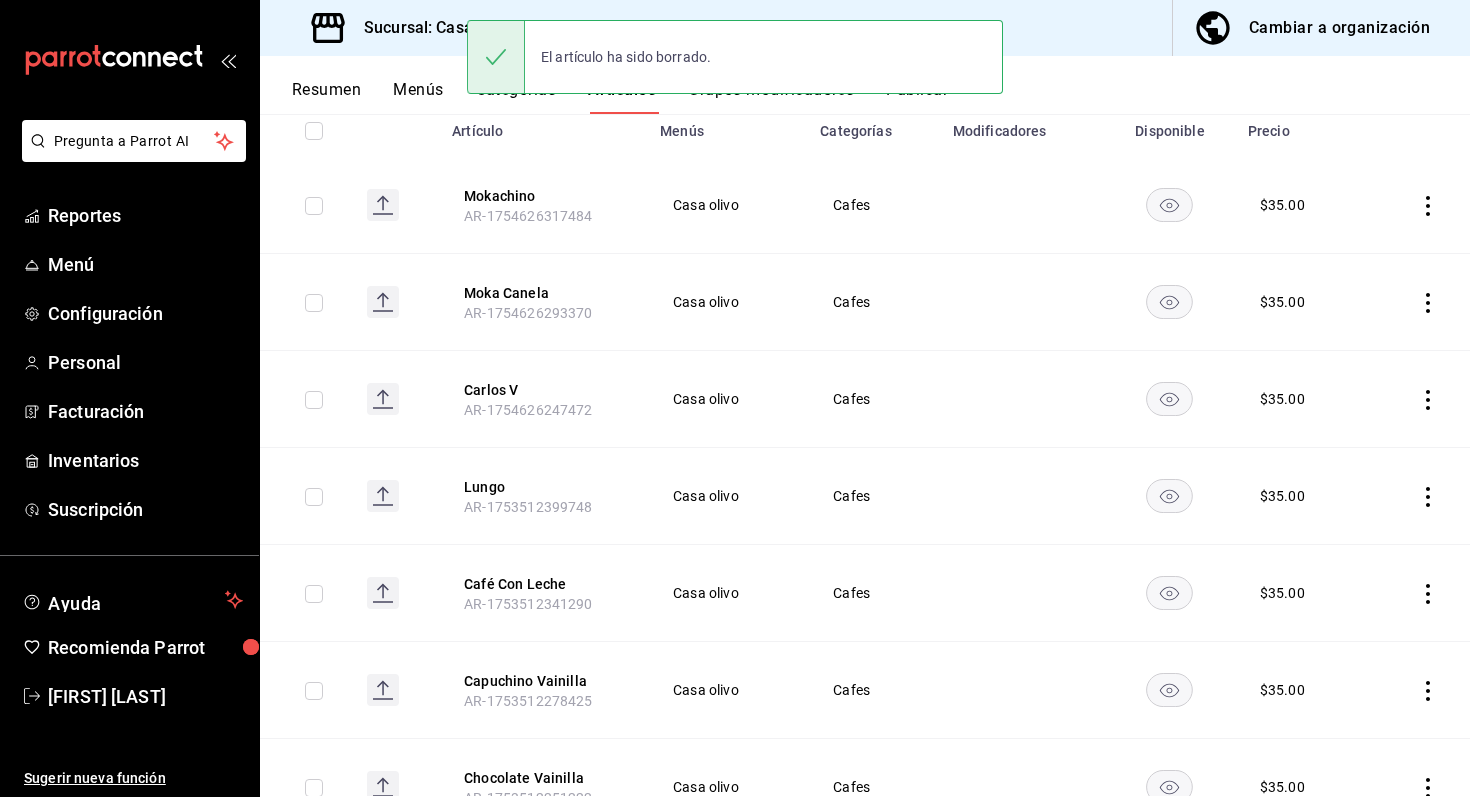 scroll, scrollTop: 0, scrollLeft: 0, axis: both 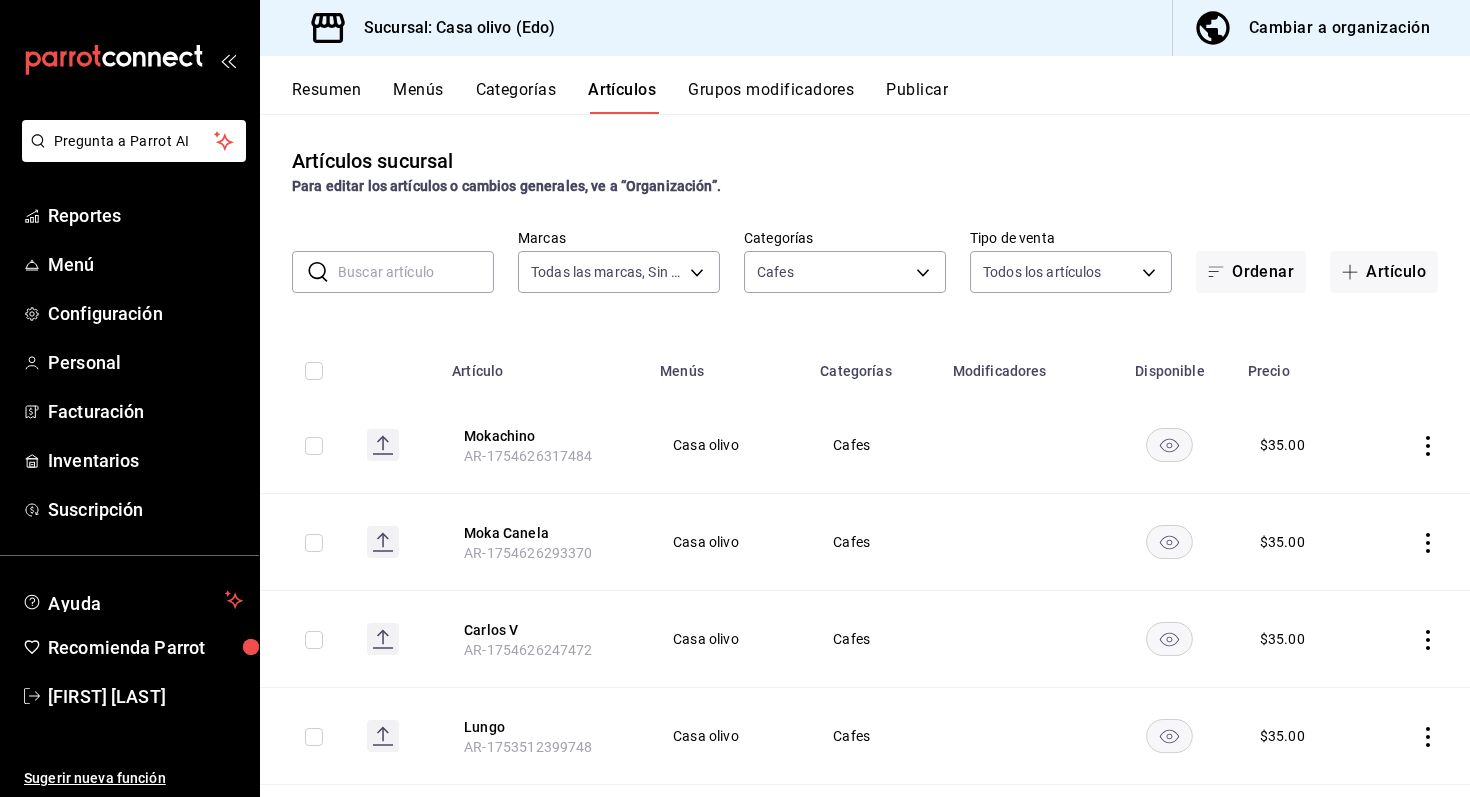 click on "Menús" at bounding box center [418, 97] 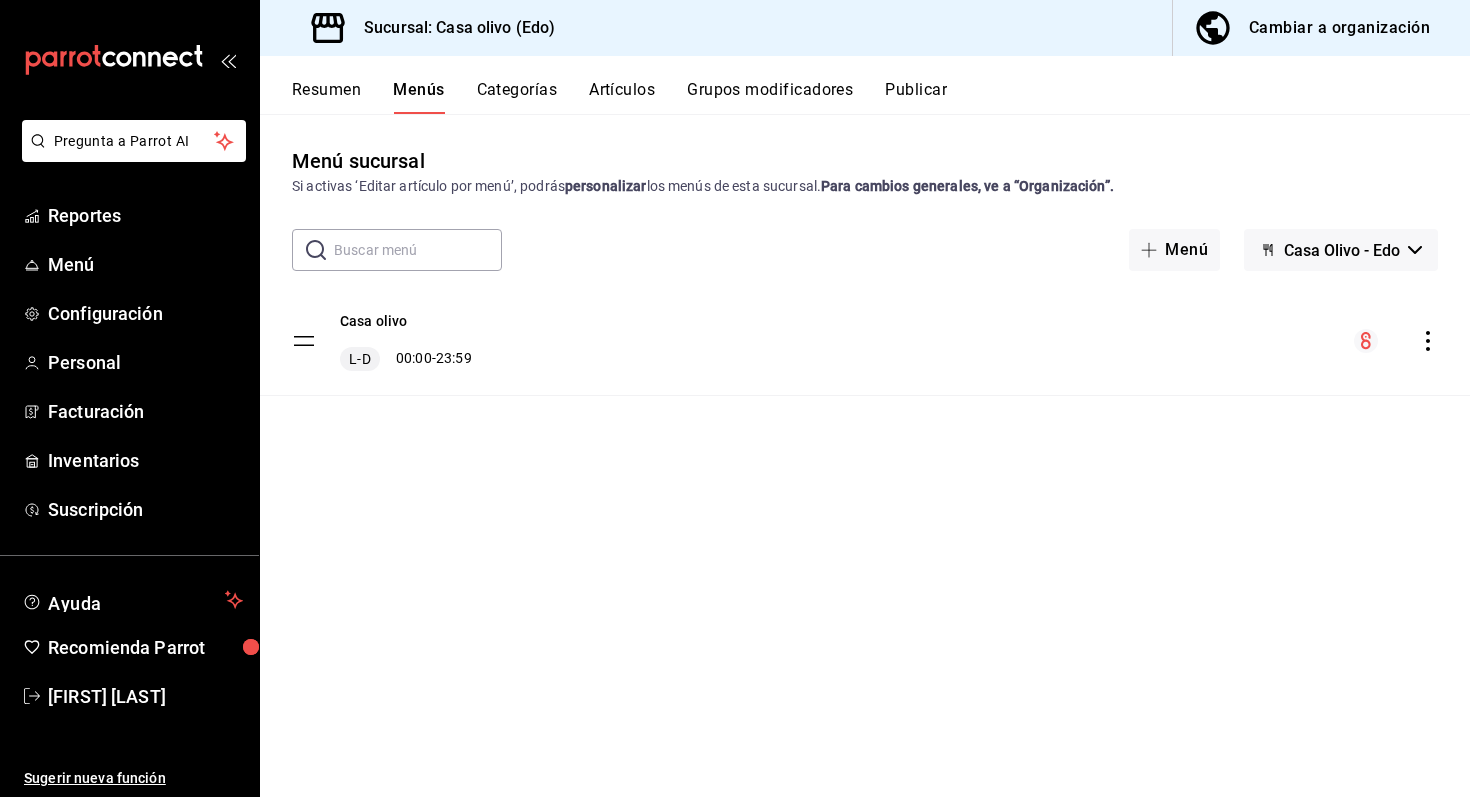 click on "Categorías" at bounding box center (517, 97) 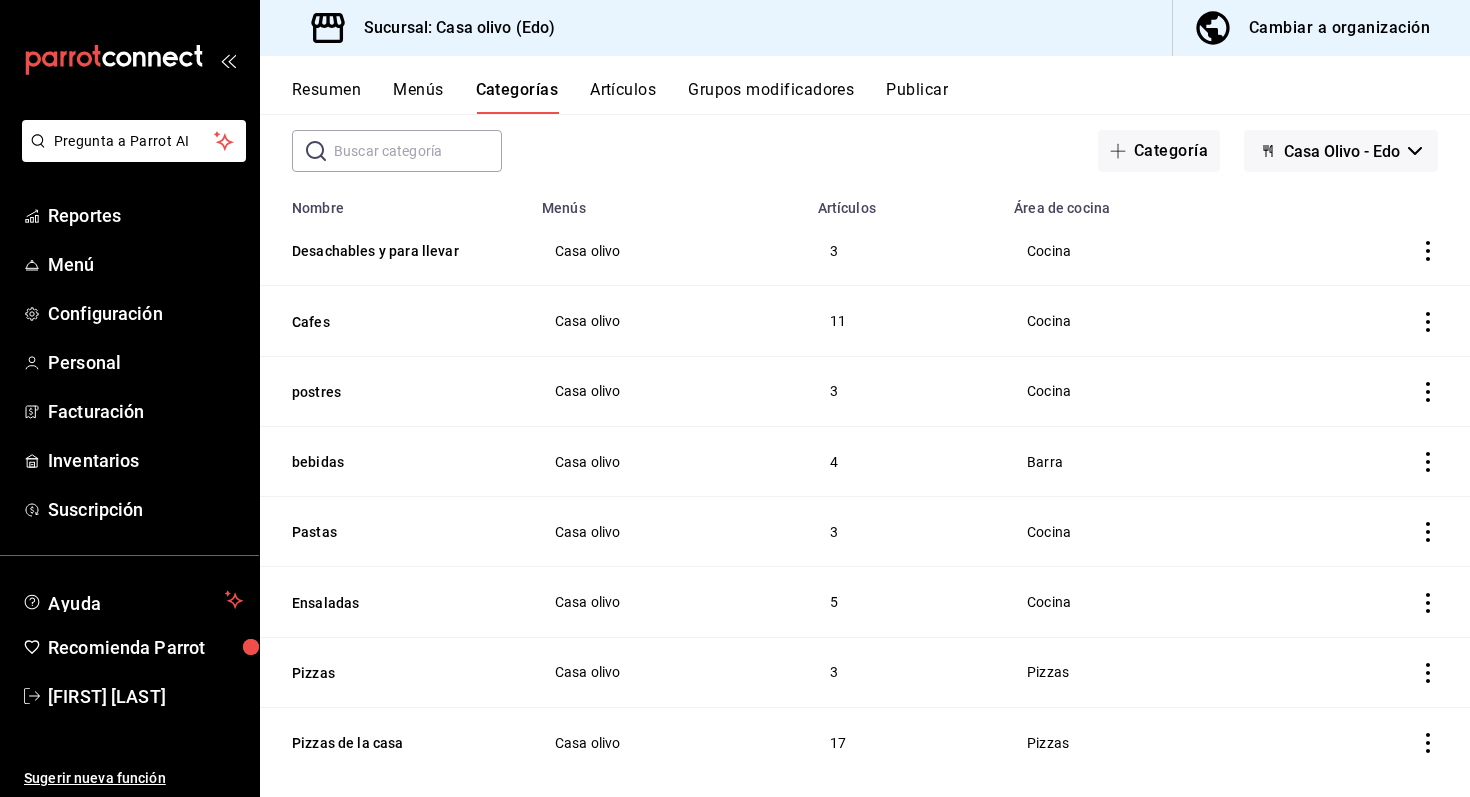 scroll, scrollTop: 122, scrollLeft: 0, axis: vertical 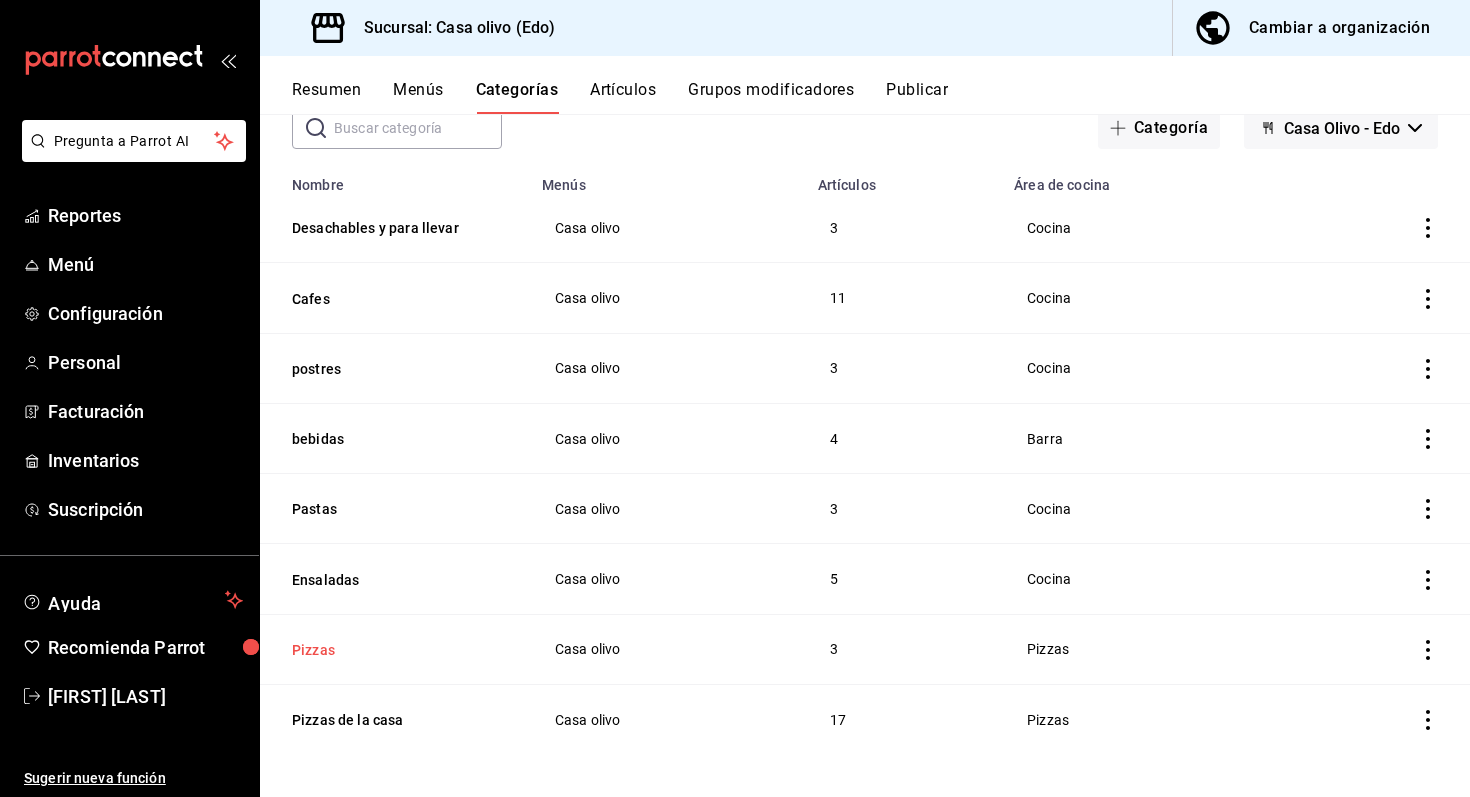 click on "Pizzas" at bounding box center (392, 650) 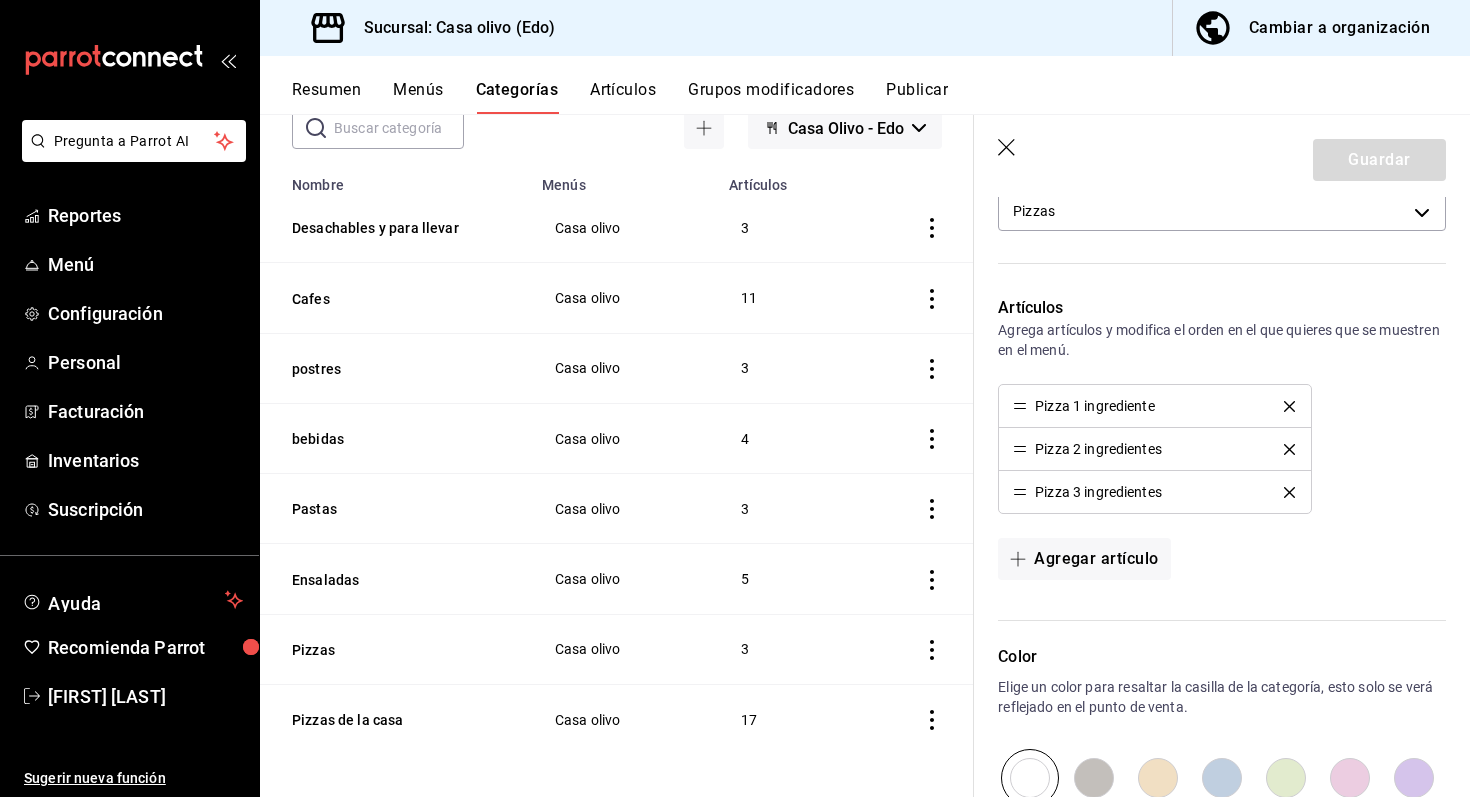 scroll, scrollTop: 410, scrollLeft: 0, axis: vertical 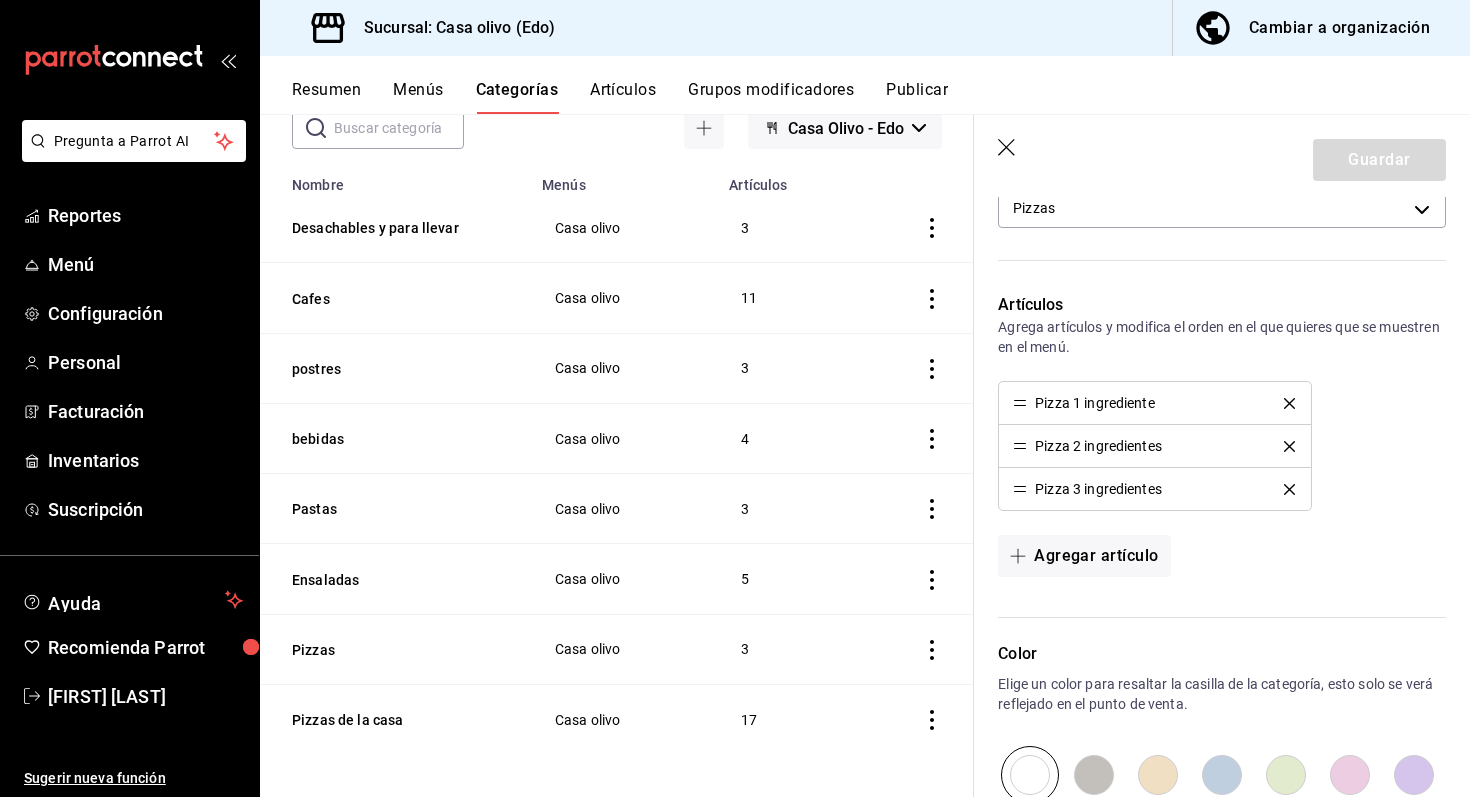 click on "Pizza 1 ingrediente" at bounding box center [1095, 403] 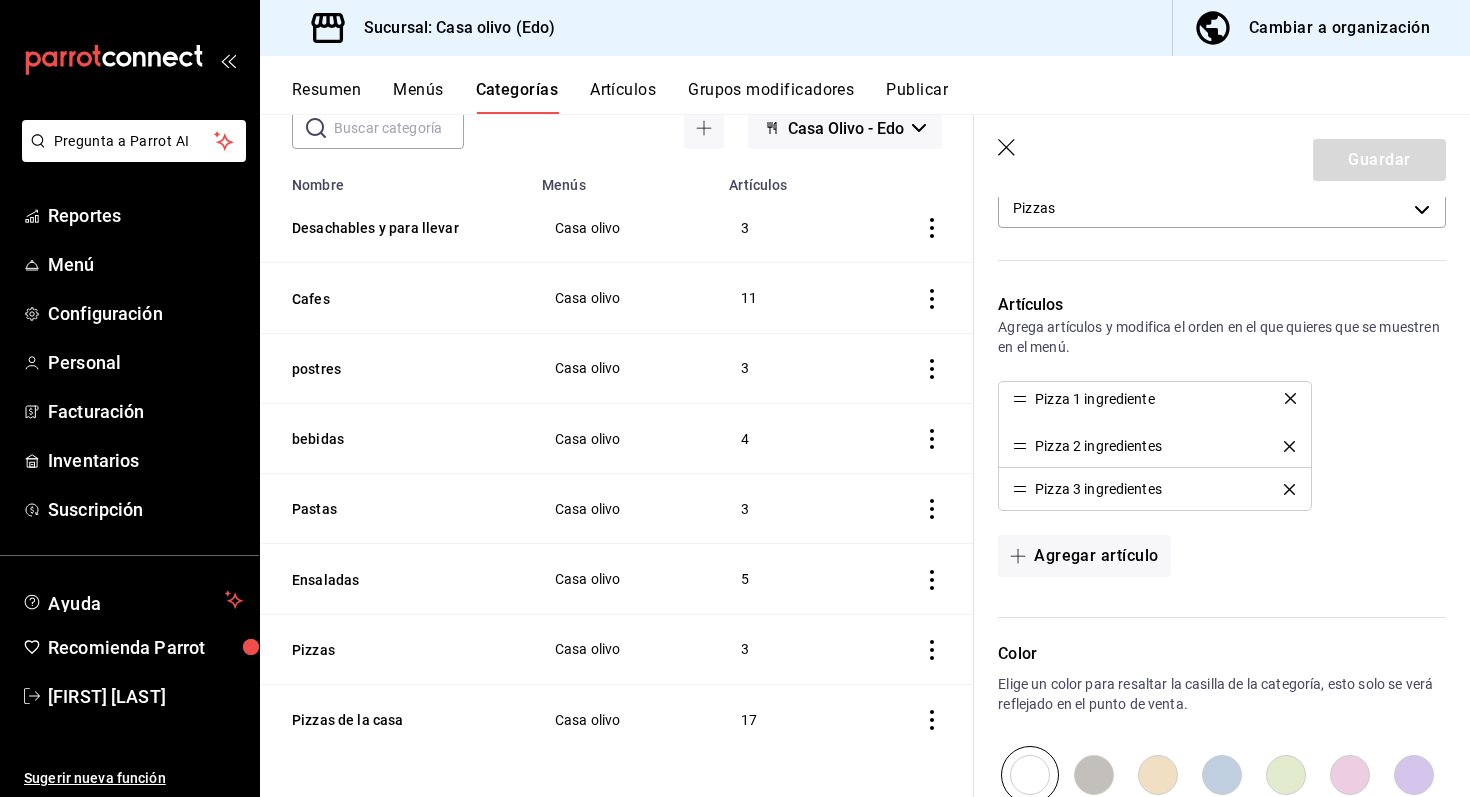 drag, startPoint x: 1021, startPoint y: 406, endPoint x: 1034, endPoint y: 401, distance: 13.928389 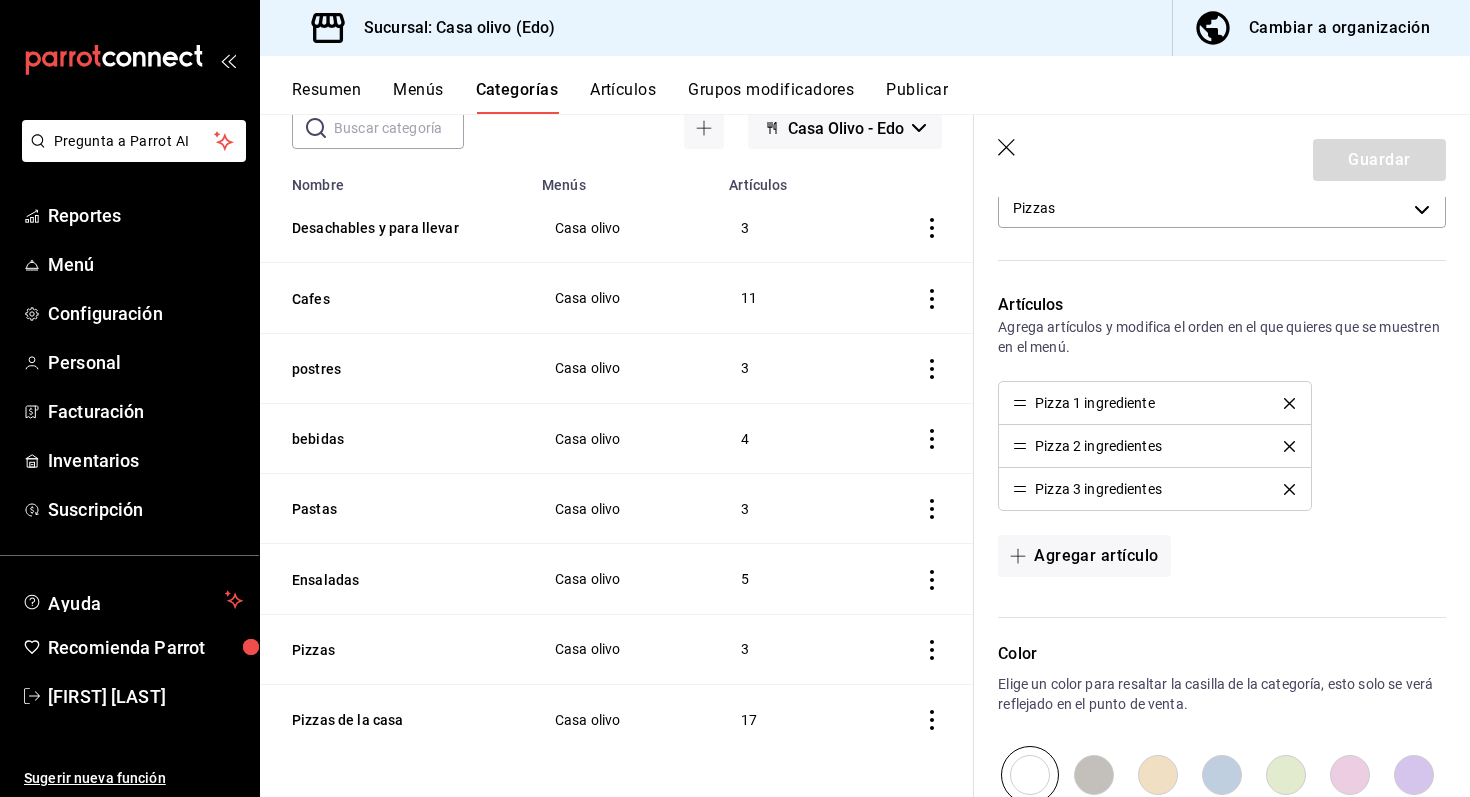 click on "Grupos modificadores" at bounding box center [771, 97] 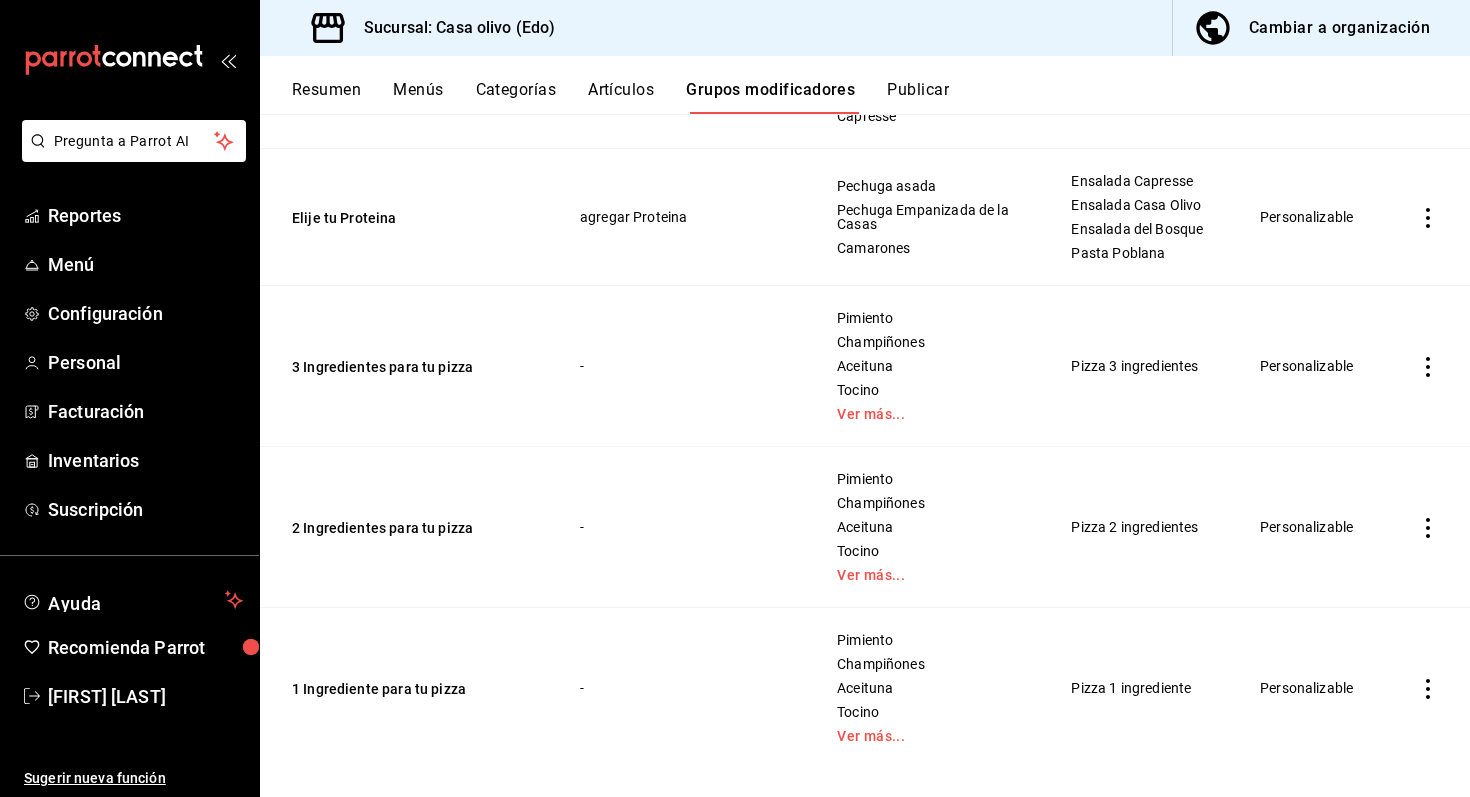 scroll, scrollTop: 1095, scrollLeft: 0, axis: vertical 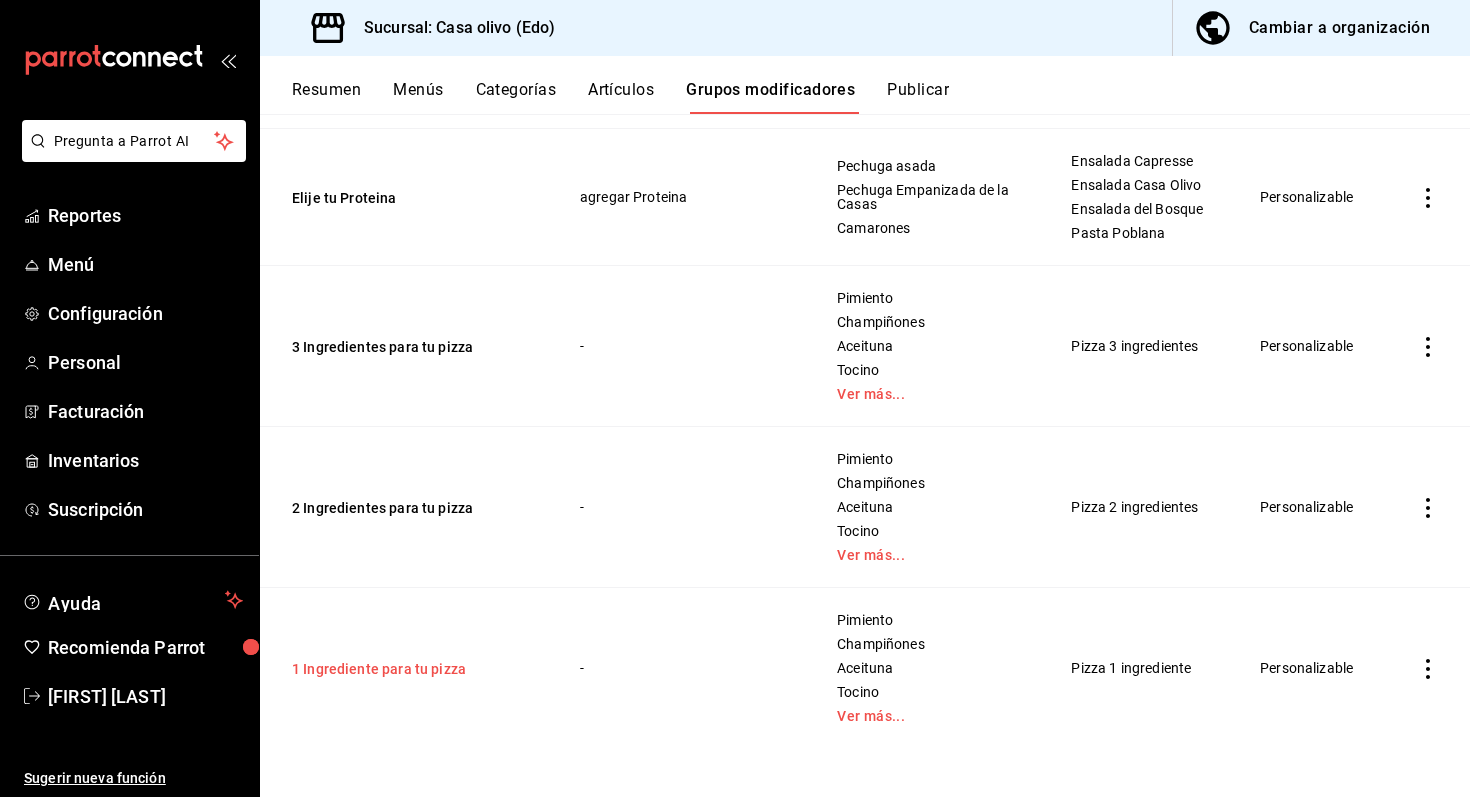 click on "1 Ingrediente para tu pizza" at bounding box center [412, 669] 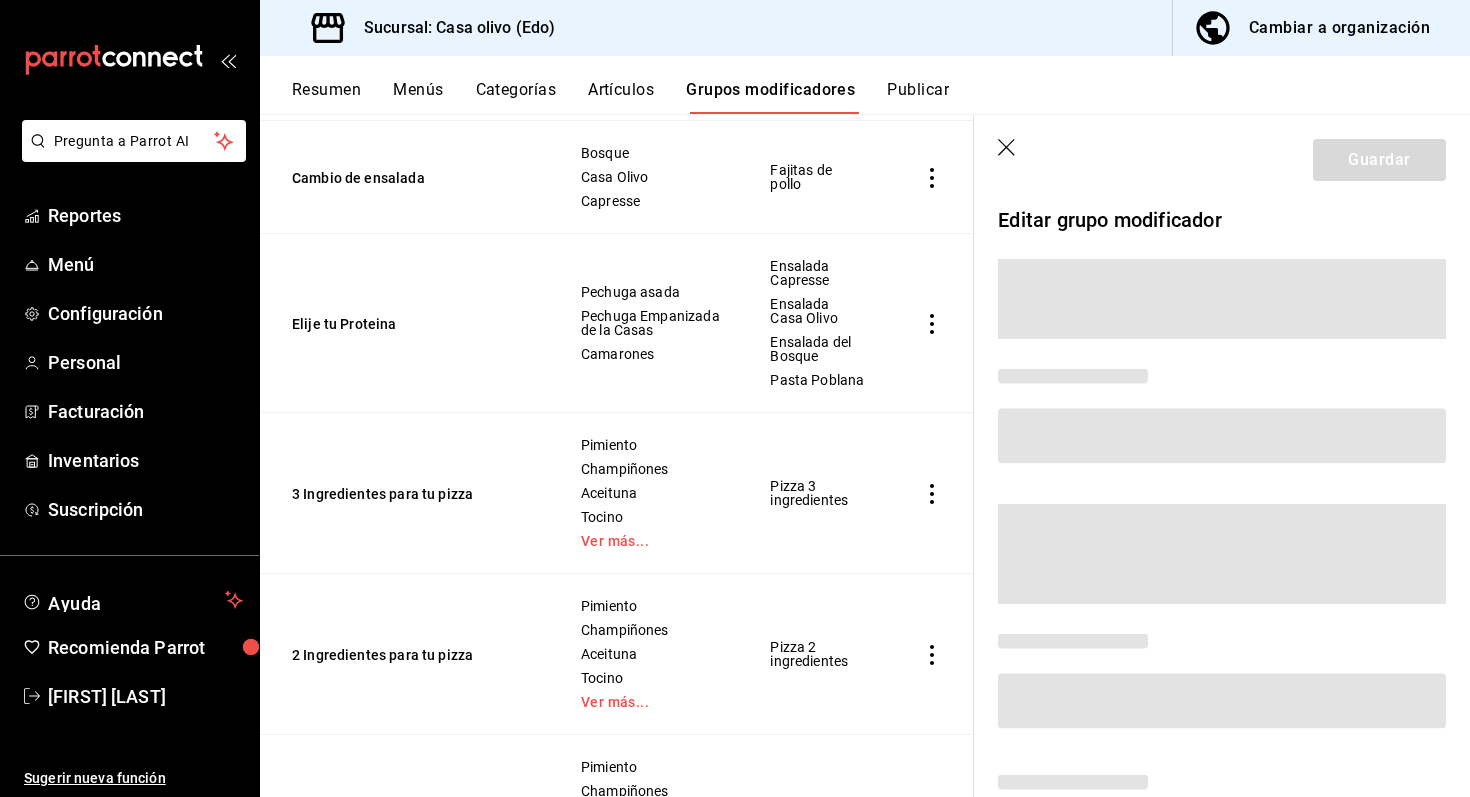 scroll, scrollTop: 1078, scrollLeft: 0, axis: vertical 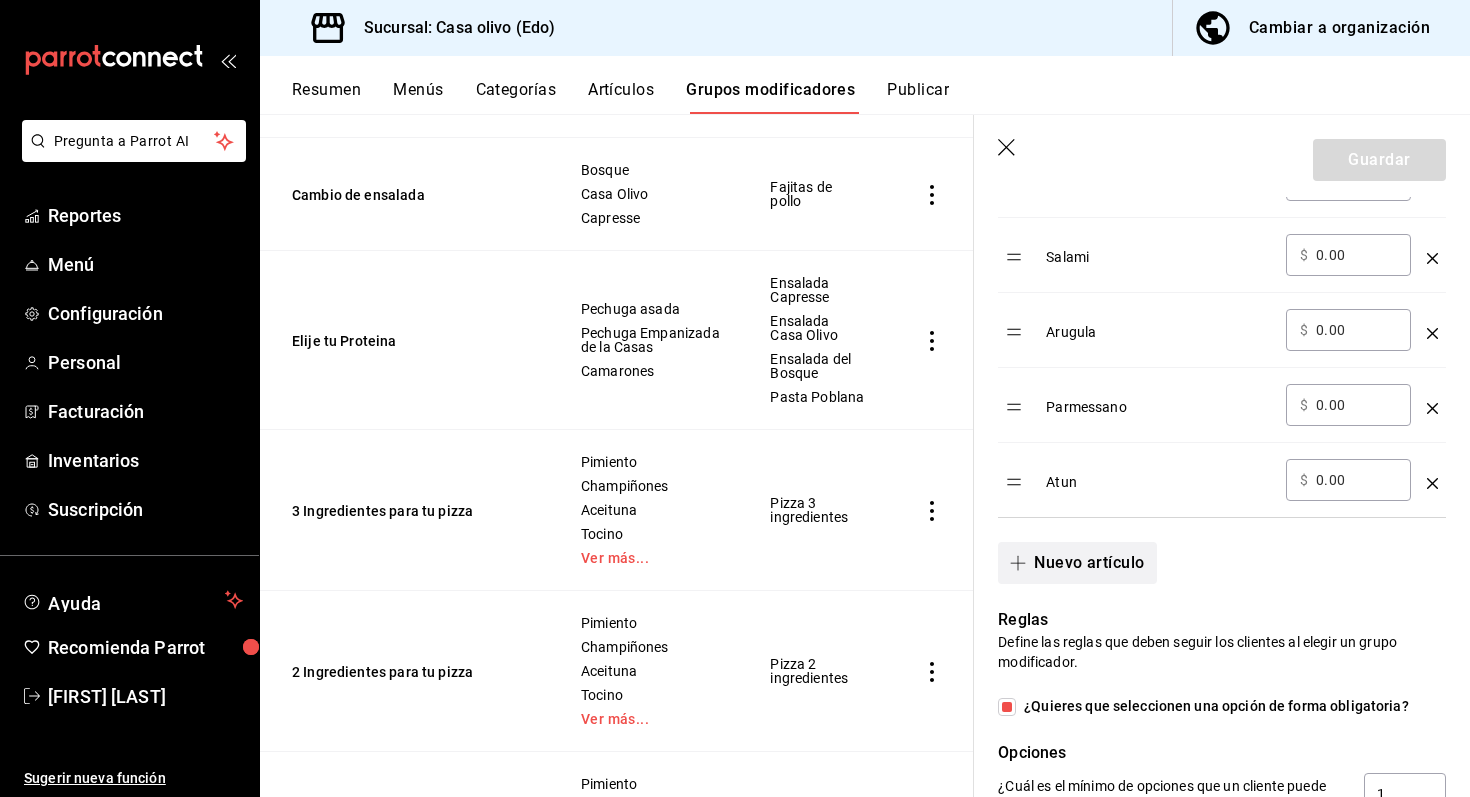 click on "Nuevo artículo" at bounding box center [1077, 563] 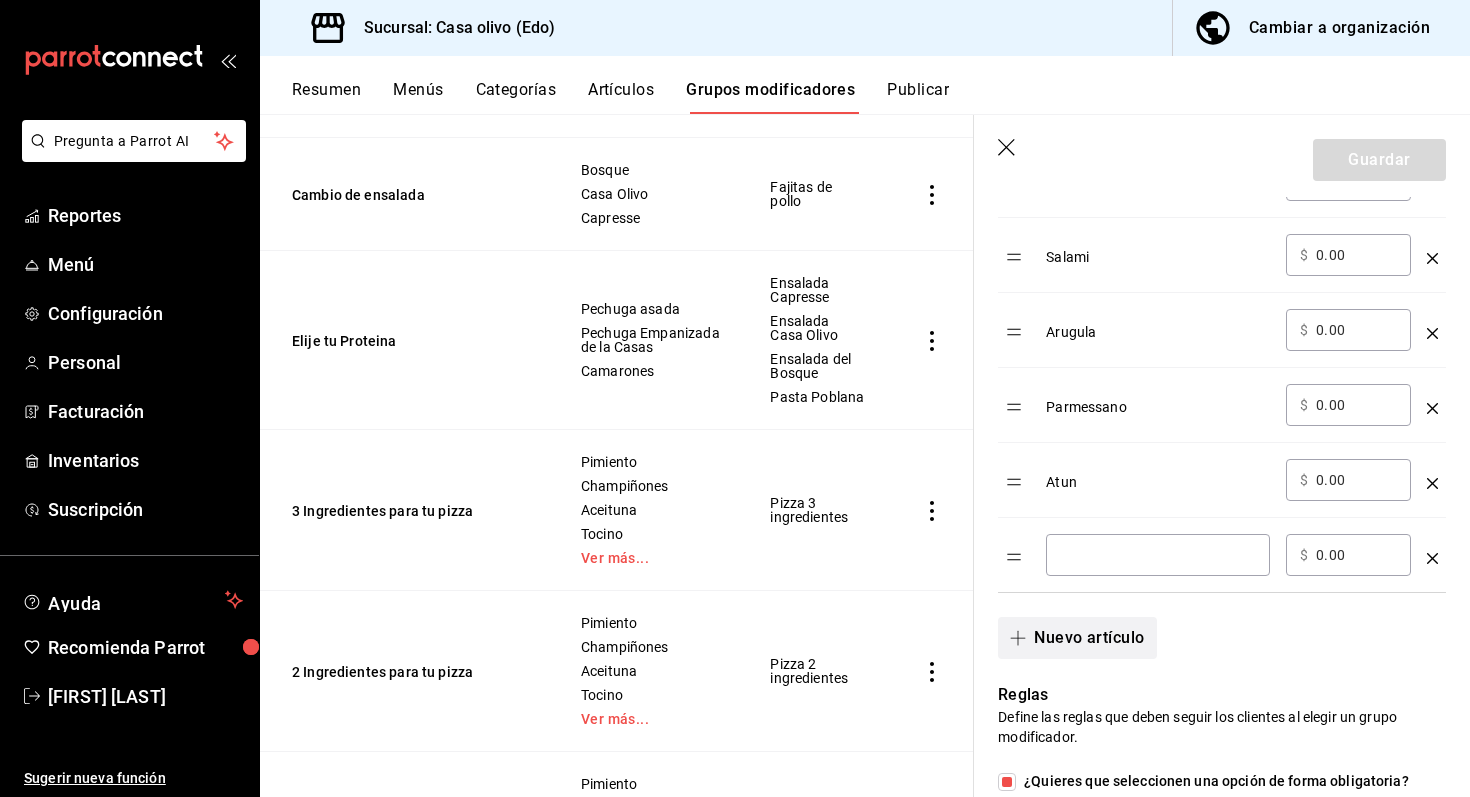 click on "​" at bounding box center [1158, 555] 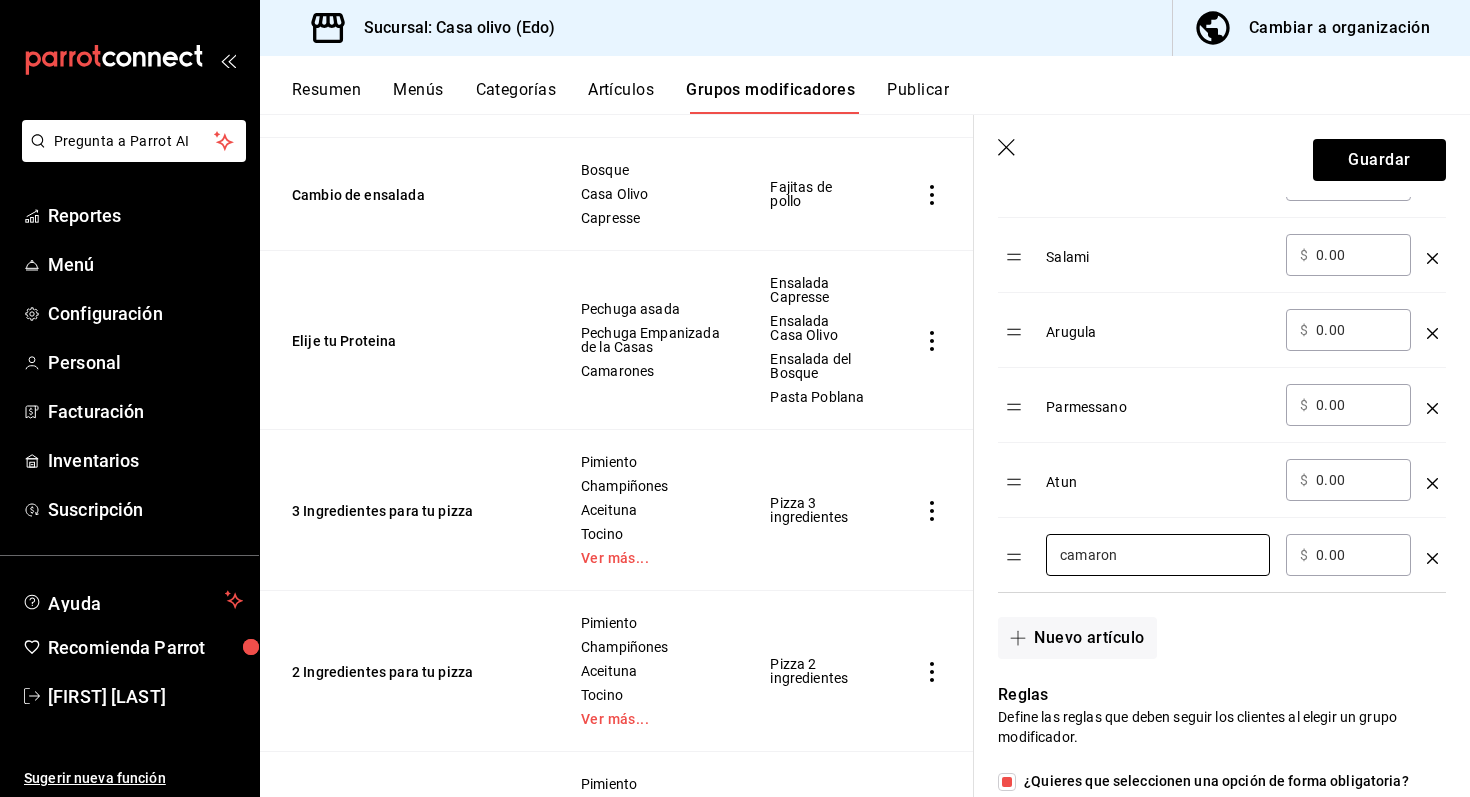 type on "camaron" 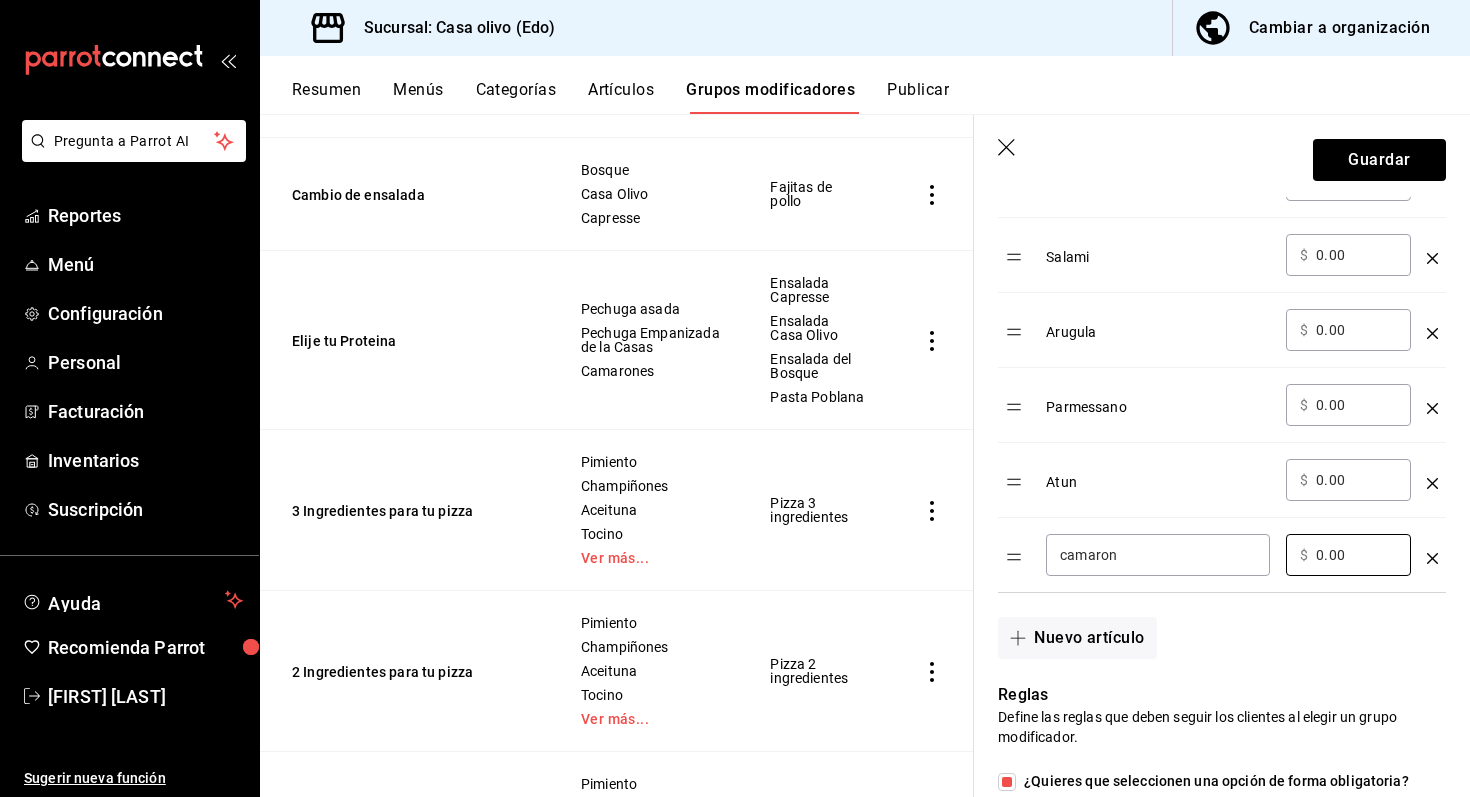 click on "Atun" at bounding box center [1158, 475] 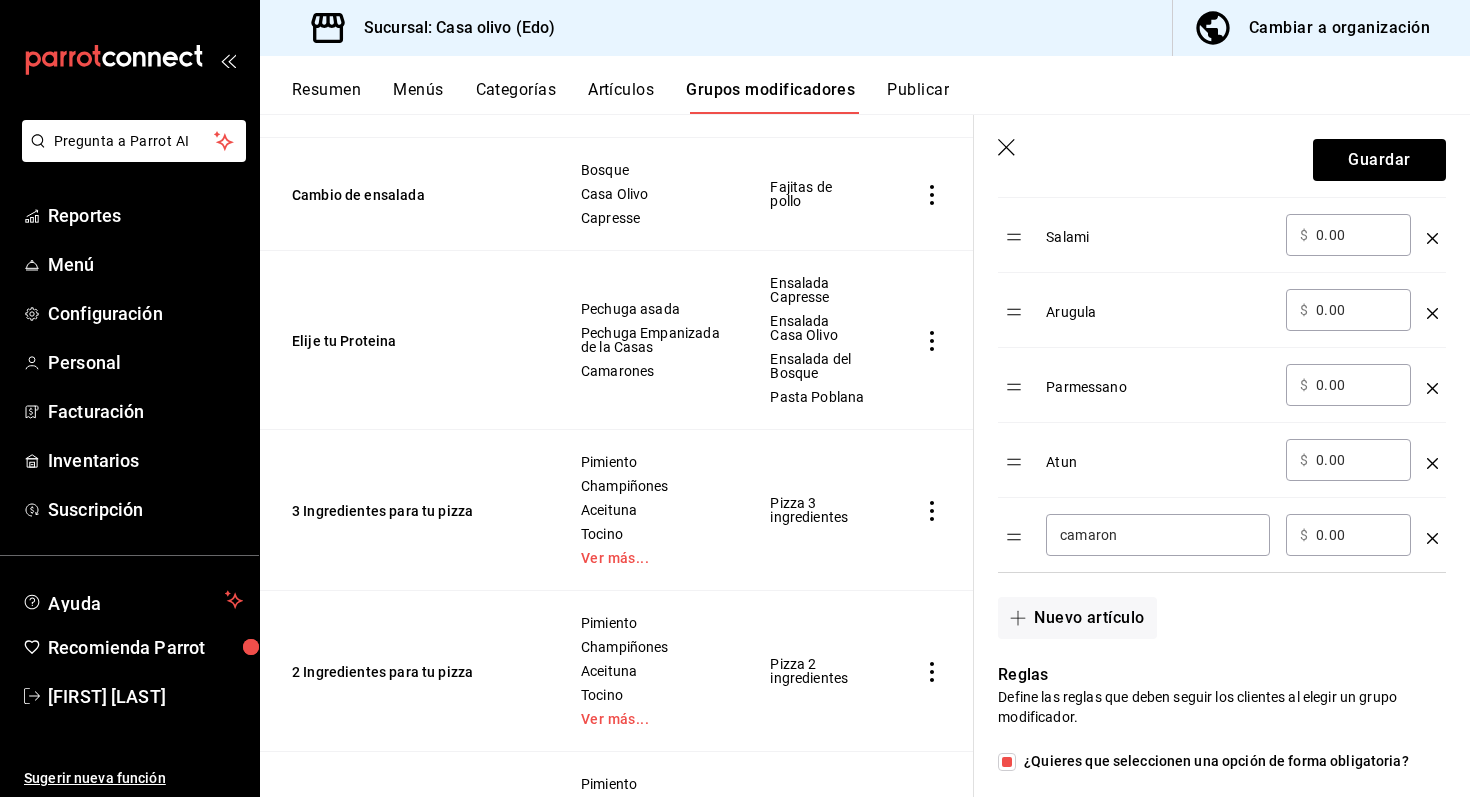scroll, scrollTop: 1393, scrollLeft: 0, axis: vertical 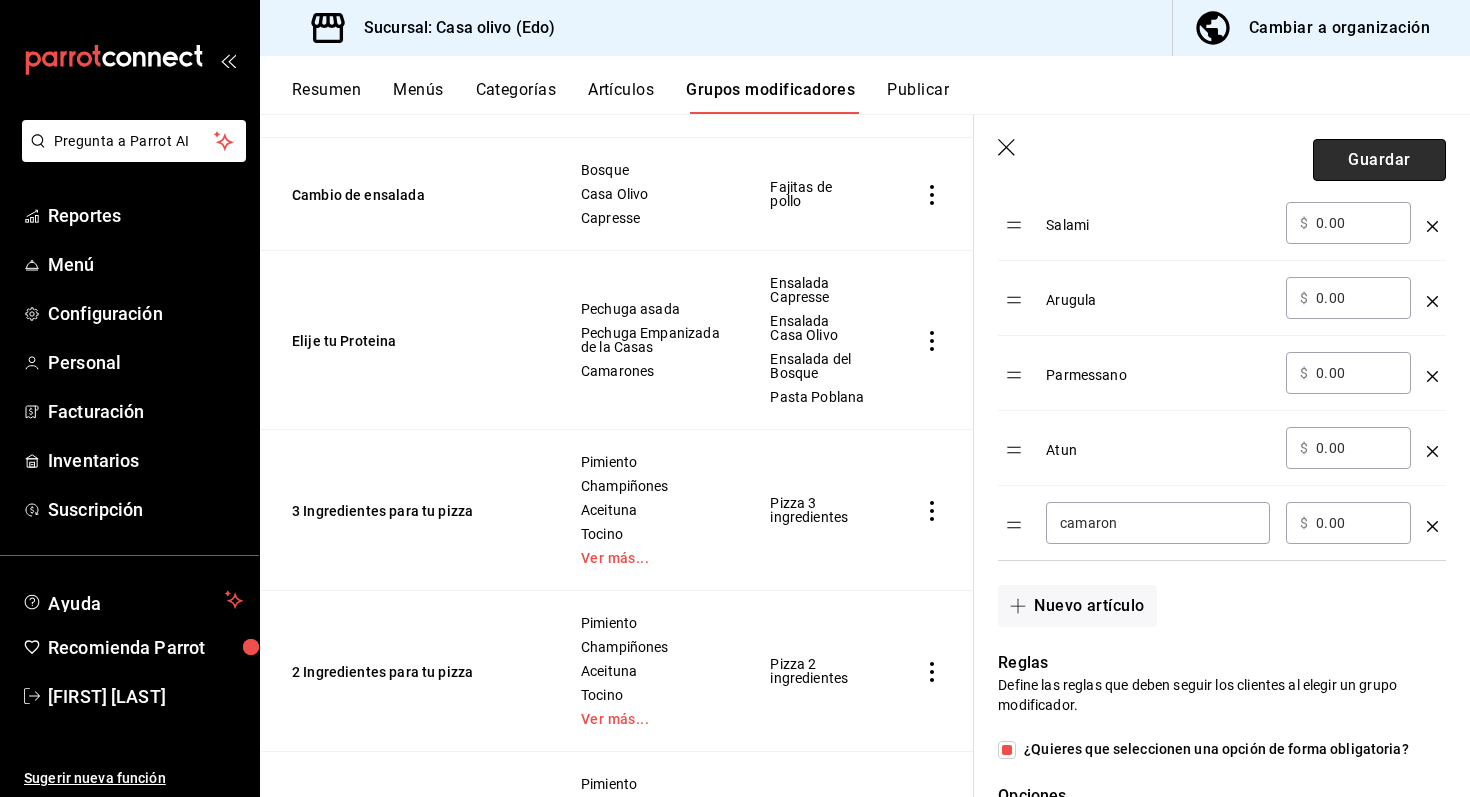 click on "Guardar" at bounding box center [1379, 160] 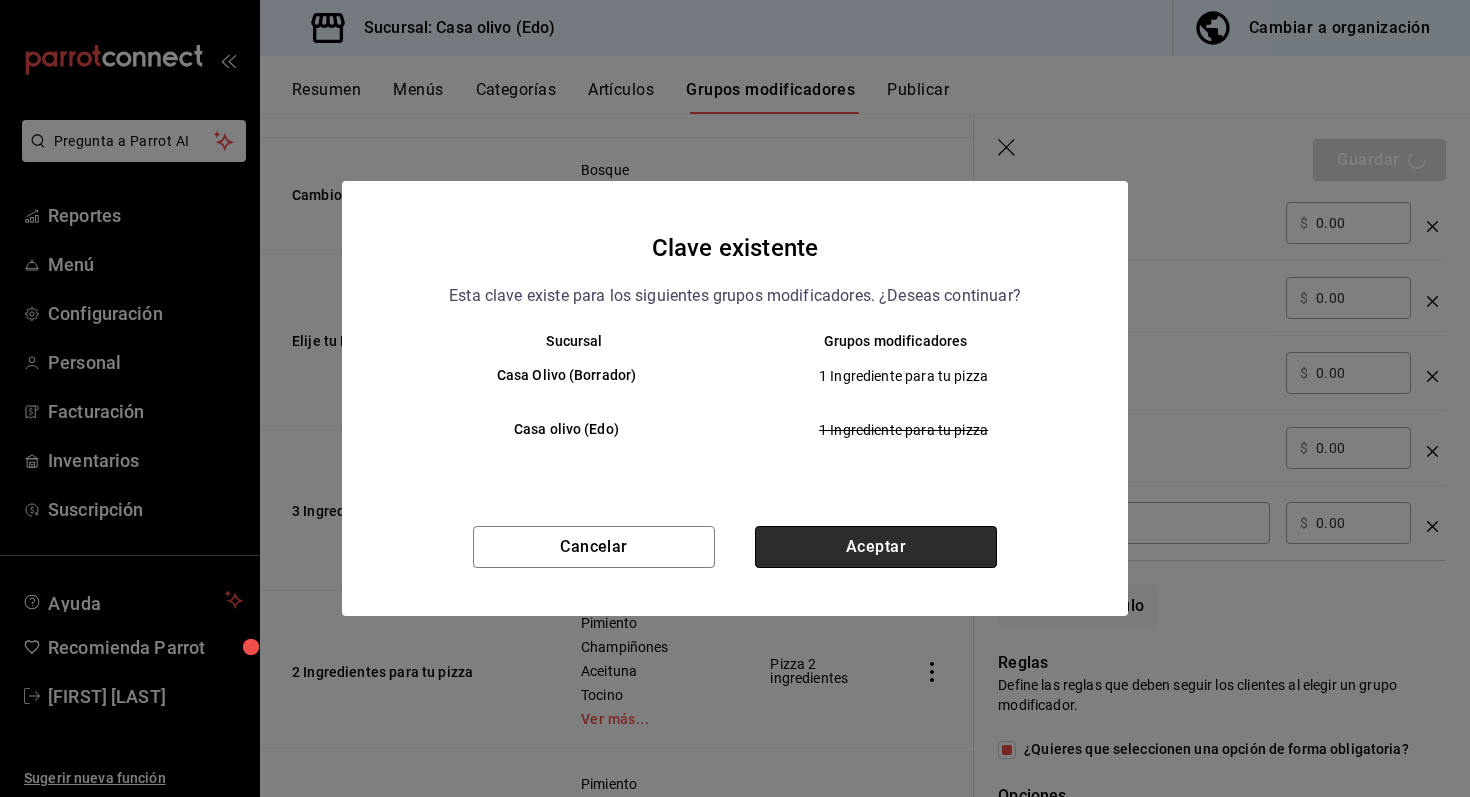 click on "Aceptar" at bounding box center (876, 547) 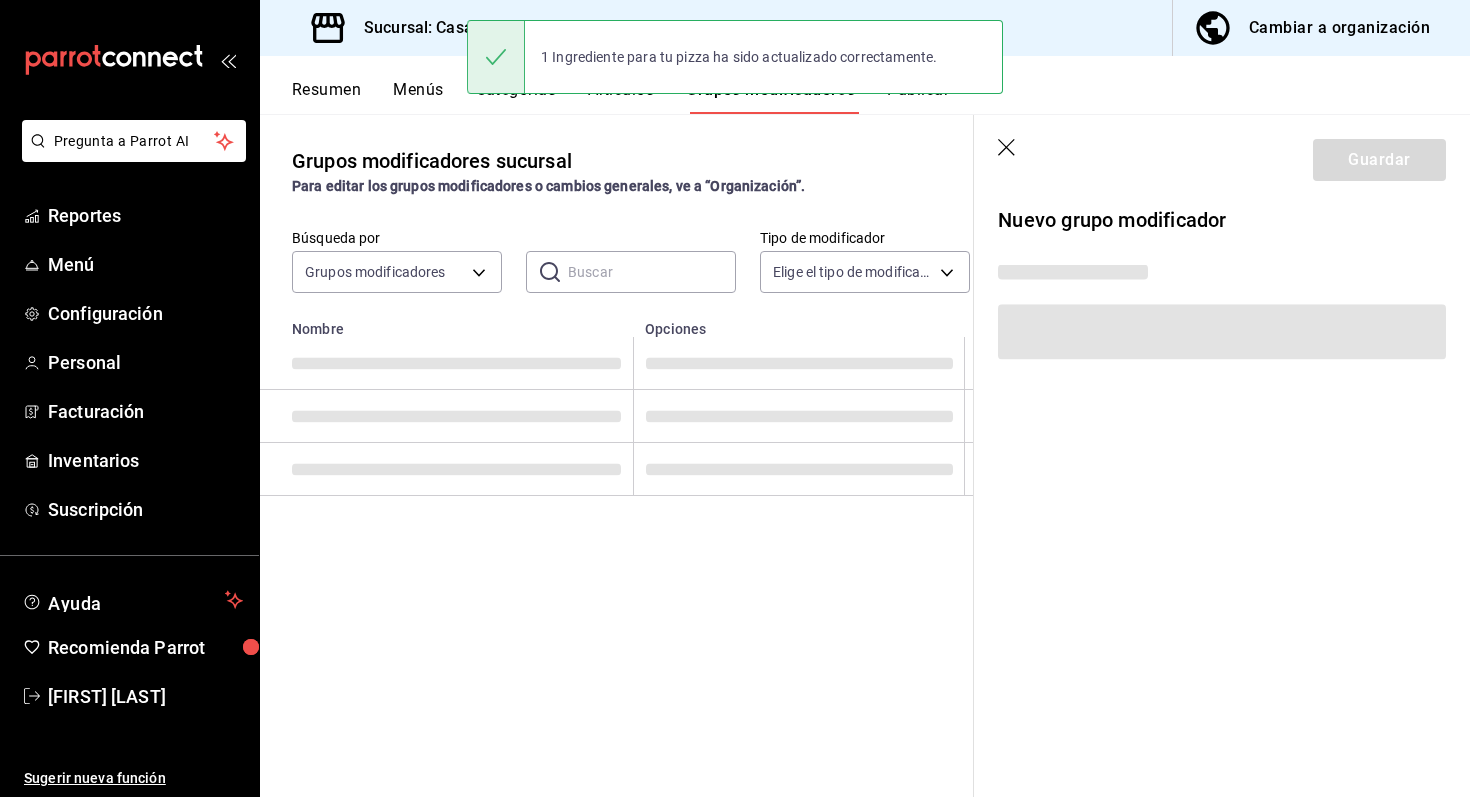 scroll, scrollTop: 0, scrollLeft: 0, axis: both 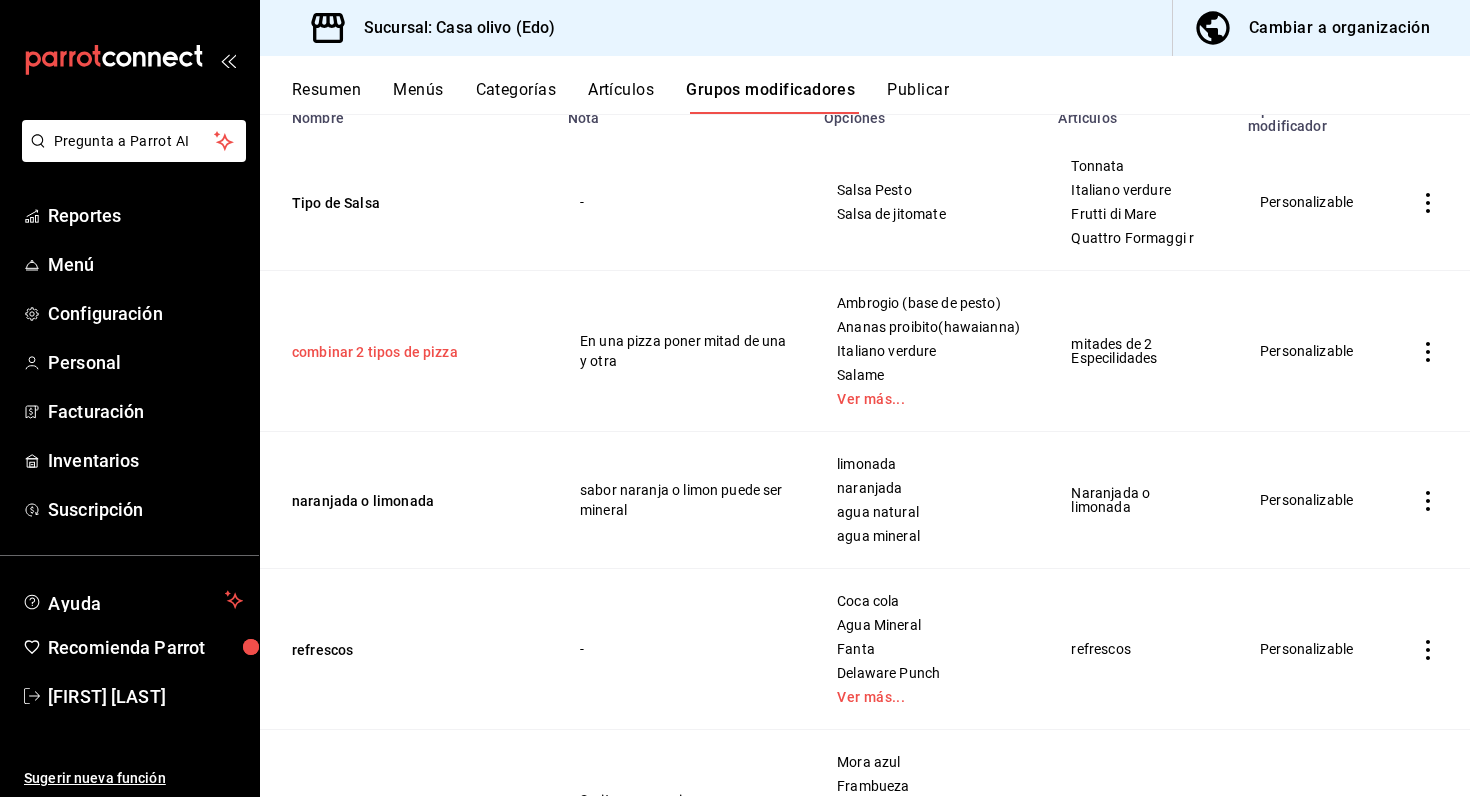 click on "combinar 2 tipos de pizza" at bounding box center [412, 352] 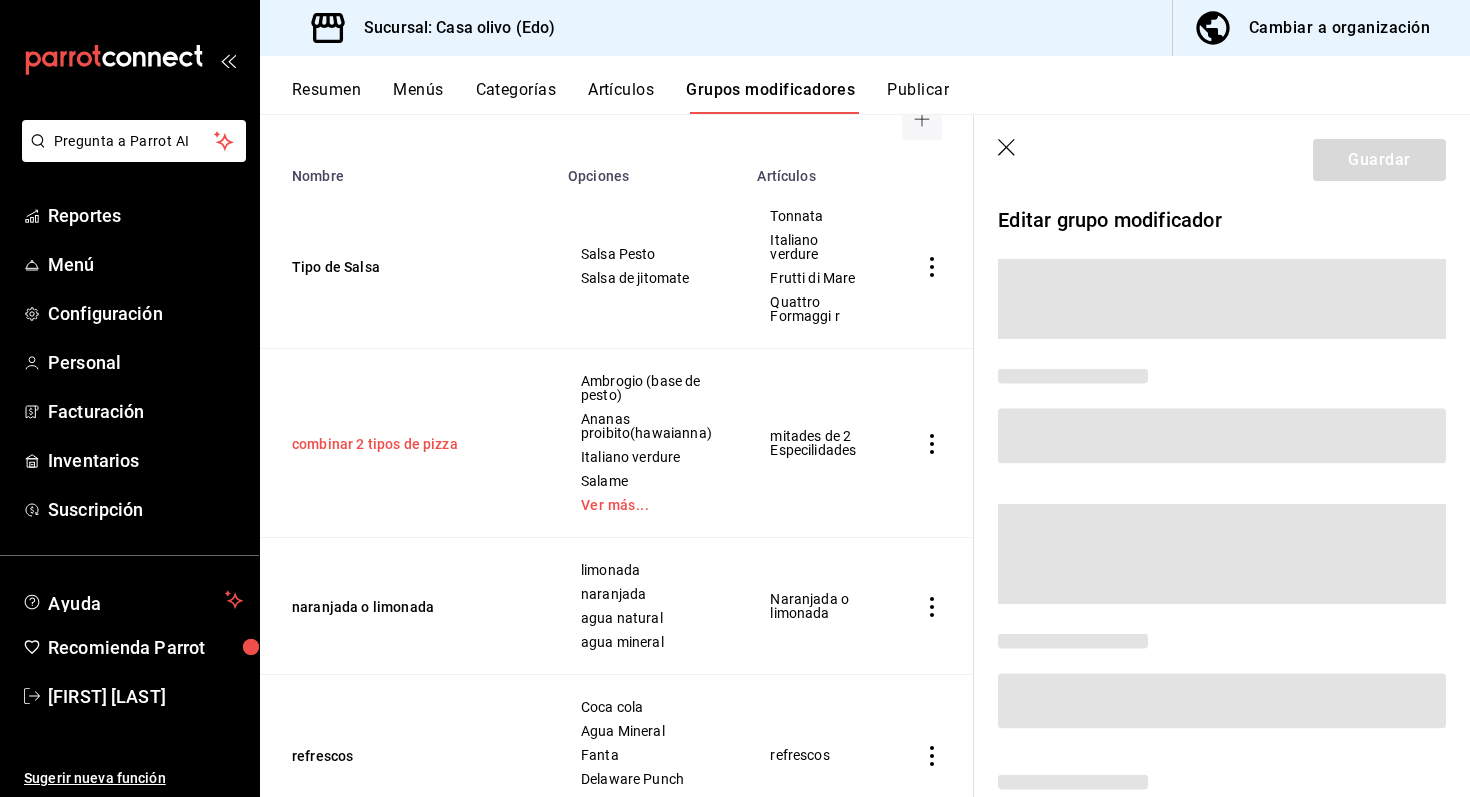 scroll, scrollTop: 210, scrollLeft: 0, axis: vertical 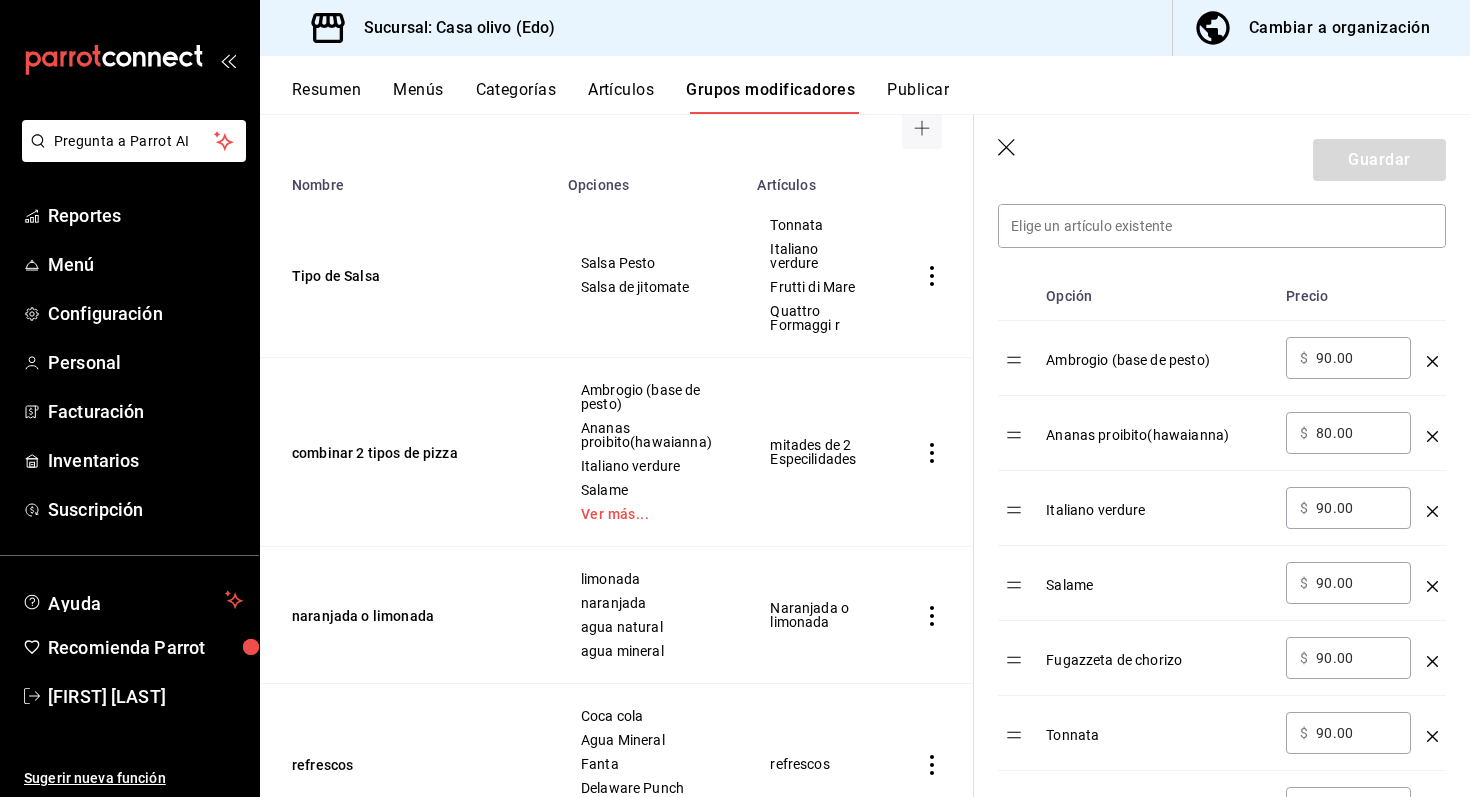 click on "Ambrogio (base de pesto)" at bounding box center [1158, 353] 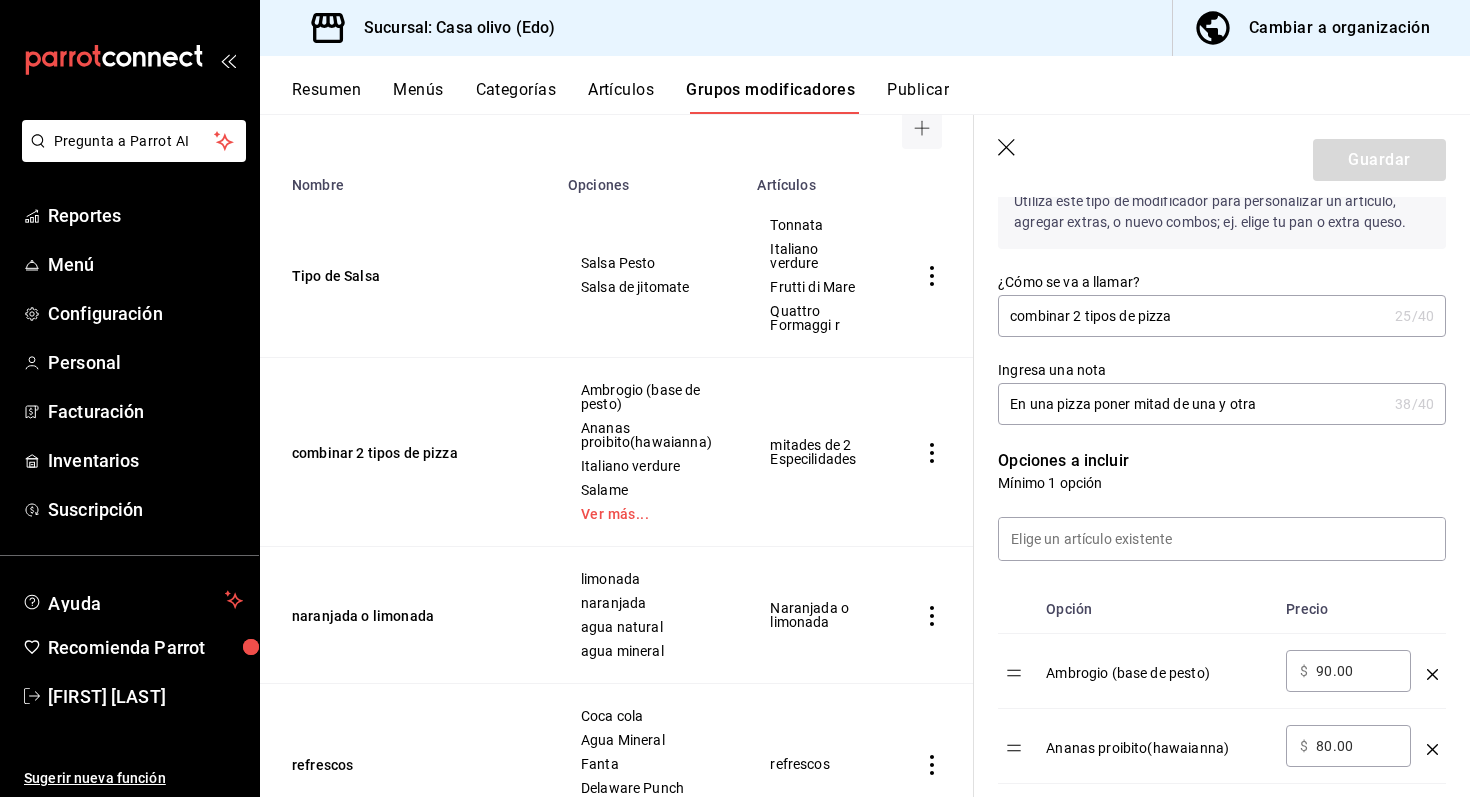 scroll, scrollTop: 255, scrollLeft: 0, axis: vertical 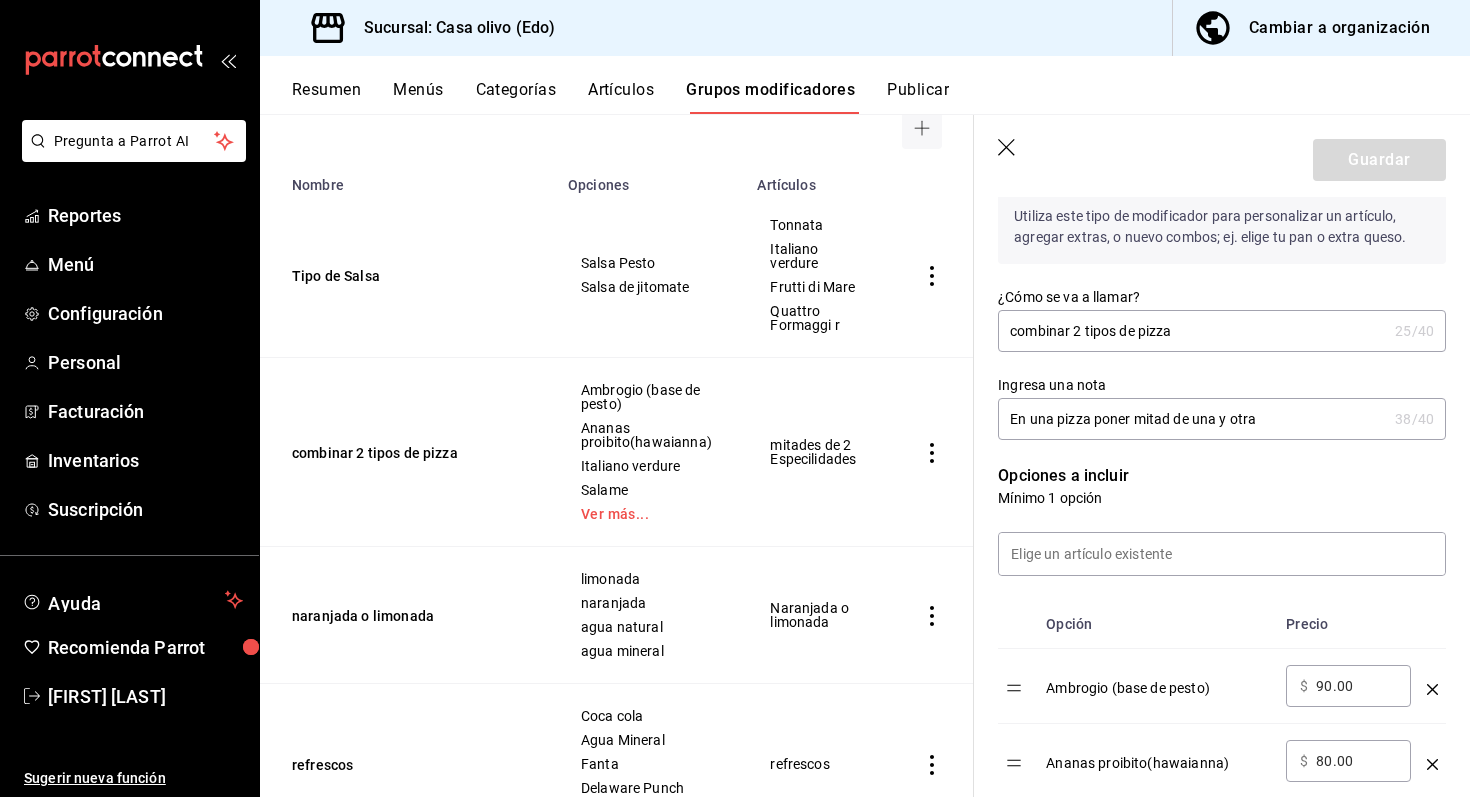 click on "combinar 2 tipos de pizza" at bounding box center (1192, 331) 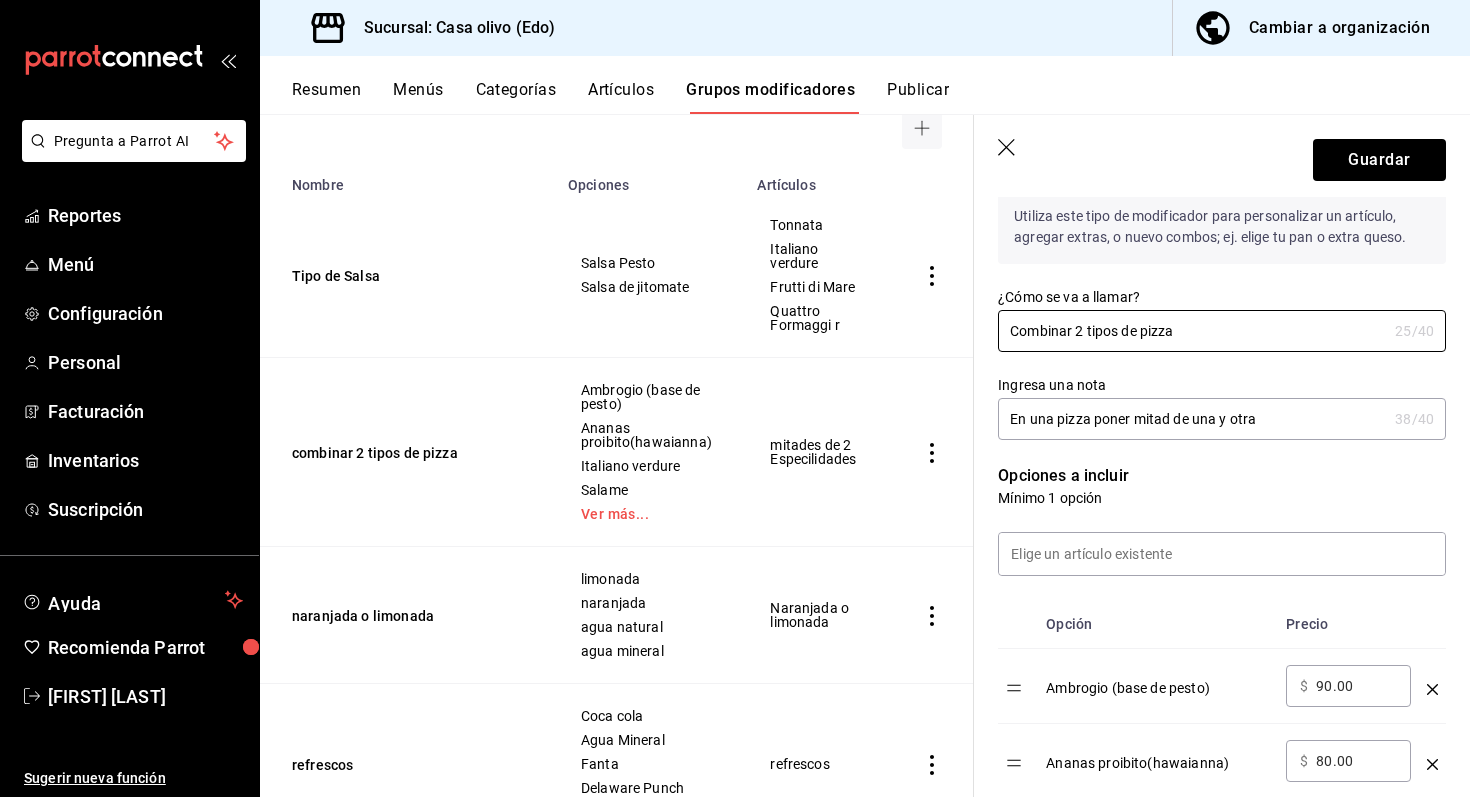 type on "Combinar 2 tipos de pizza" 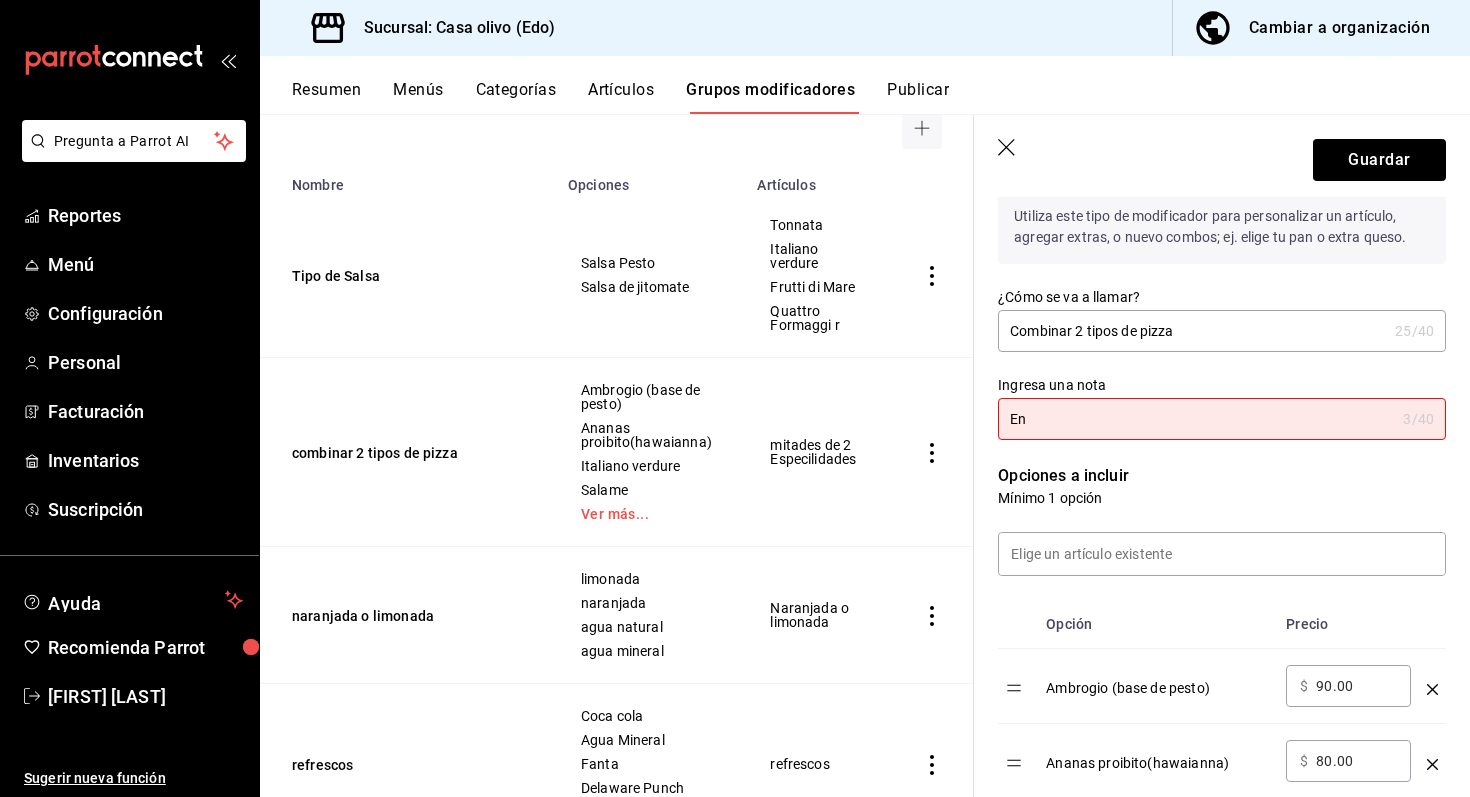 type on "E" 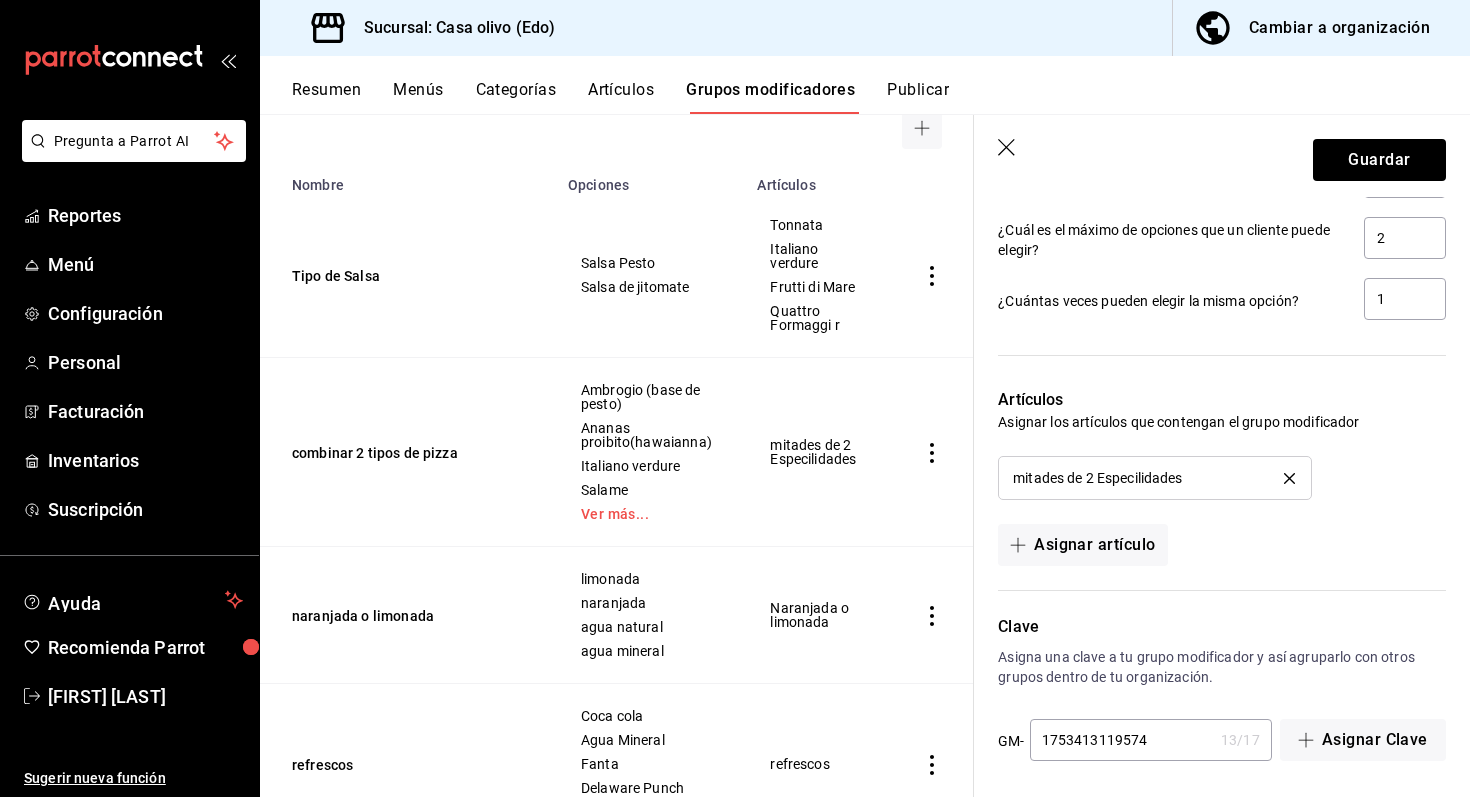 scroll, scrollTop: 1984, scrollLeft: 0, axis: vertical 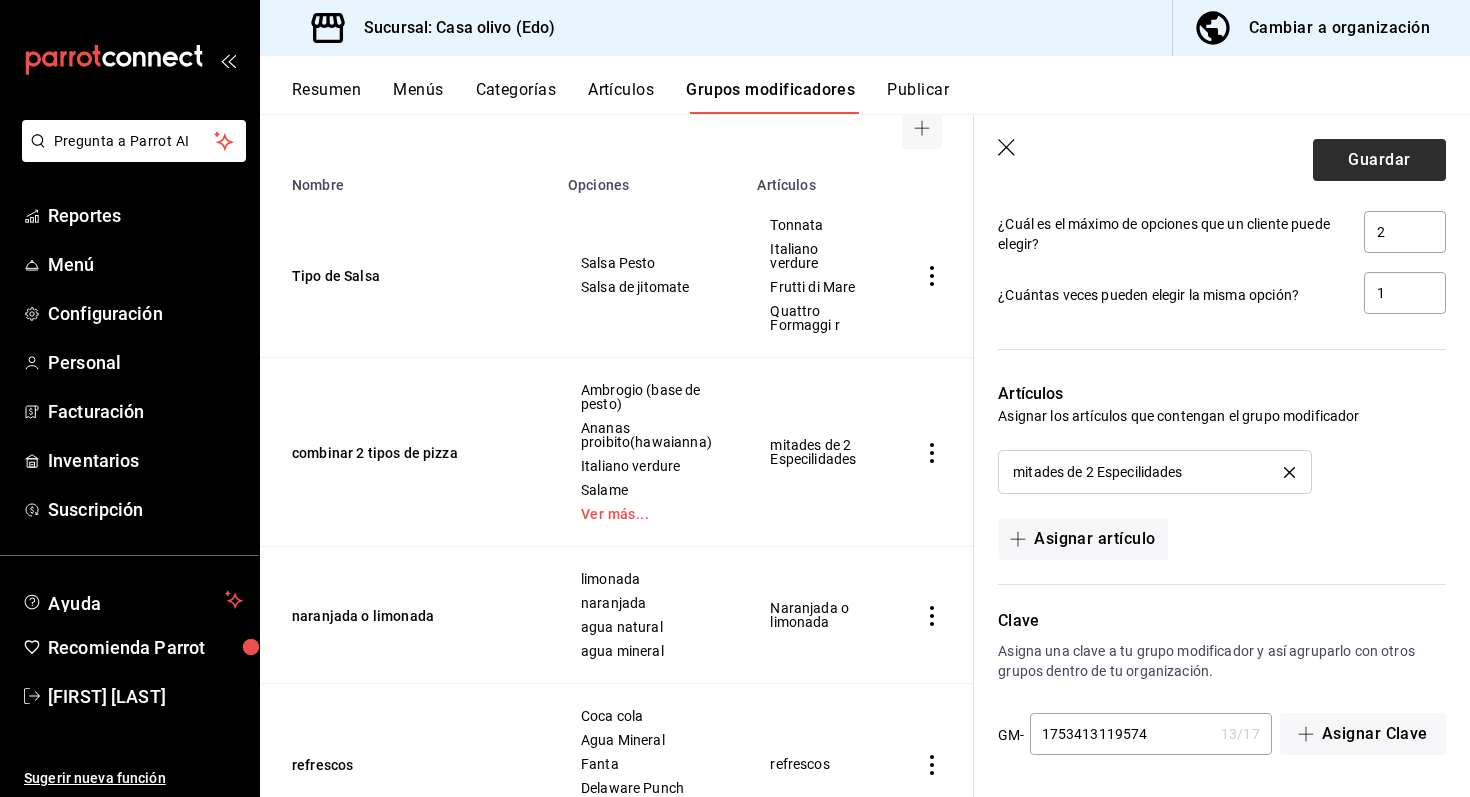 type on "2 tipos de Pizza y sola salsa" 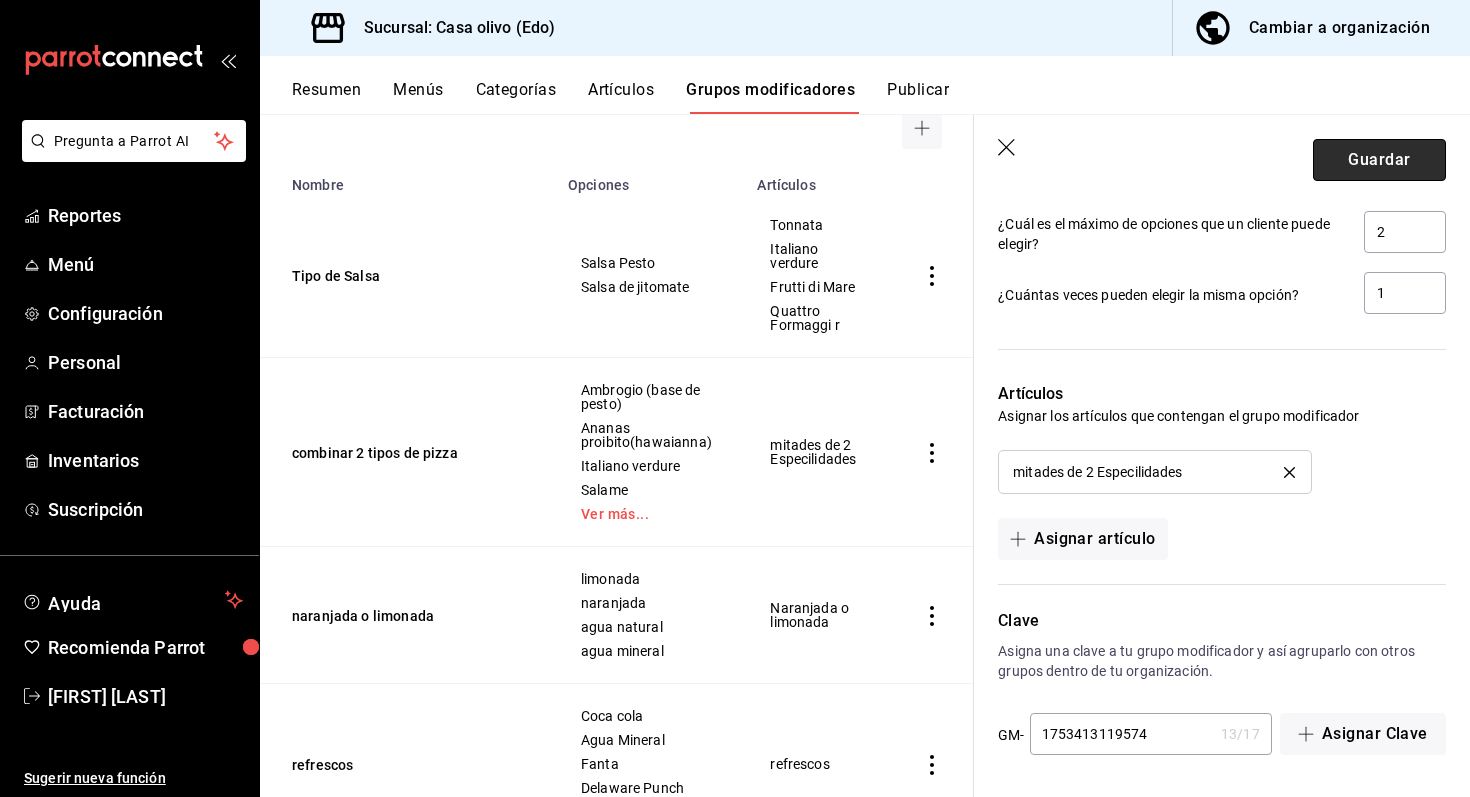 click on "Guardar" at bounding box center (1379, 160) 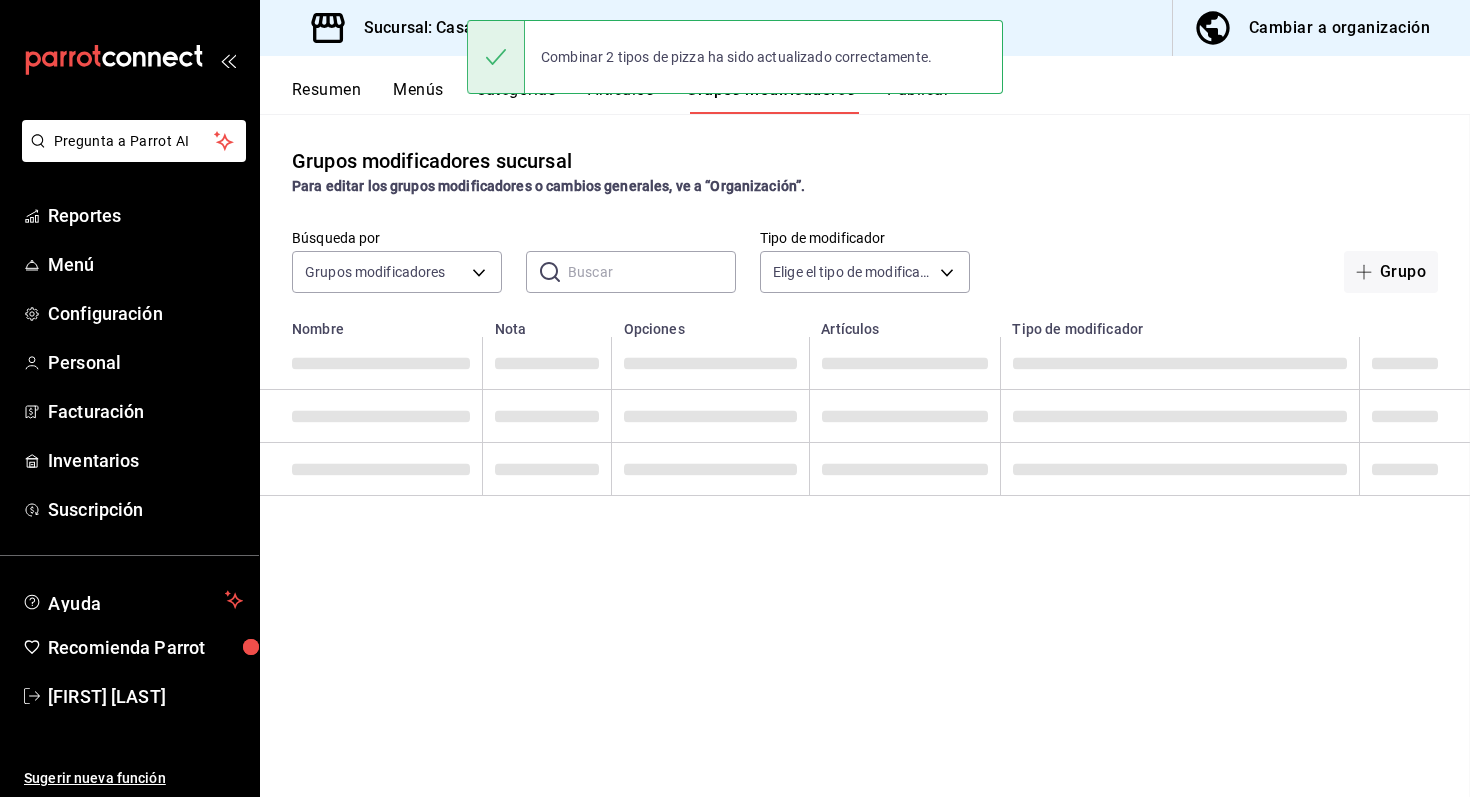 scroll, scrollTop: 0, scrollLeft: 0, axis: both 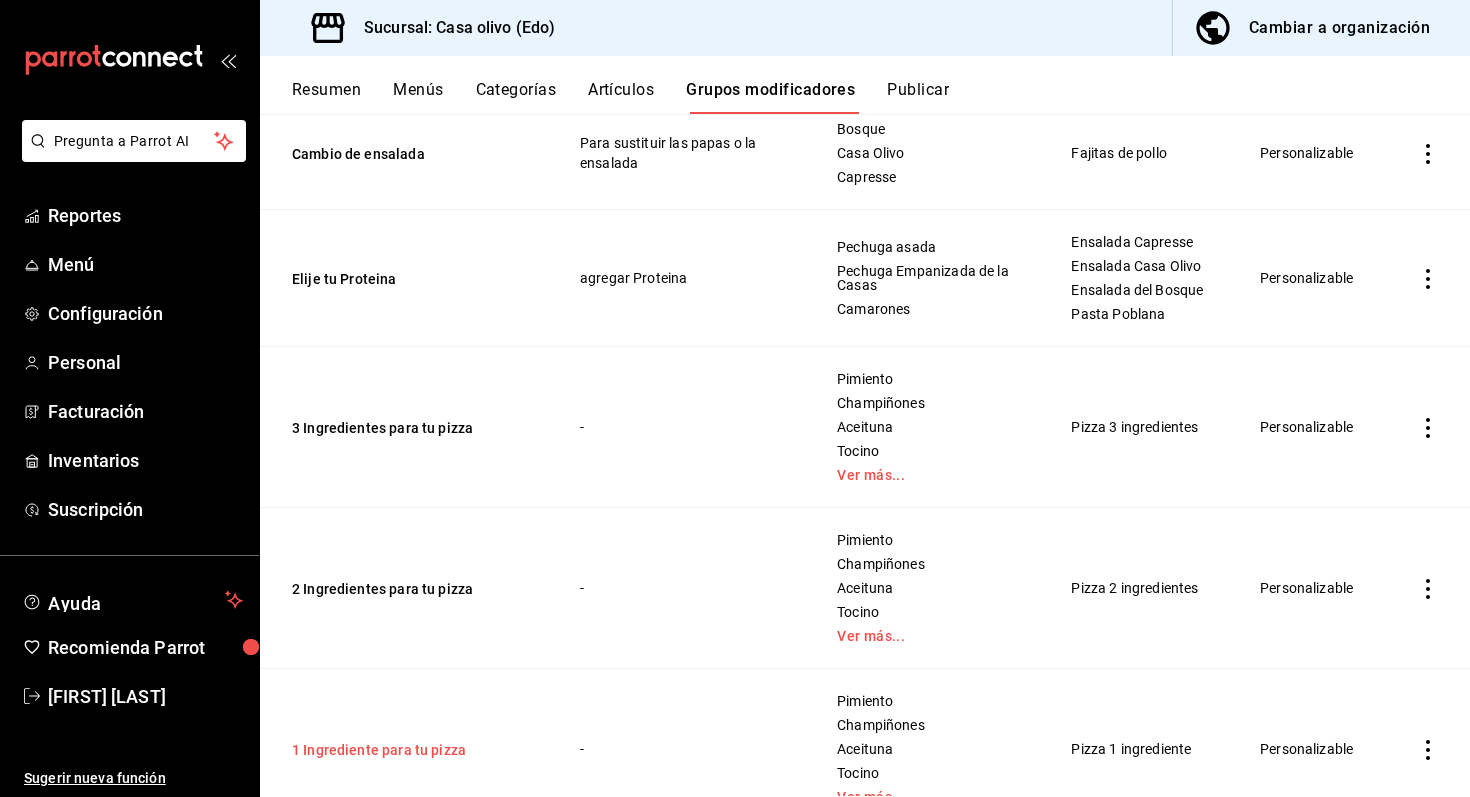 click on "1 Ingrediente para tu pizza" at bounding box center (412, 750) 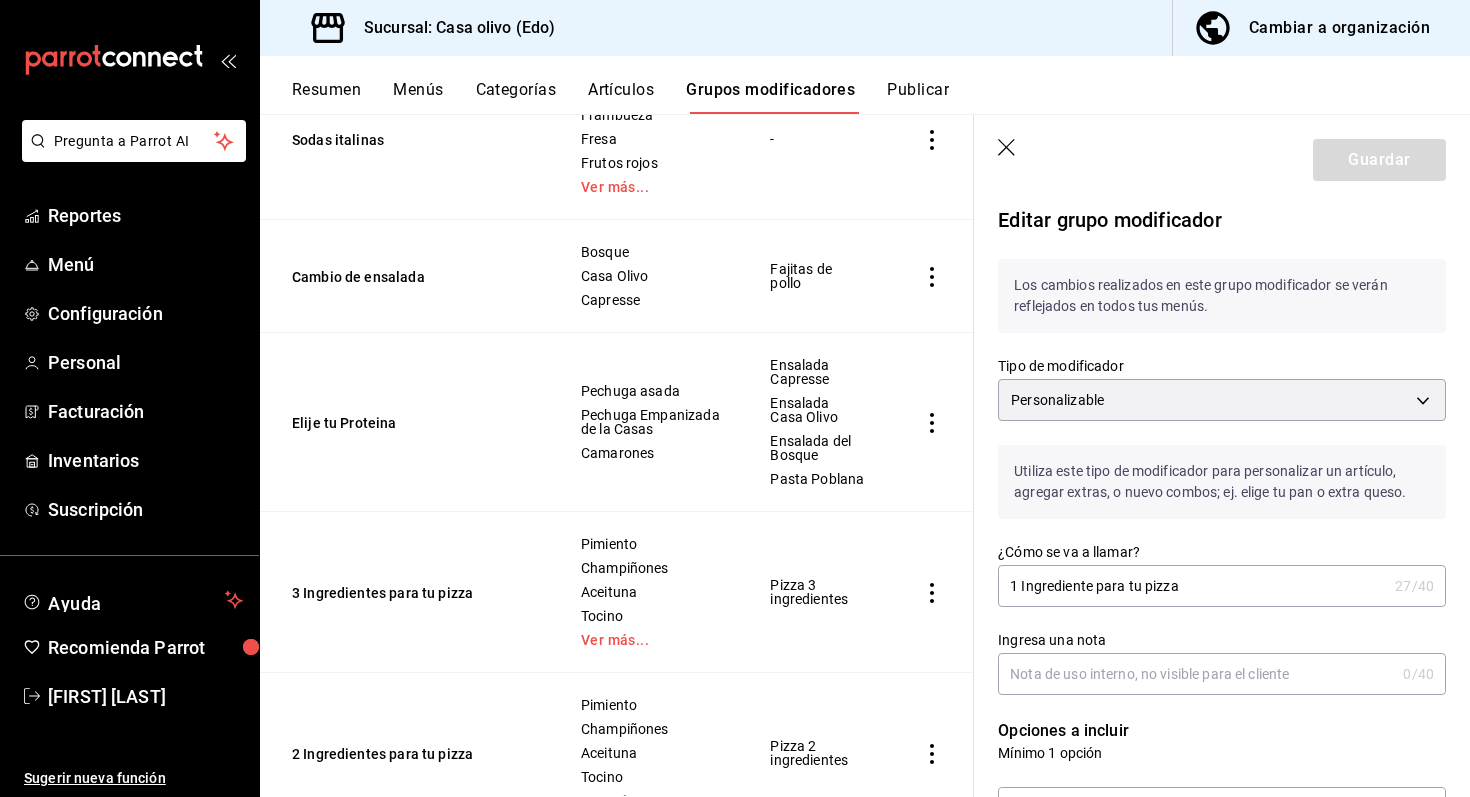 scroll, scrollTop: 1108, scrollLeft: 0, axis: vertical 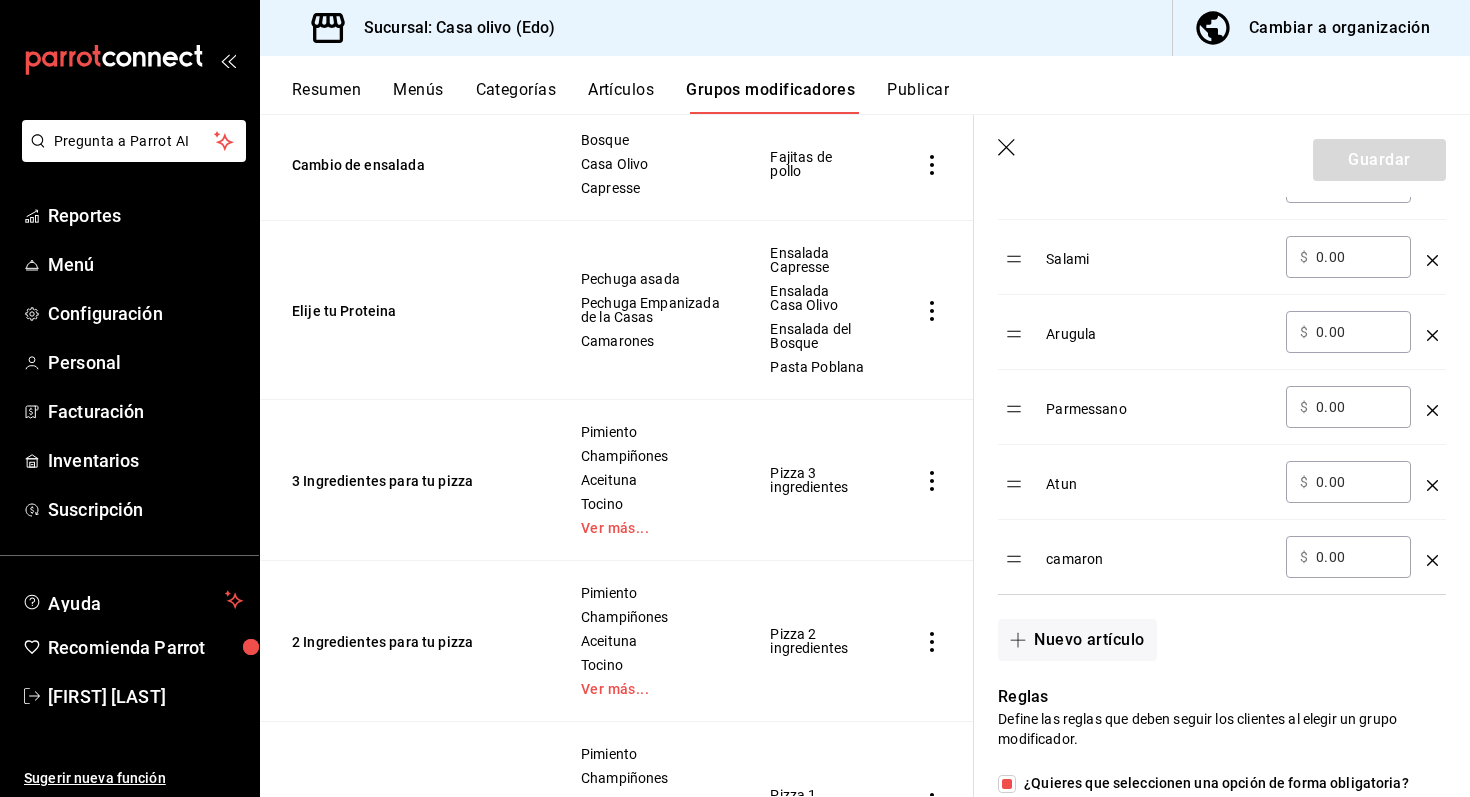 click on "Reglas Define las reglas que deben seguir los clientes al elegir un grupo modificador. ¿Quieres que seleccionen una opción de forma obligatoria? Opciones  ¿Cuál es el mínimo de opciones que un cliente puede elegir? 1 ¿Cuál es el máximo de opciones que un cliente puede elegir? 1 ¿Cuántas veces pueden elegir la misma opción? 1" at bounding box center (1210, 839) 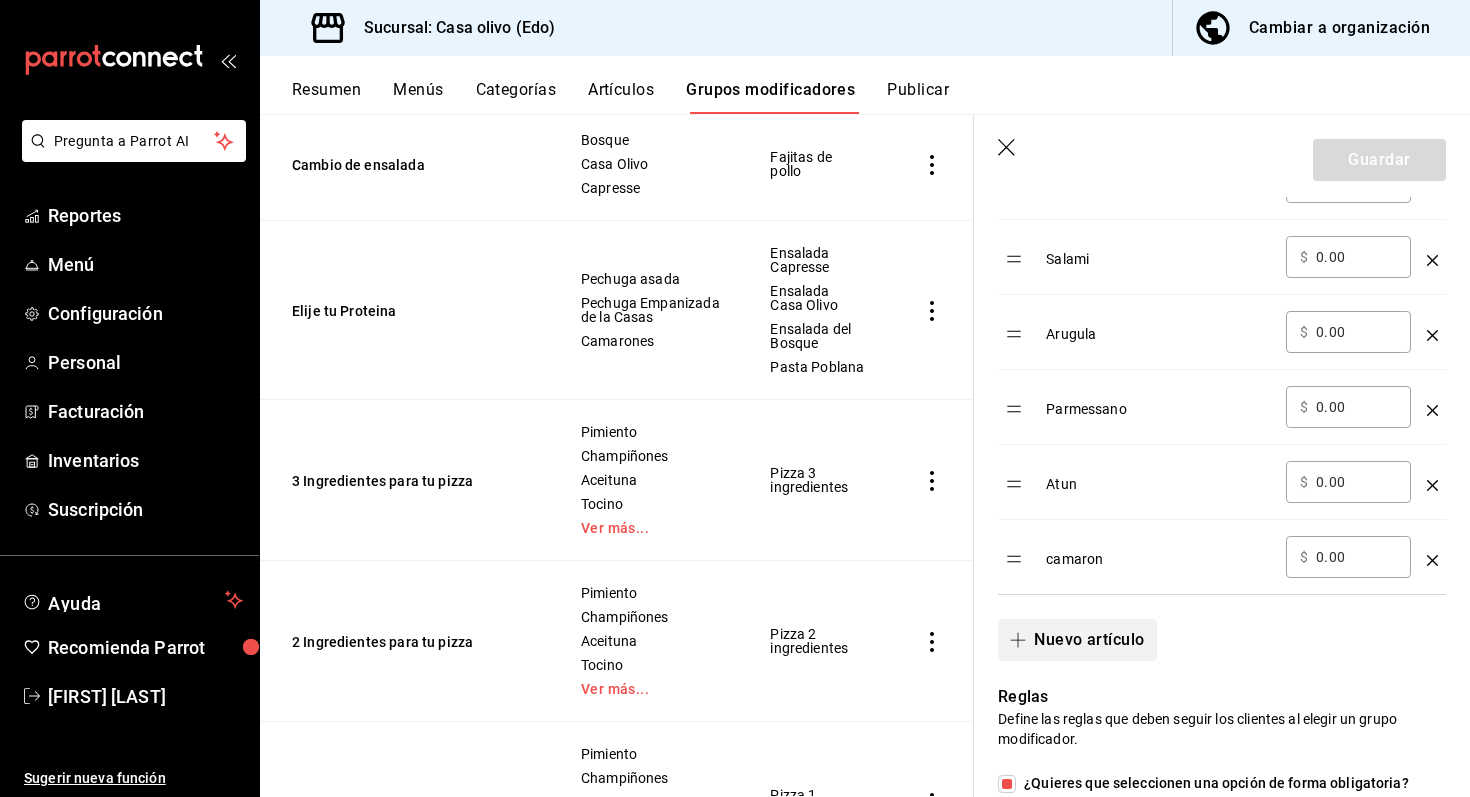 click on "Nuevo artículo" at bounding box center (1077, 640) 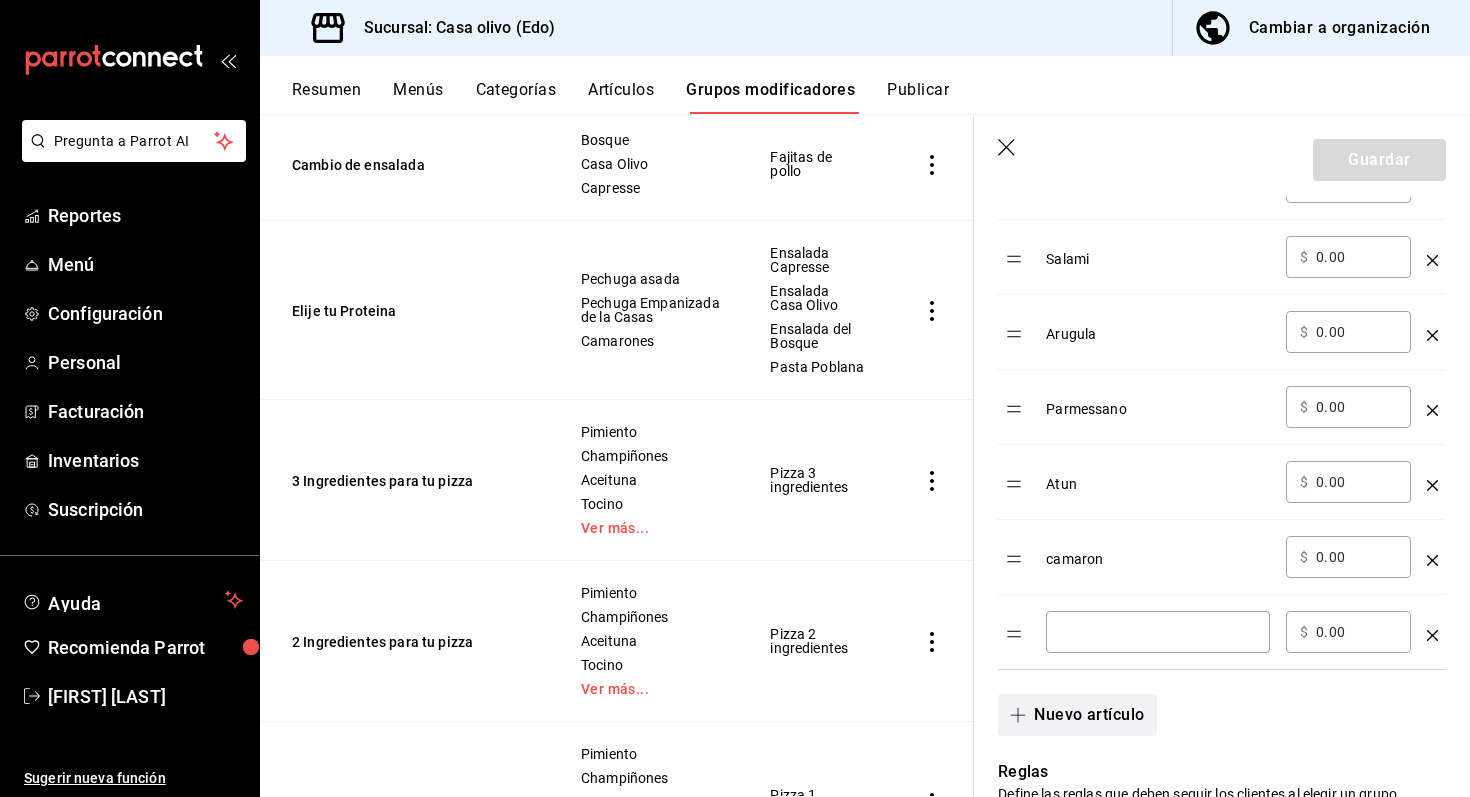 click at bounding box center (1158, 632) 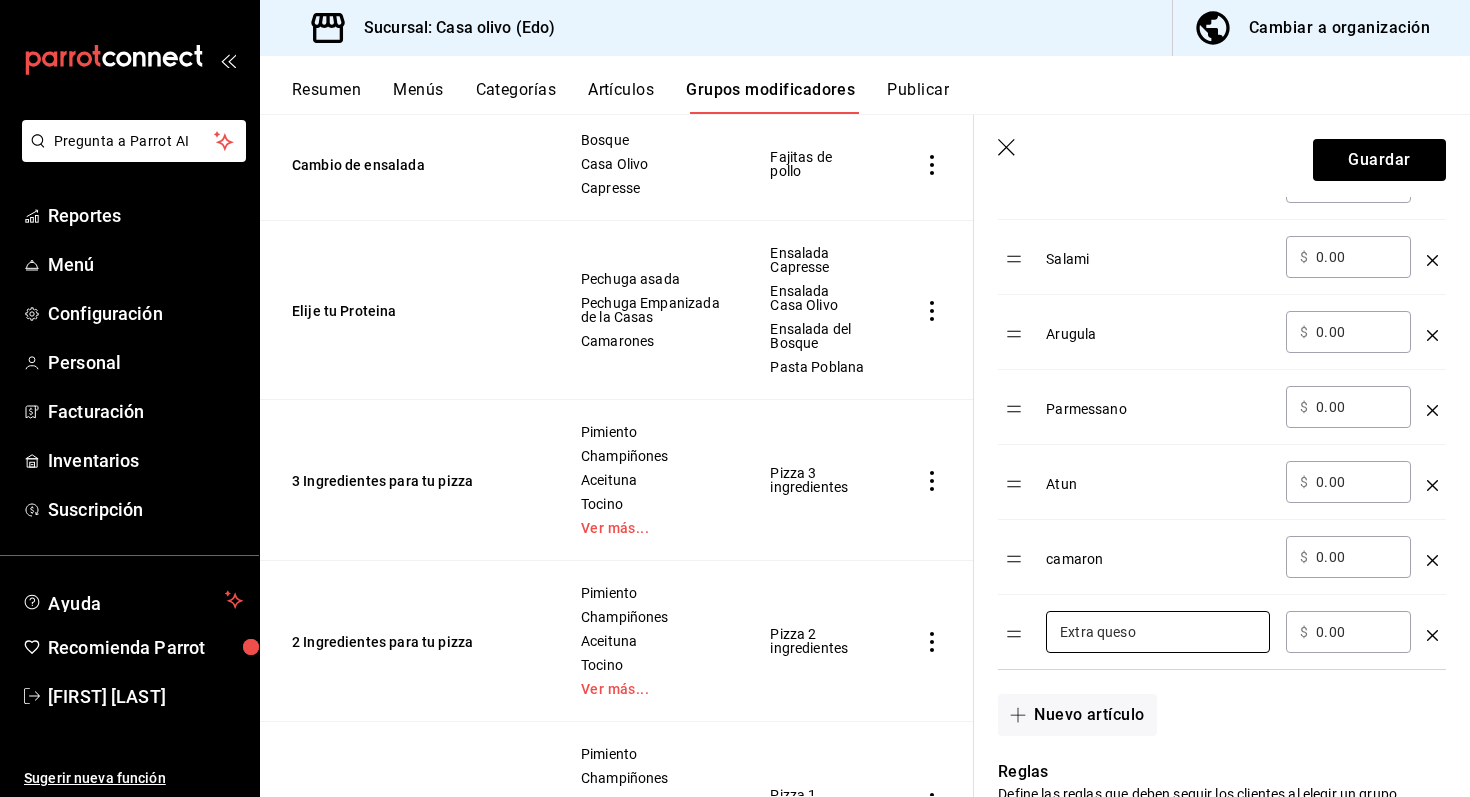 type on "Extra queso" 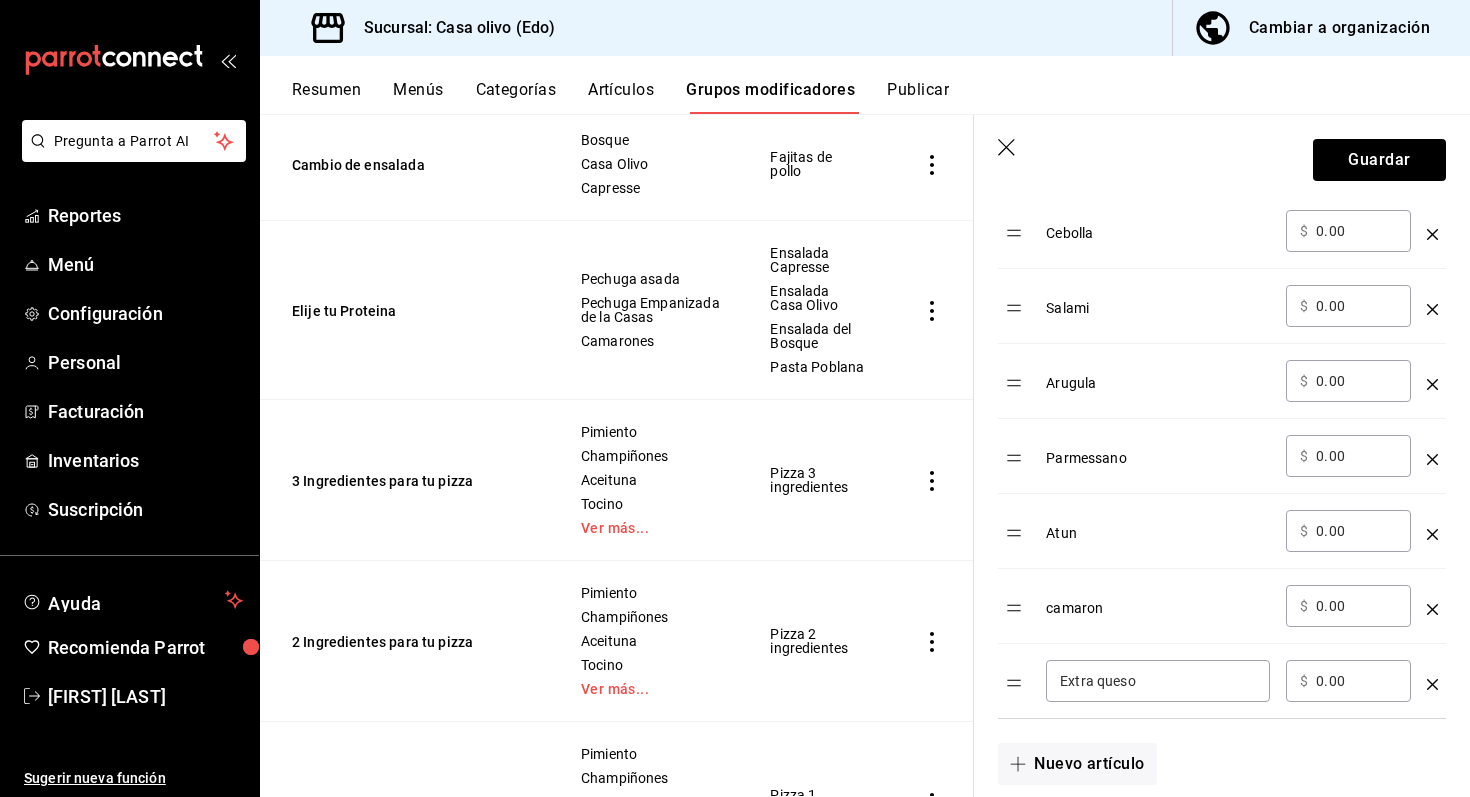 scroll, scrollTop: 1315, scrollLeft: 0, axis: vertical 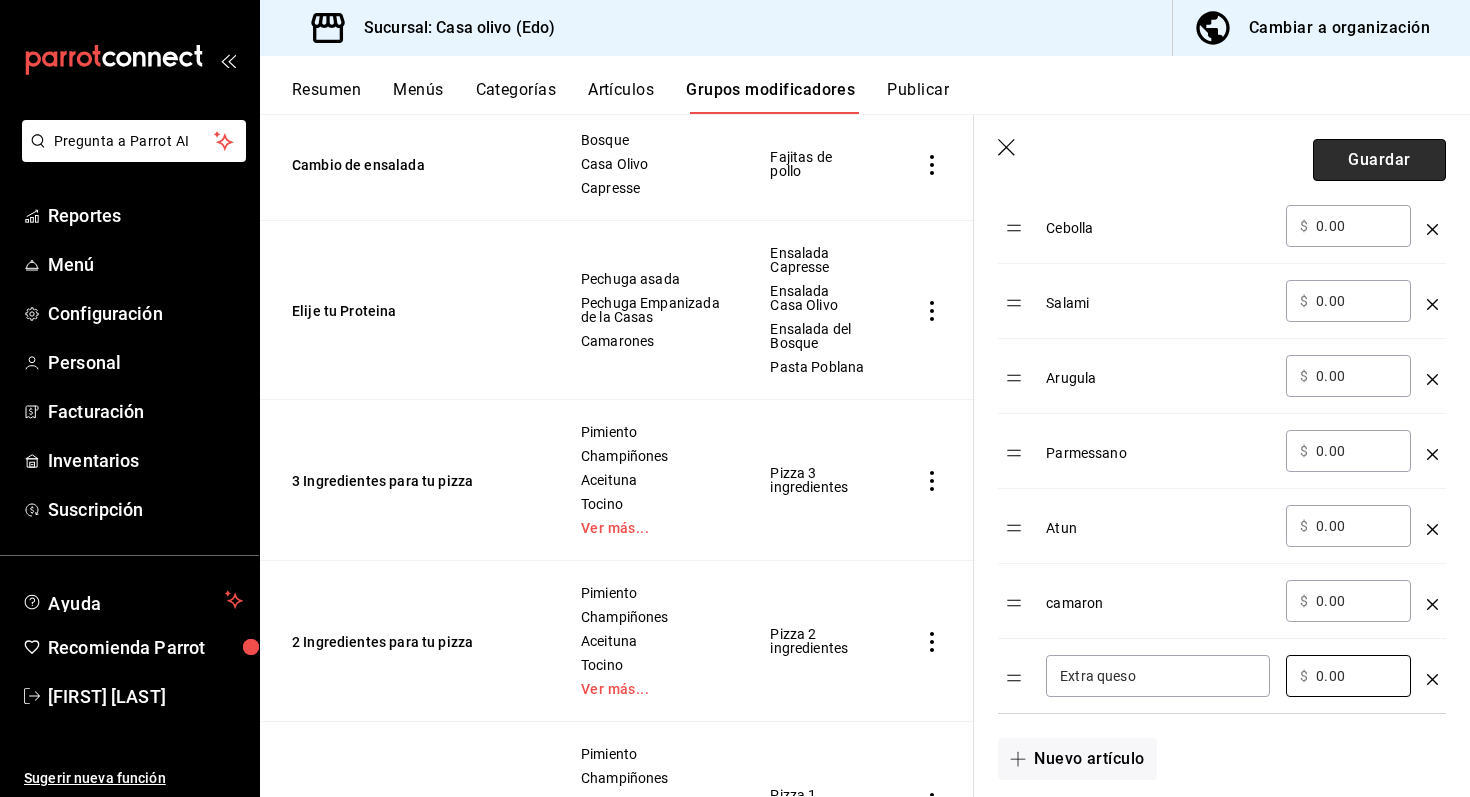 click on "Guardar" at bounding box center (1379, 160) 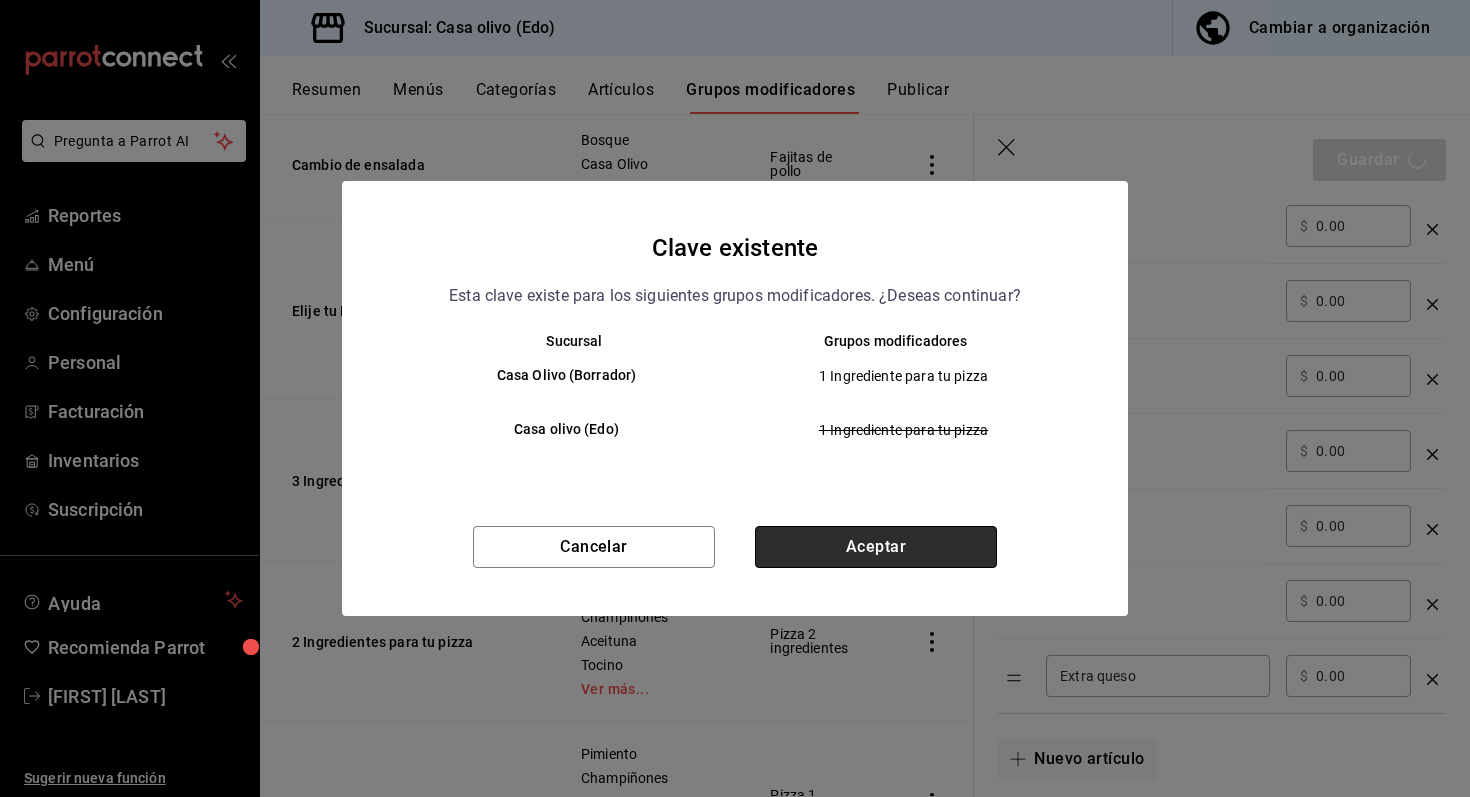 click on "Aceptar" at bounding box center (876, 547) 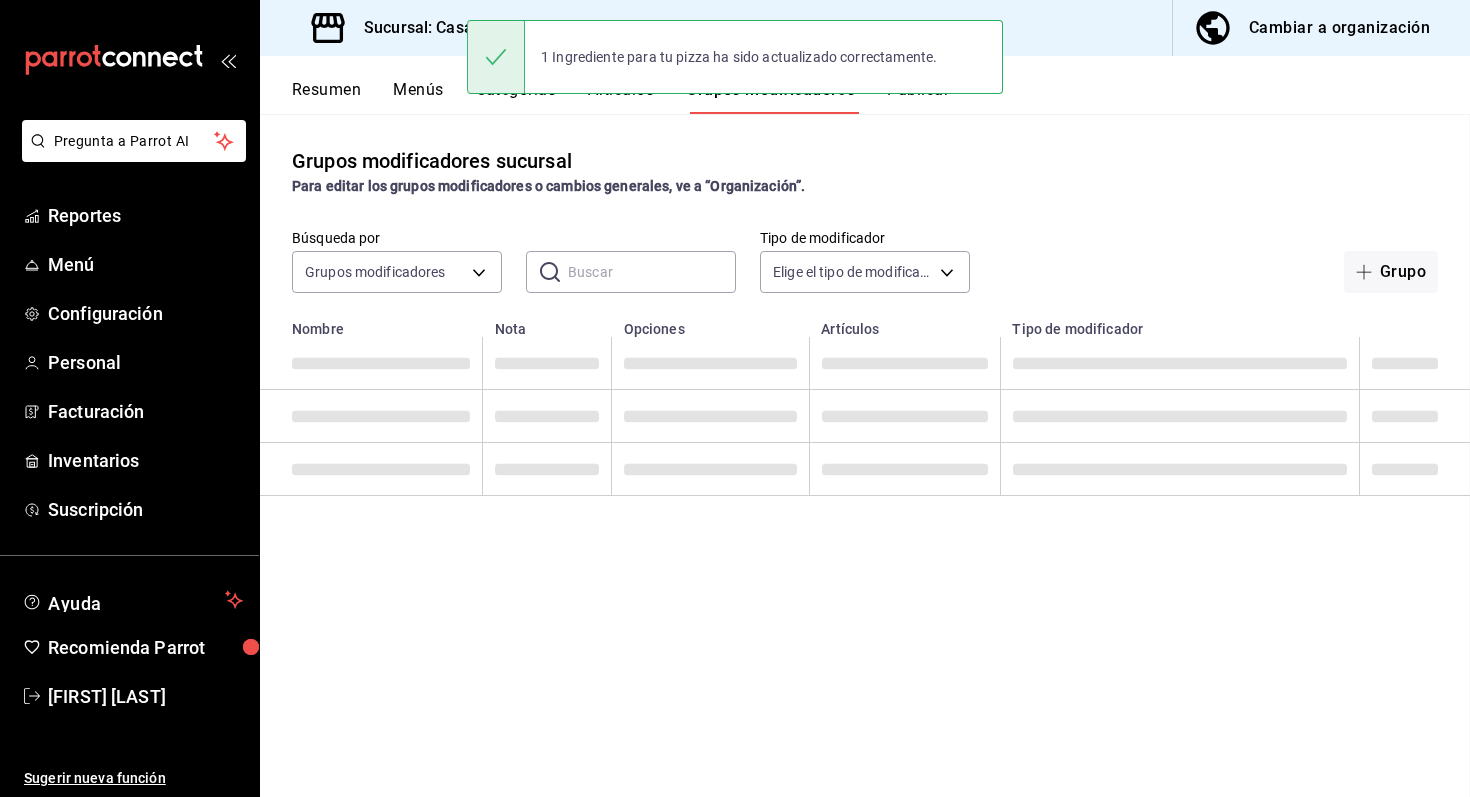 scroll, scrollTop: 0, scrollLeft: 0, axis: both 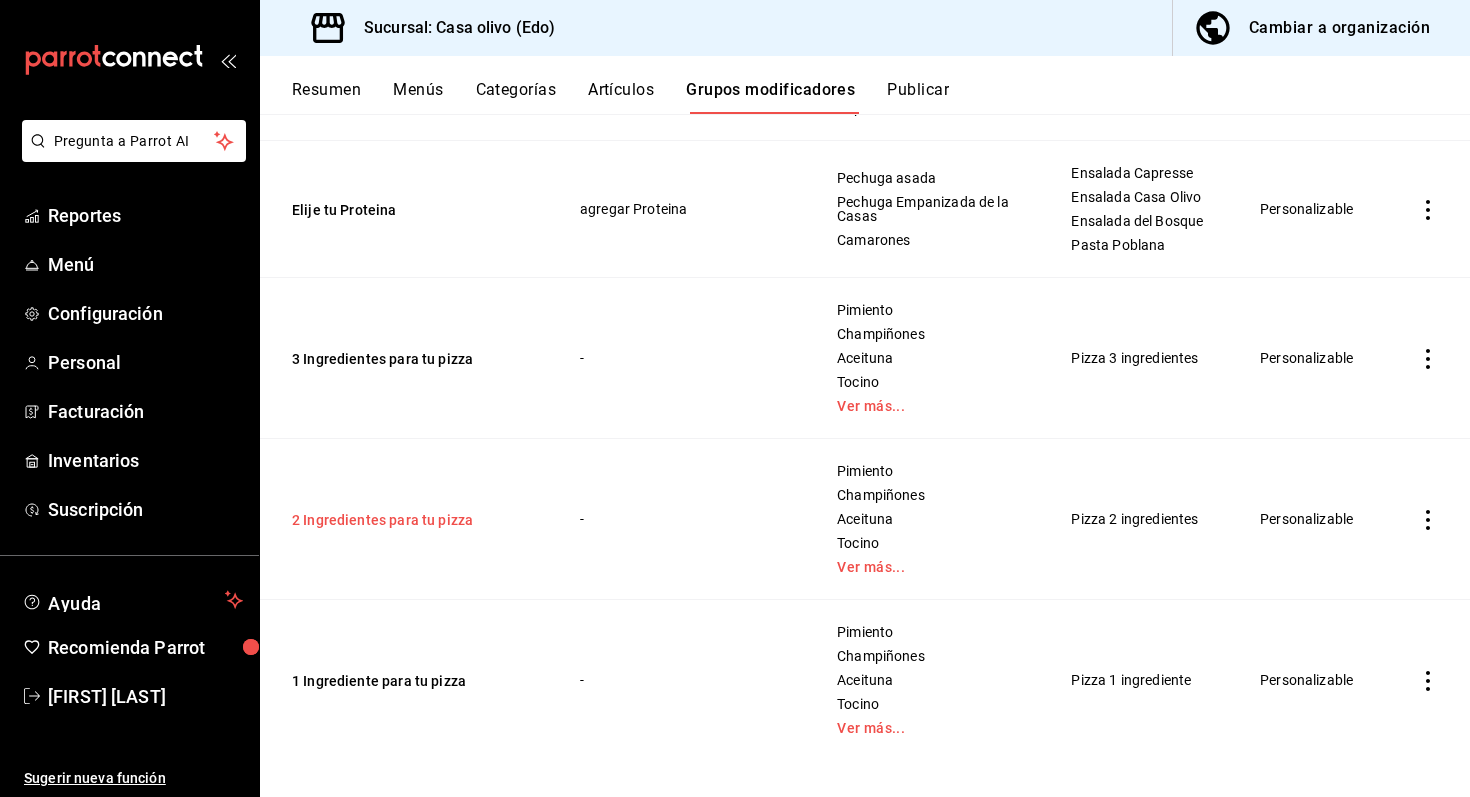 click on "2 Ingredientes para tu pizza" at bounding box center [412, 520] 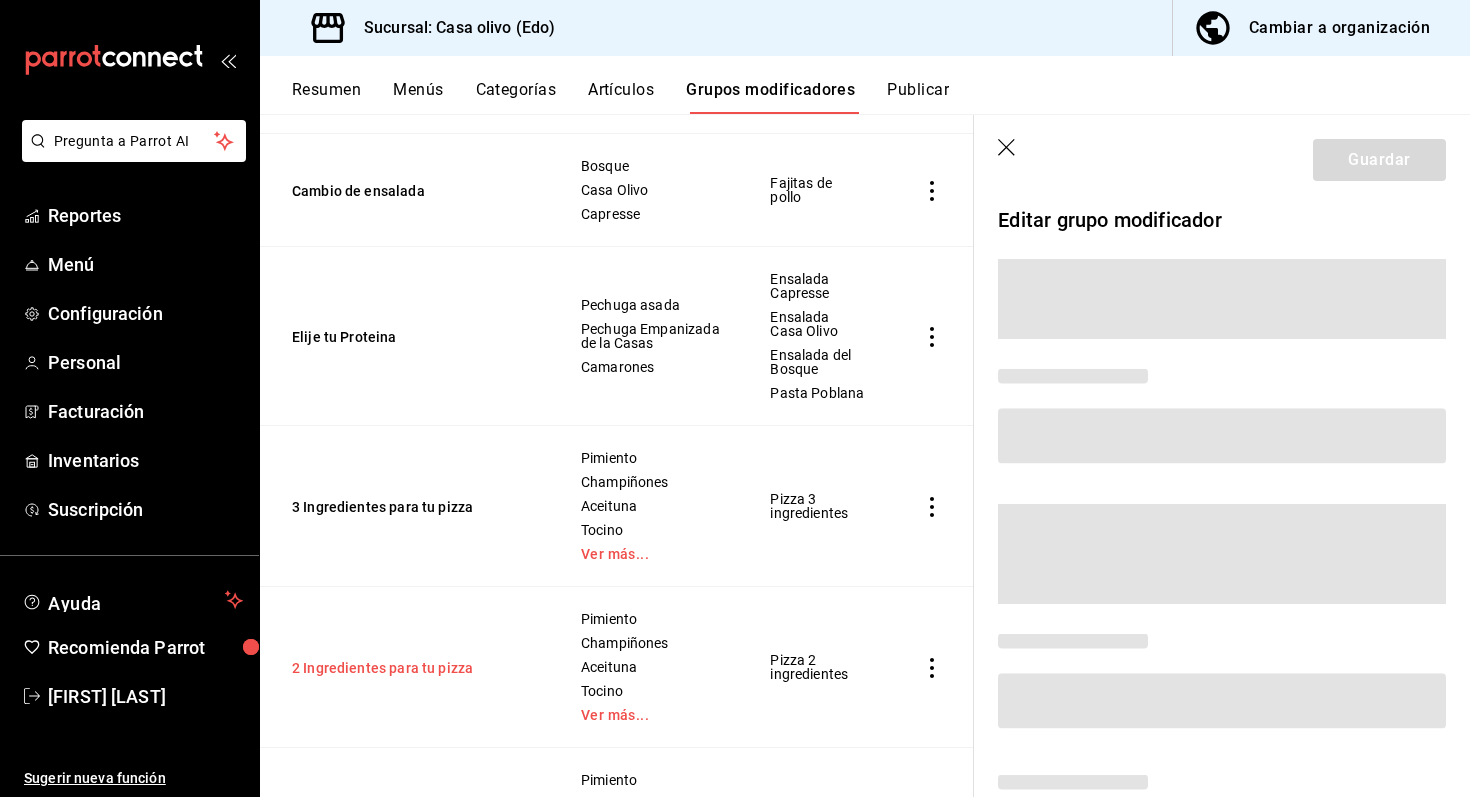 scroll, scrollTop: 1065, scrollLeft: 0, axis: vertical 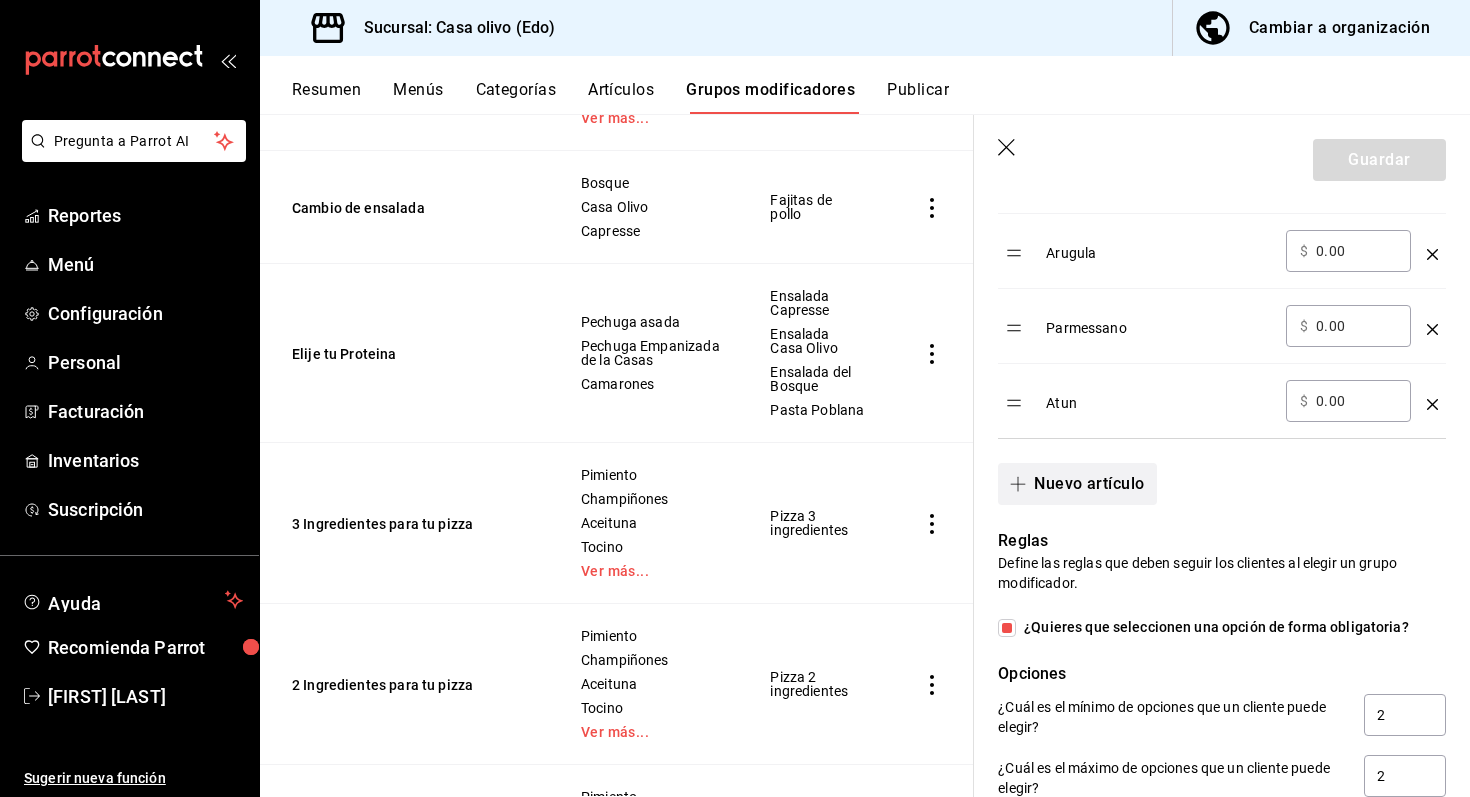 click on "Nuevo artículo" at bounding box center [1077, 484] 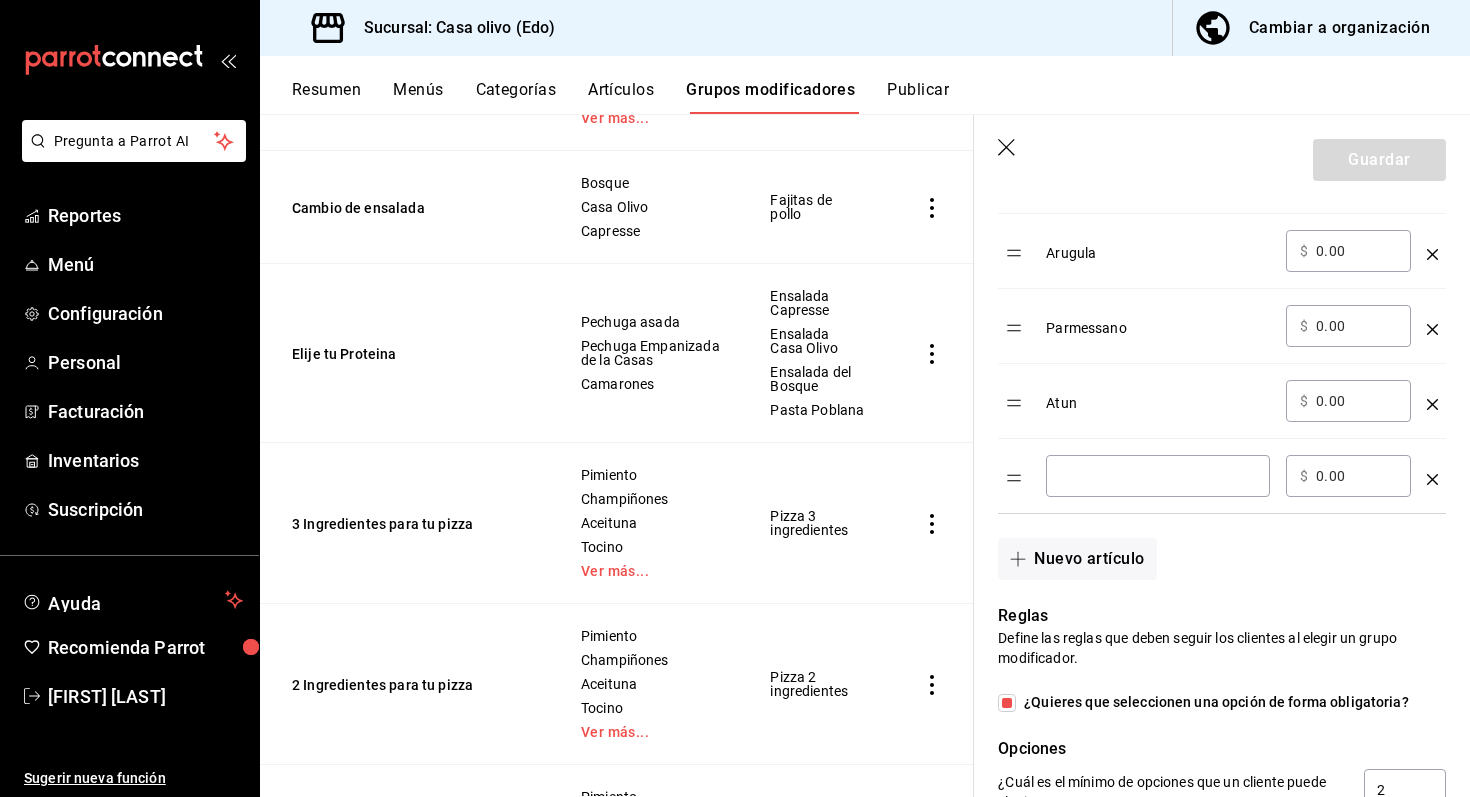 click at bounding box center [1158, 476] 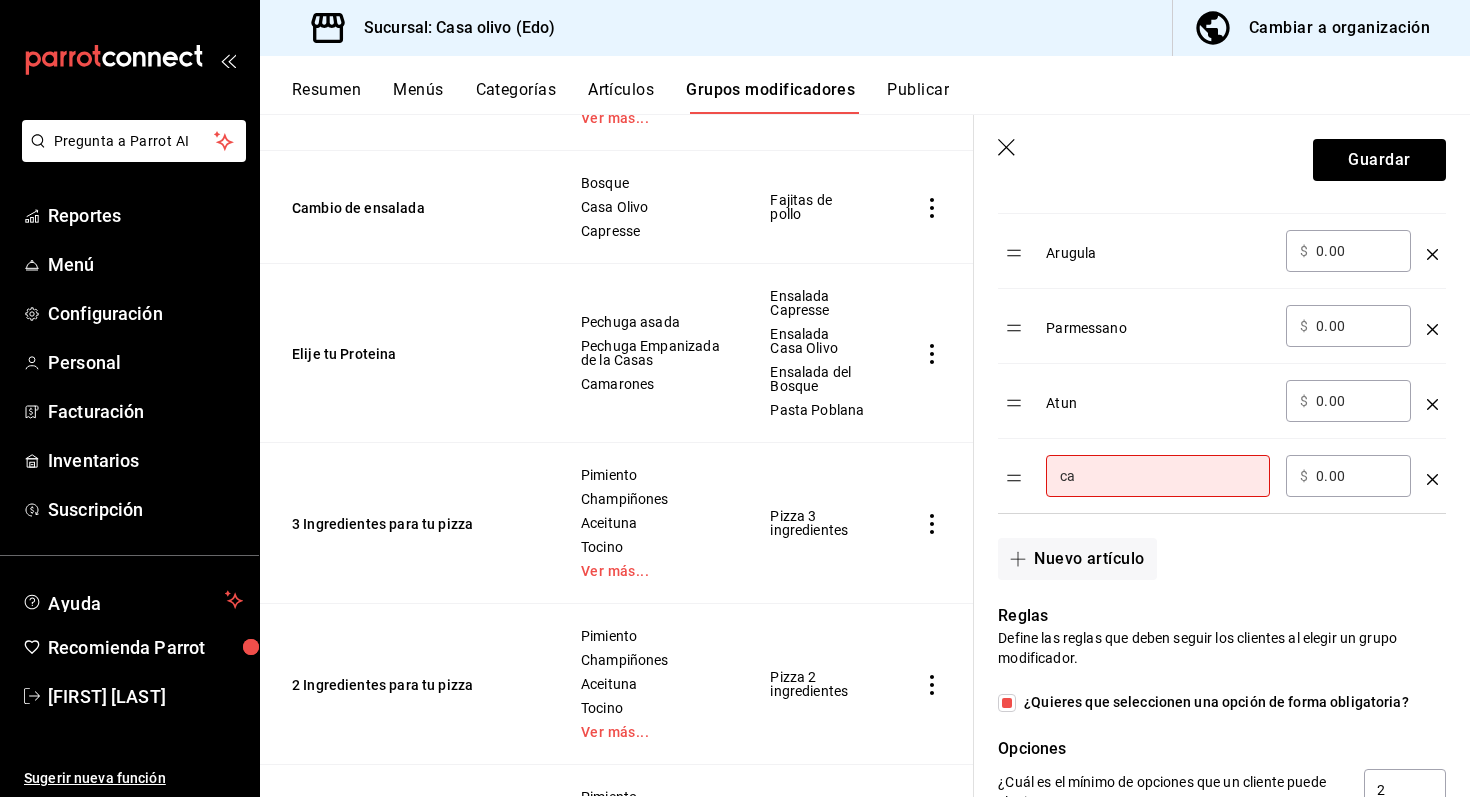type on "c" 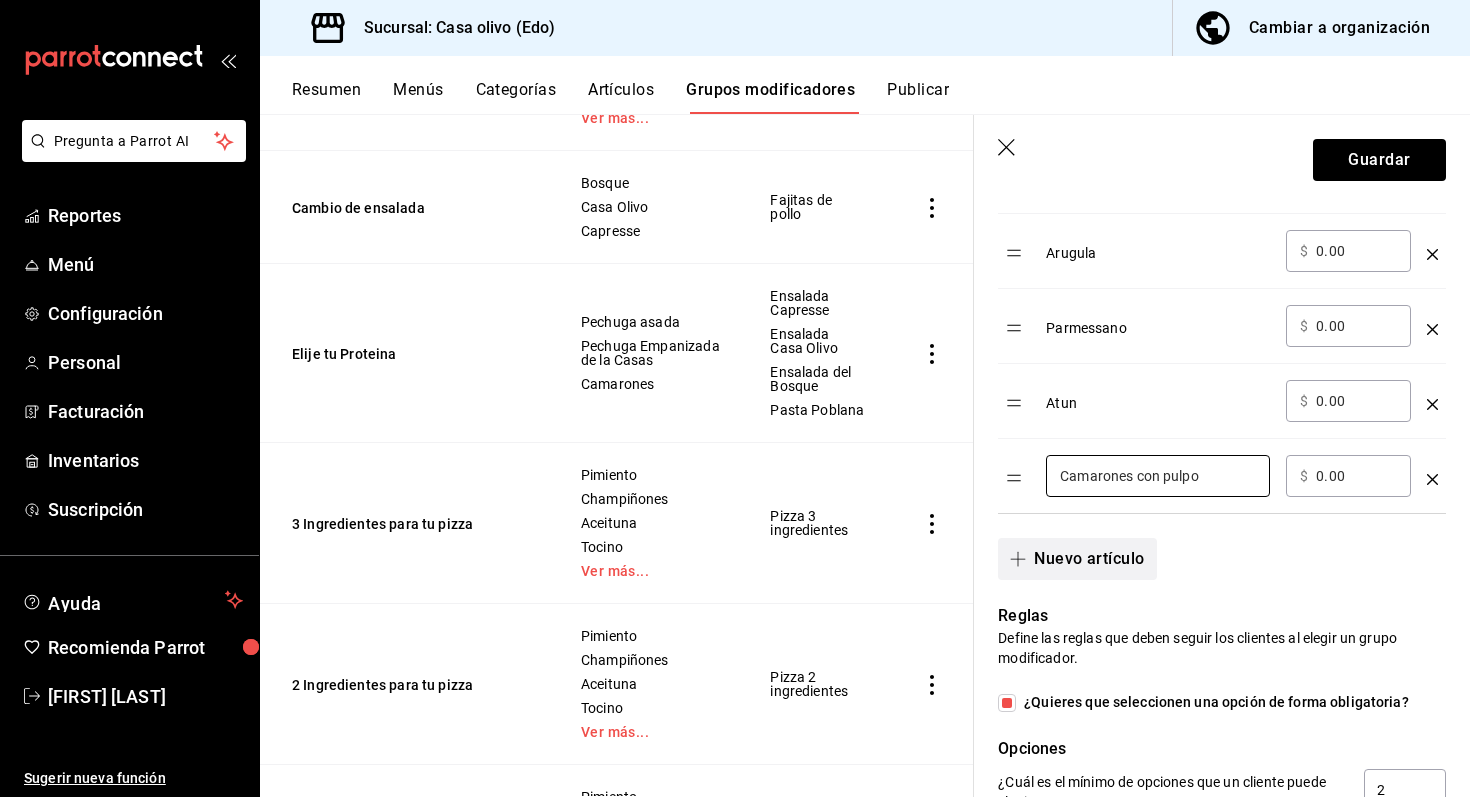 type on "Camarones con pulpo" 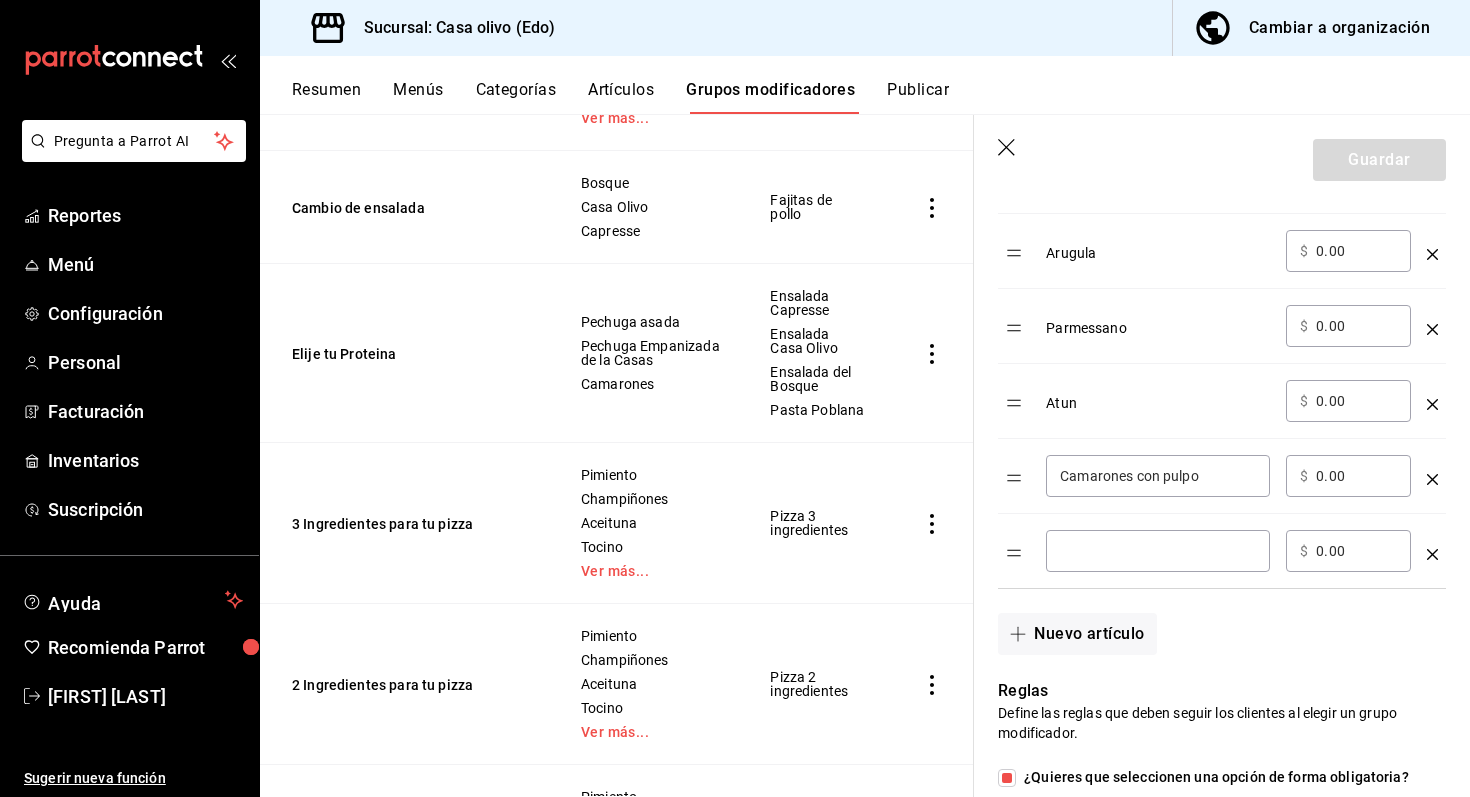 click at bounding box center [1158, 551] 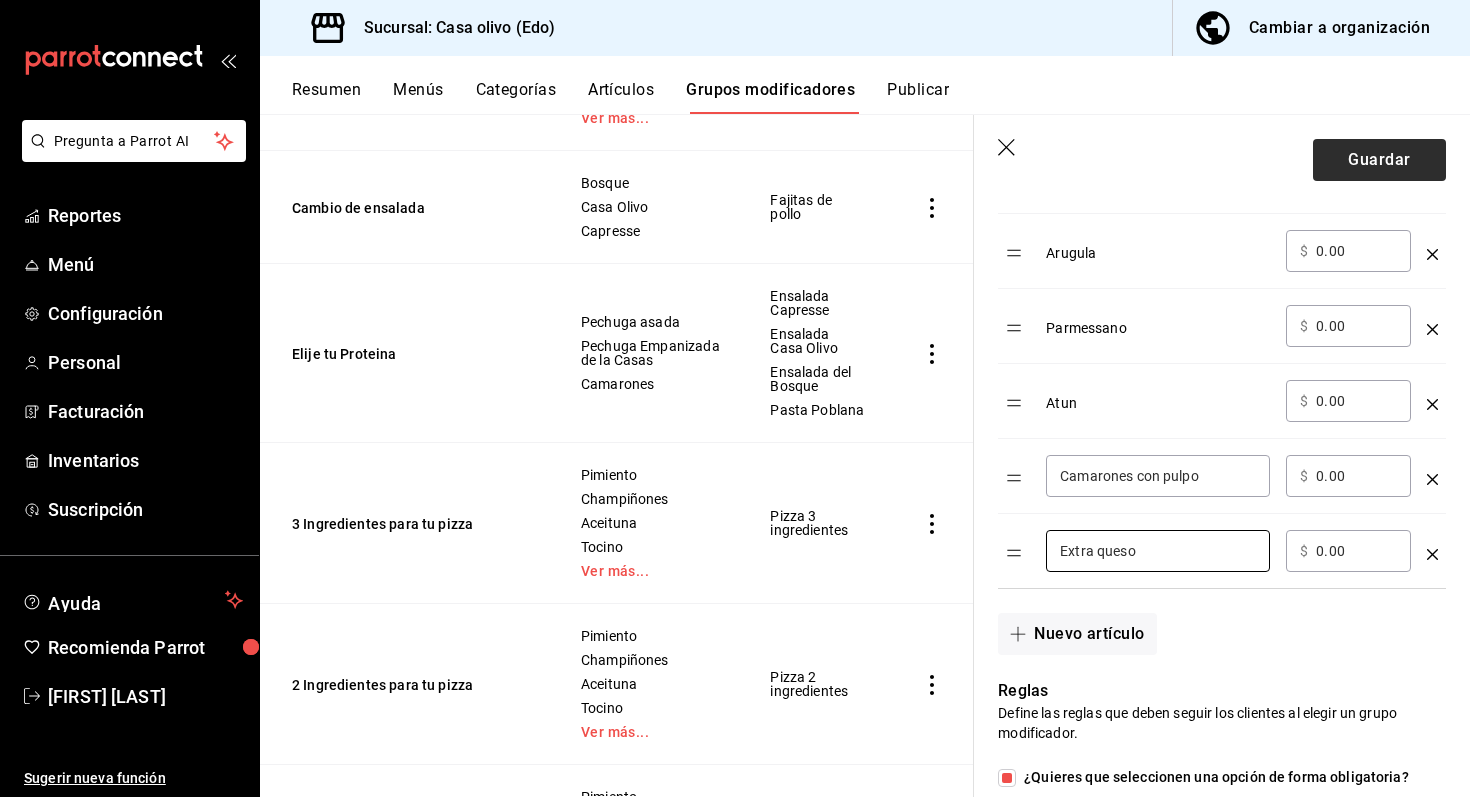 type on "Extra queso" 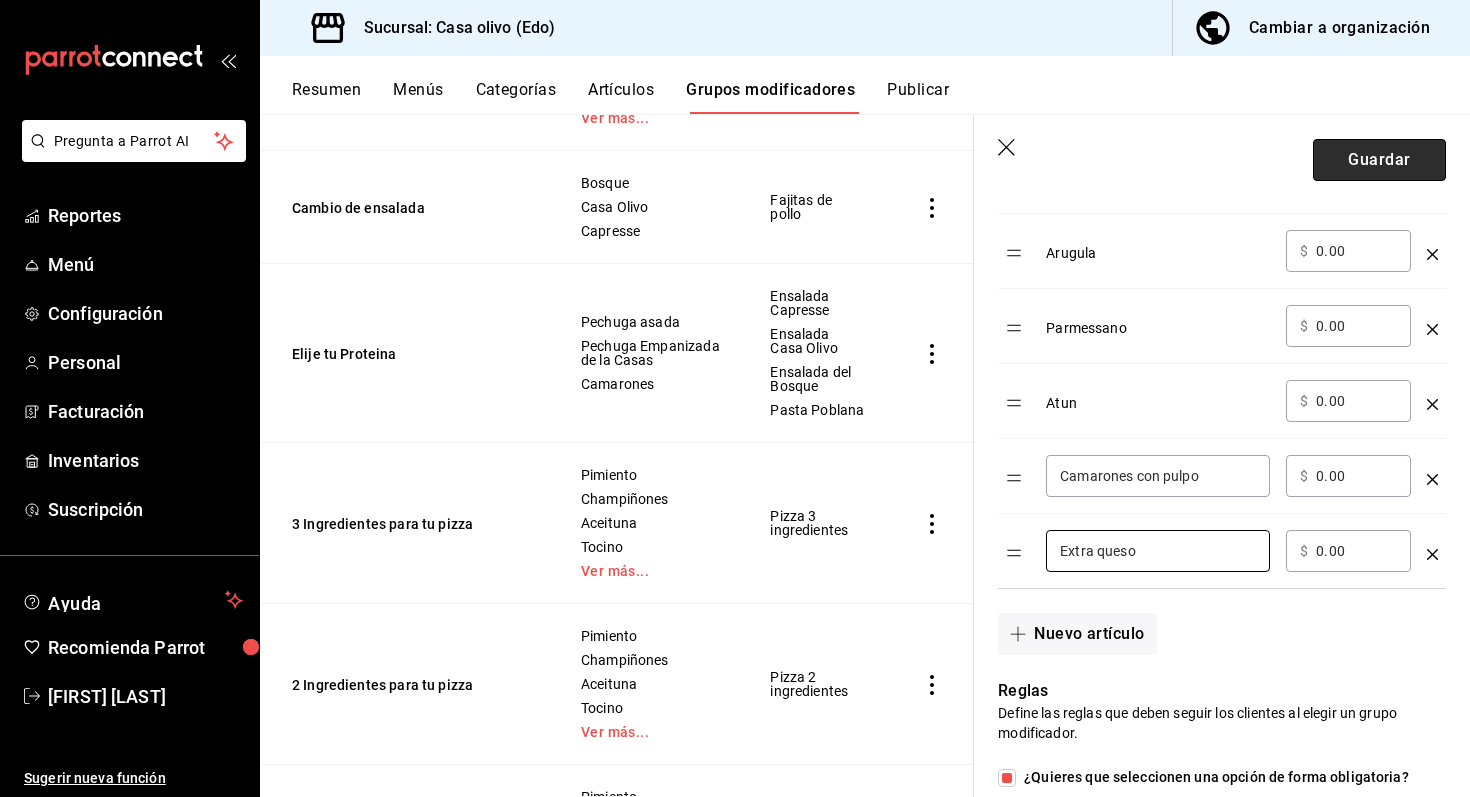 click on "Guardar" at bounding box center [1379, 160] 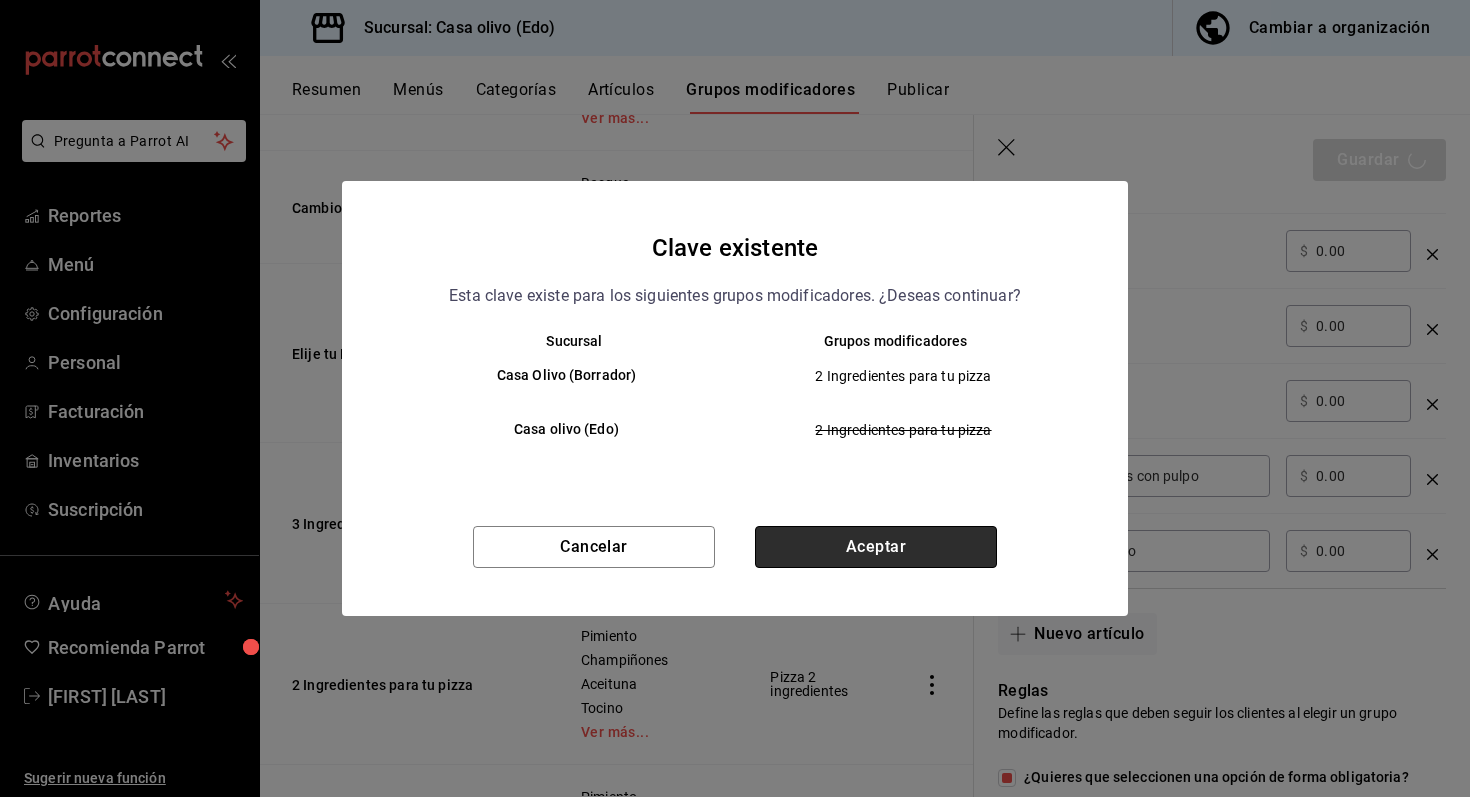 click on "Aceptar" at bounding box center (876, 547) 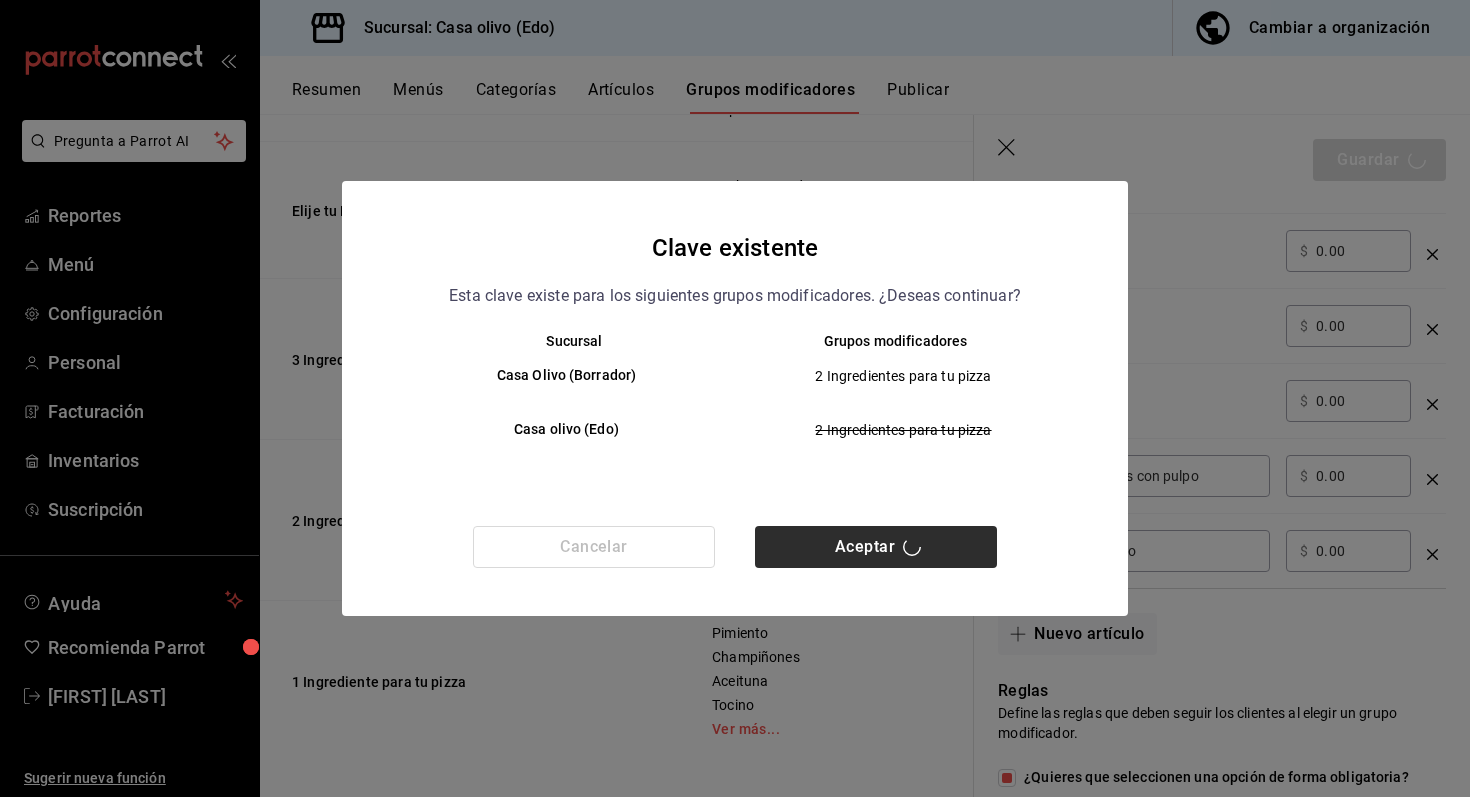 scroll, scrollTop: 0, scrollLeft: 0, axis: both 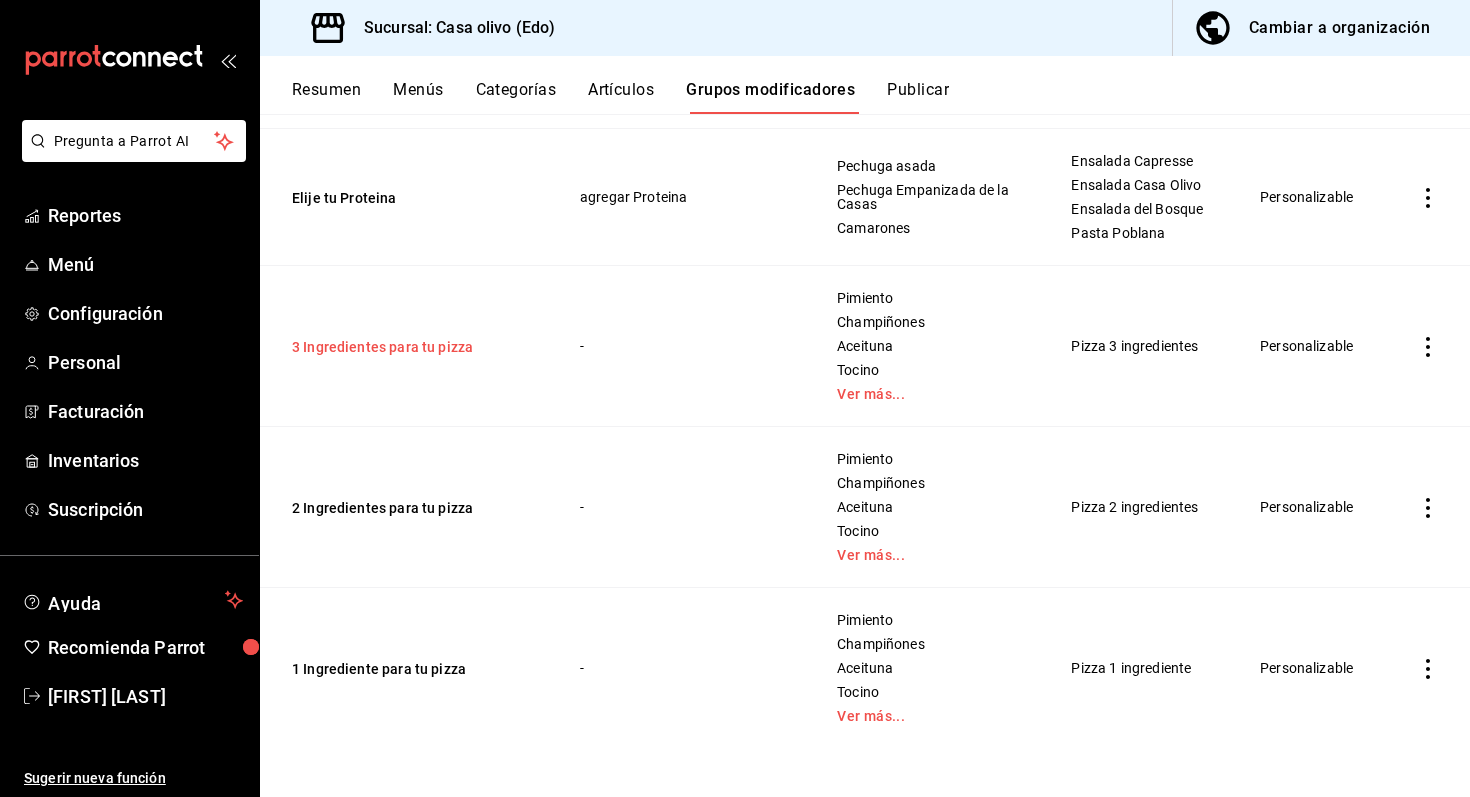 click on "3 Ingredientes para tu pizza" at bounding box center [412, 347] 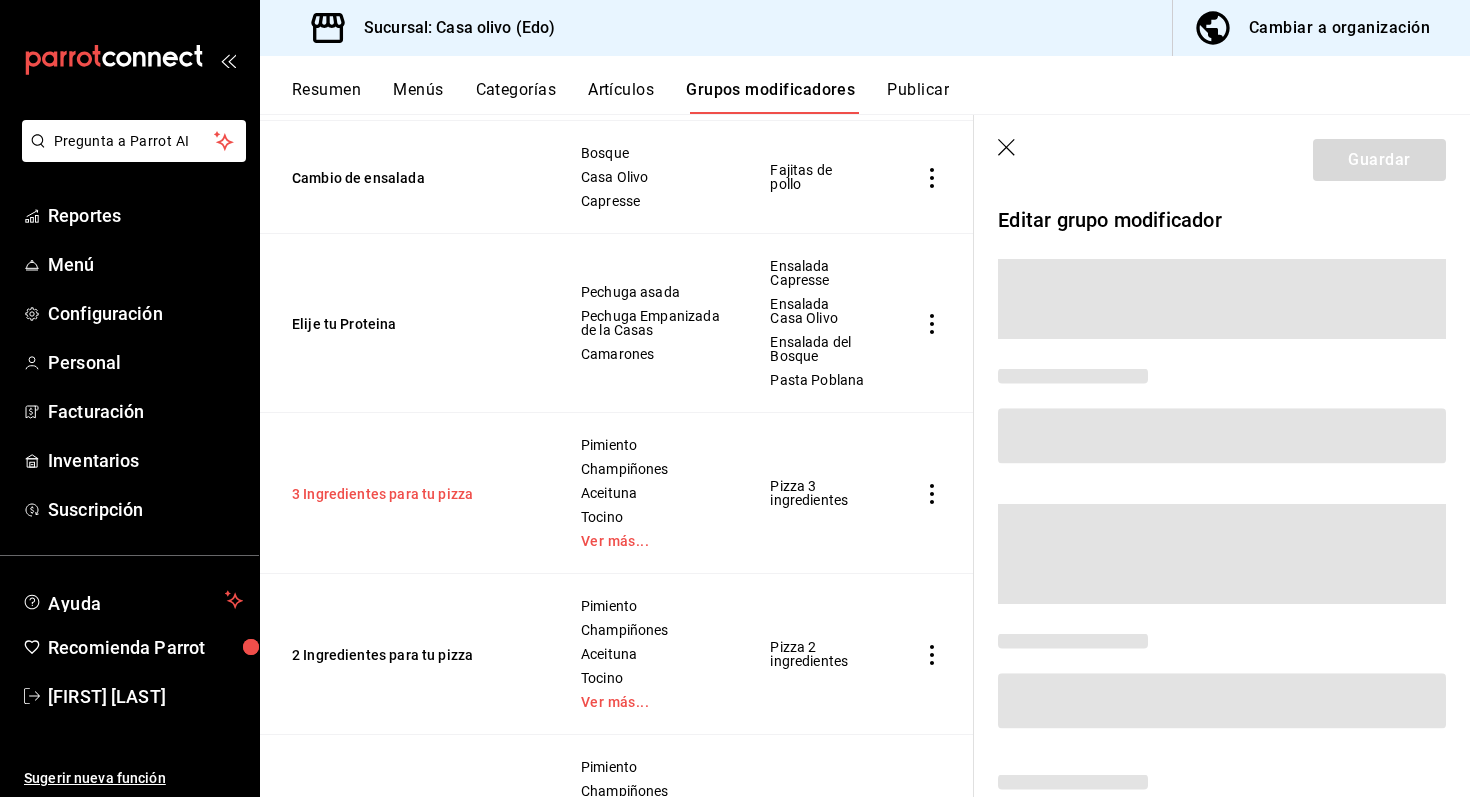 scroll, scrollTop: 1078, scrollLeft: 0, axis: vertical 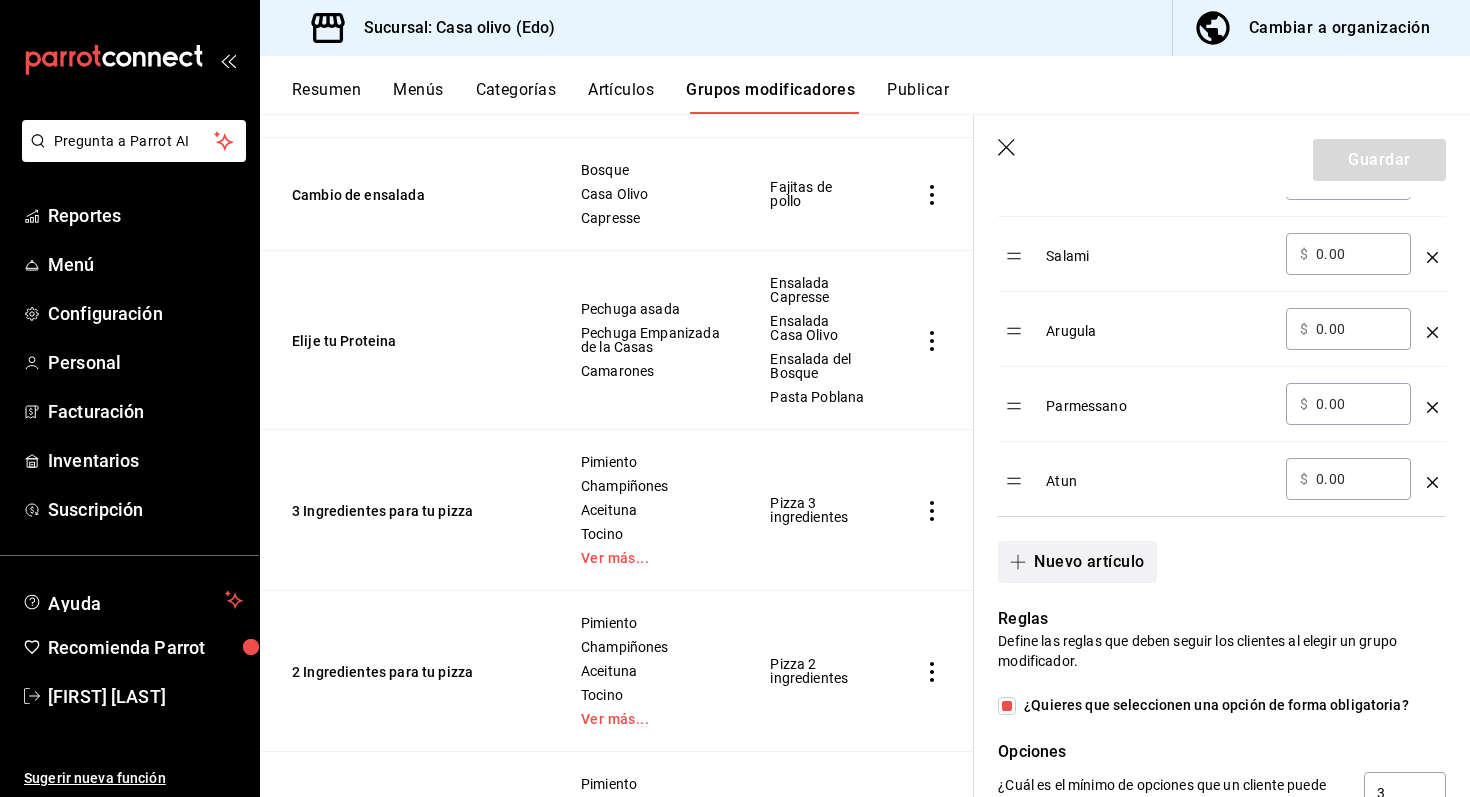click on "Nuevo artículo" at bounding box center [1077, 562] 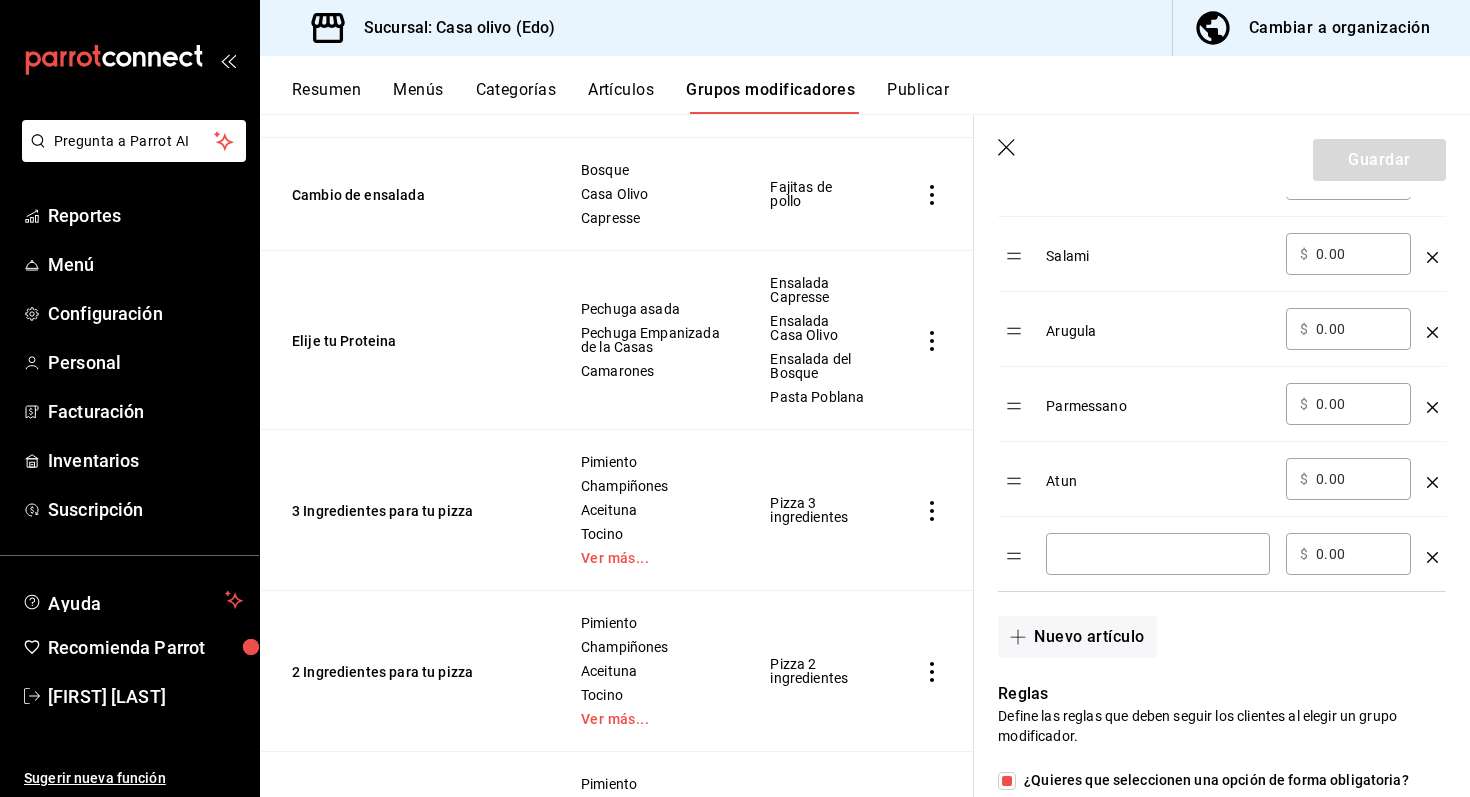 click at bounding box center (1158, 554) 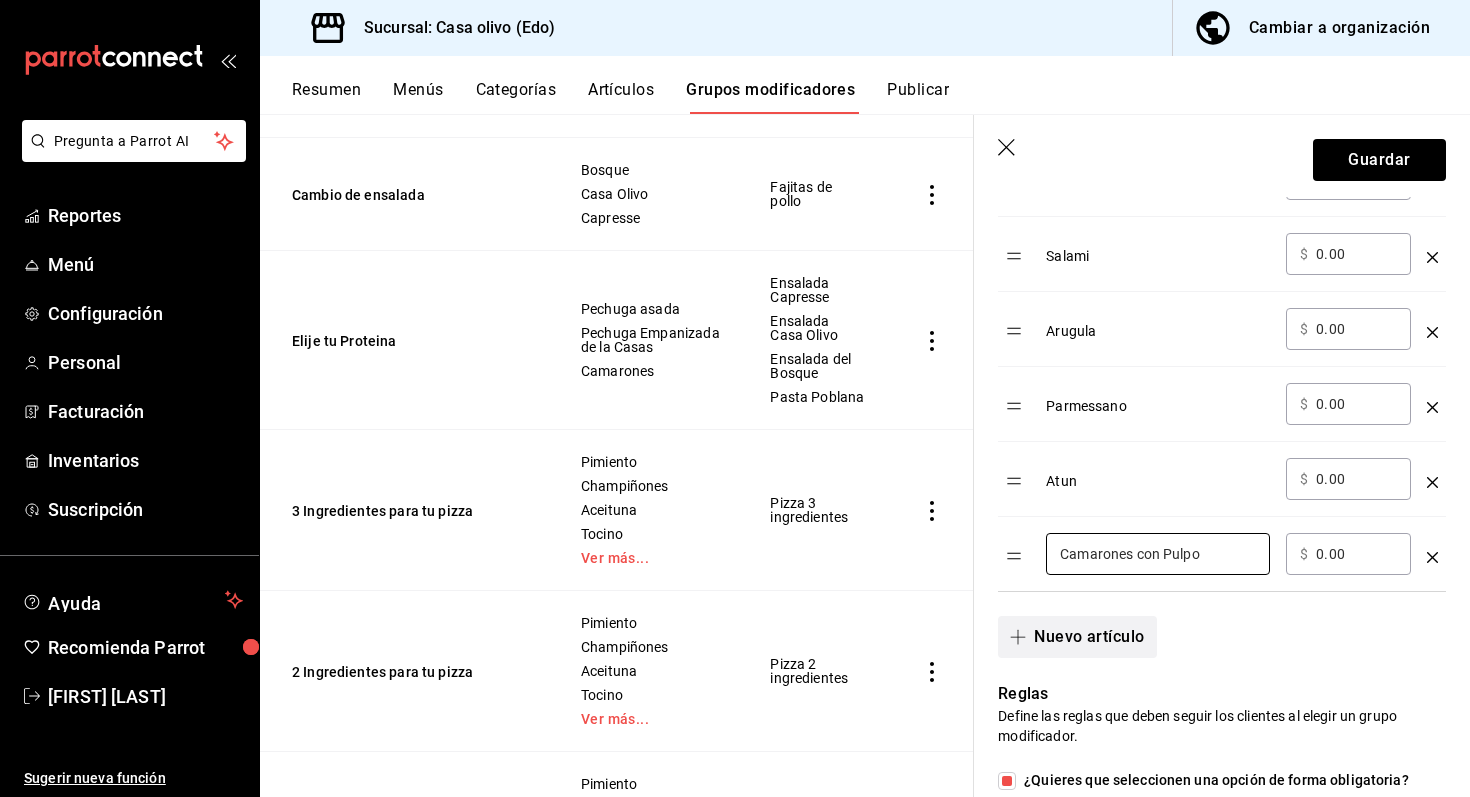 type on "Camarones con Pulpo" 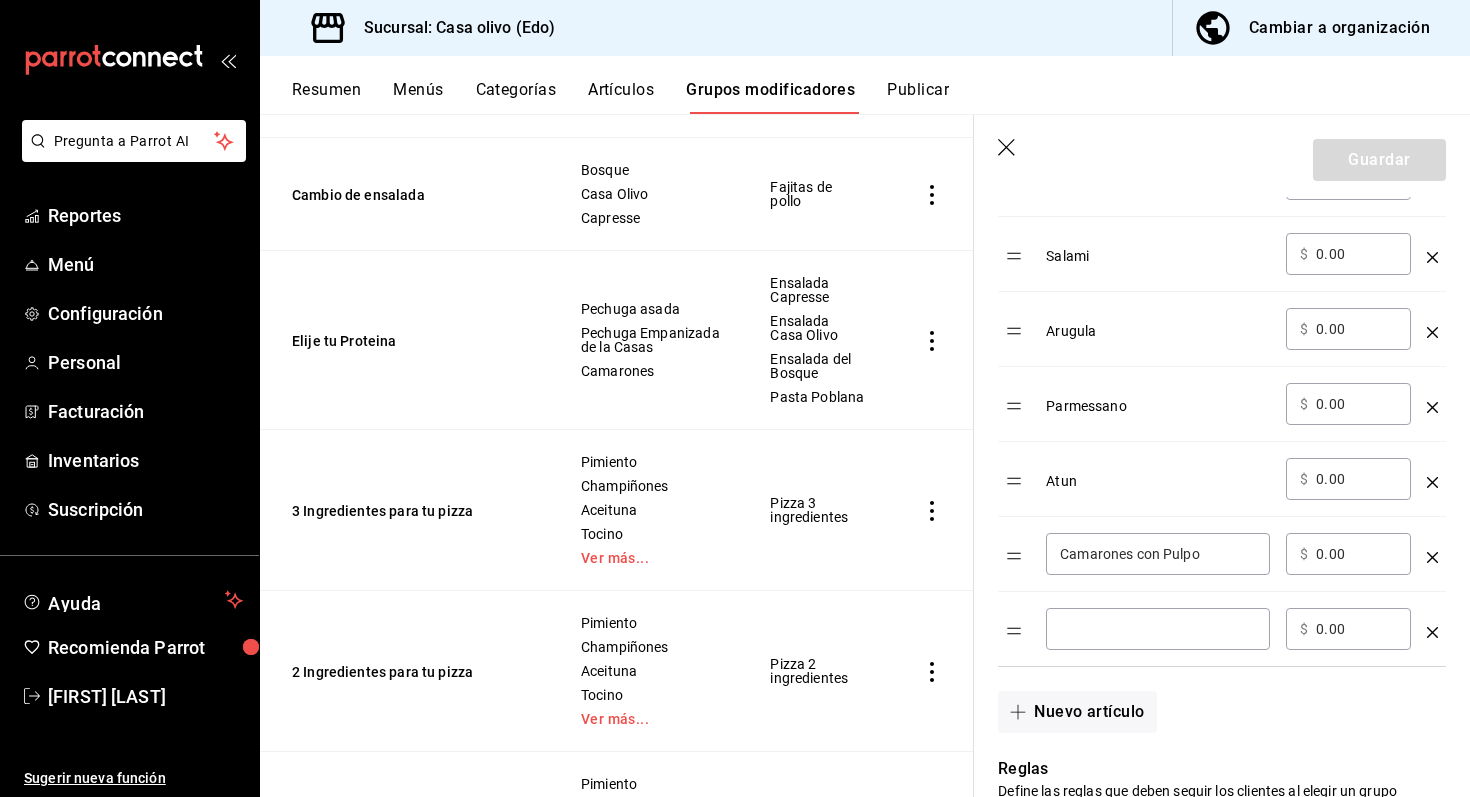 click at bounding box center (1158, 629) 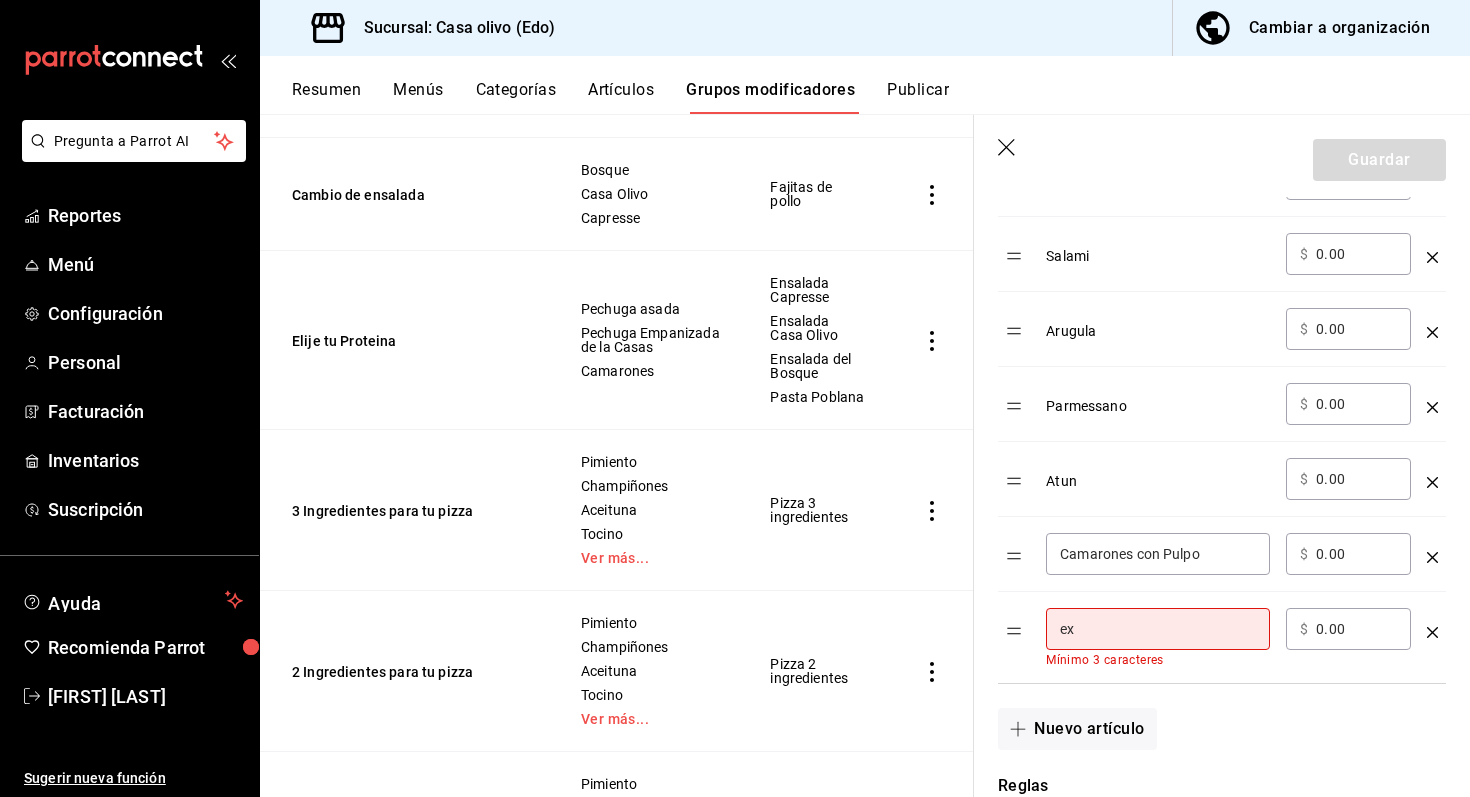 type on "e" 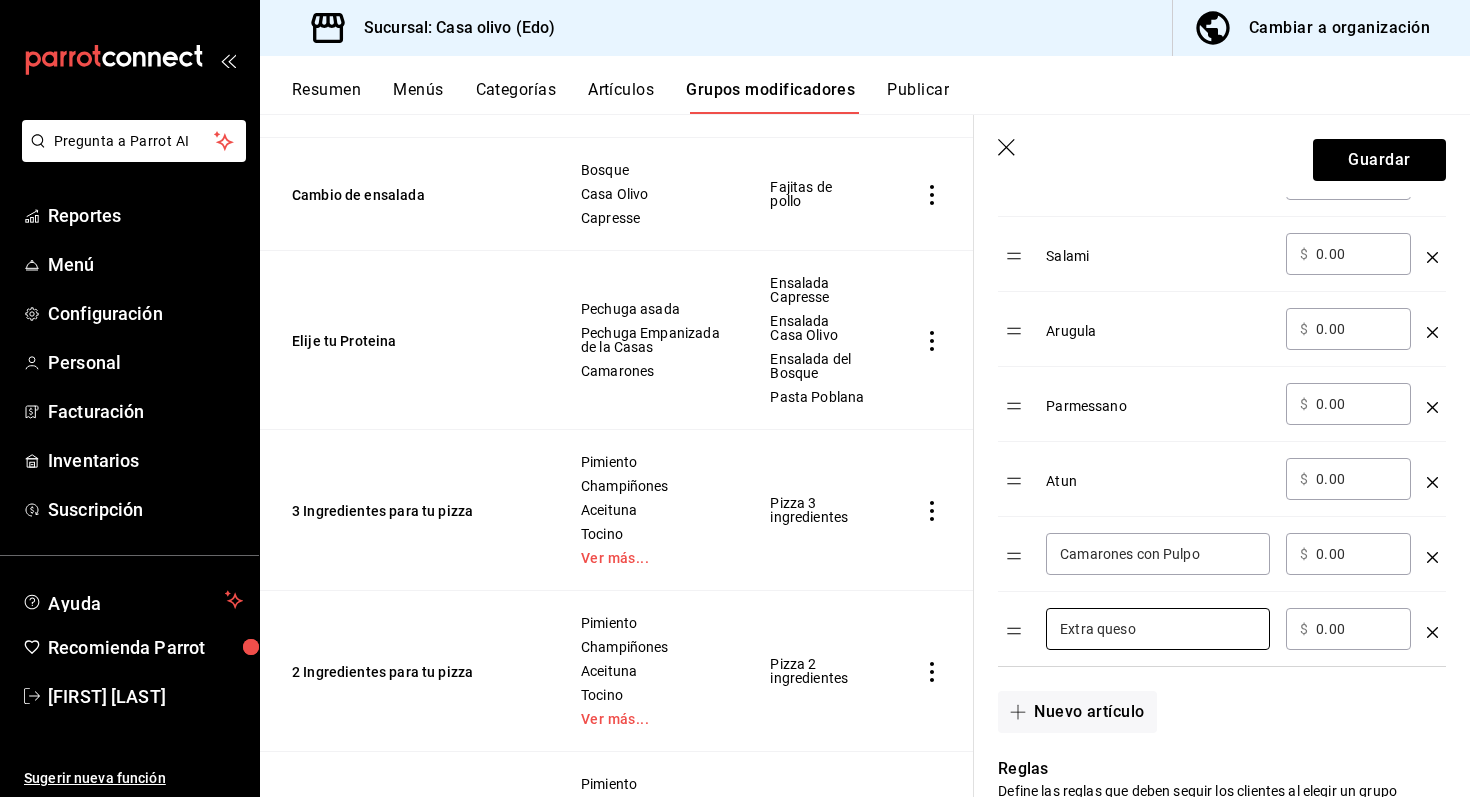 type on "Extra queso" 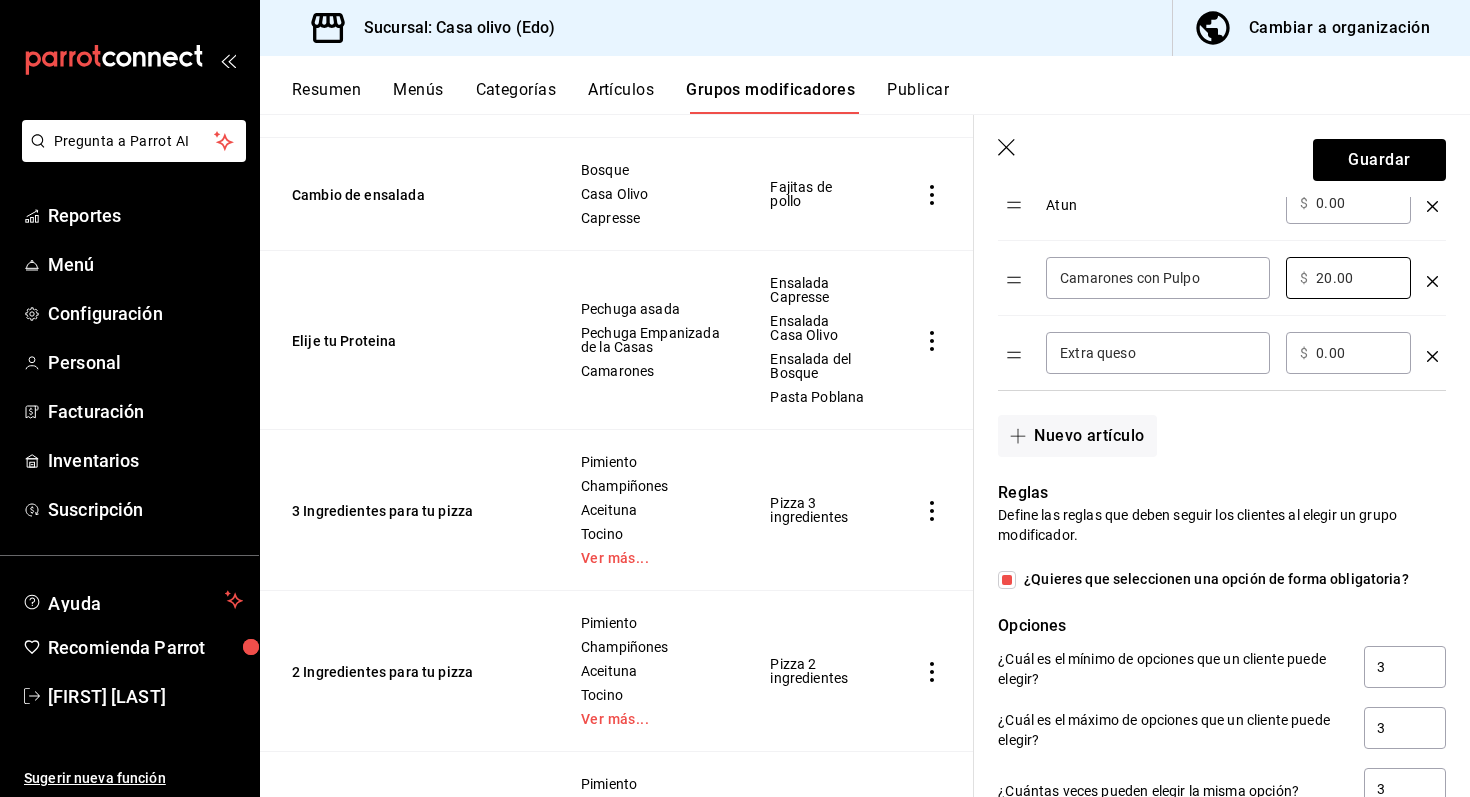 scroll, scrollTop: 1636, scrollLeft: 0, axis: vertical 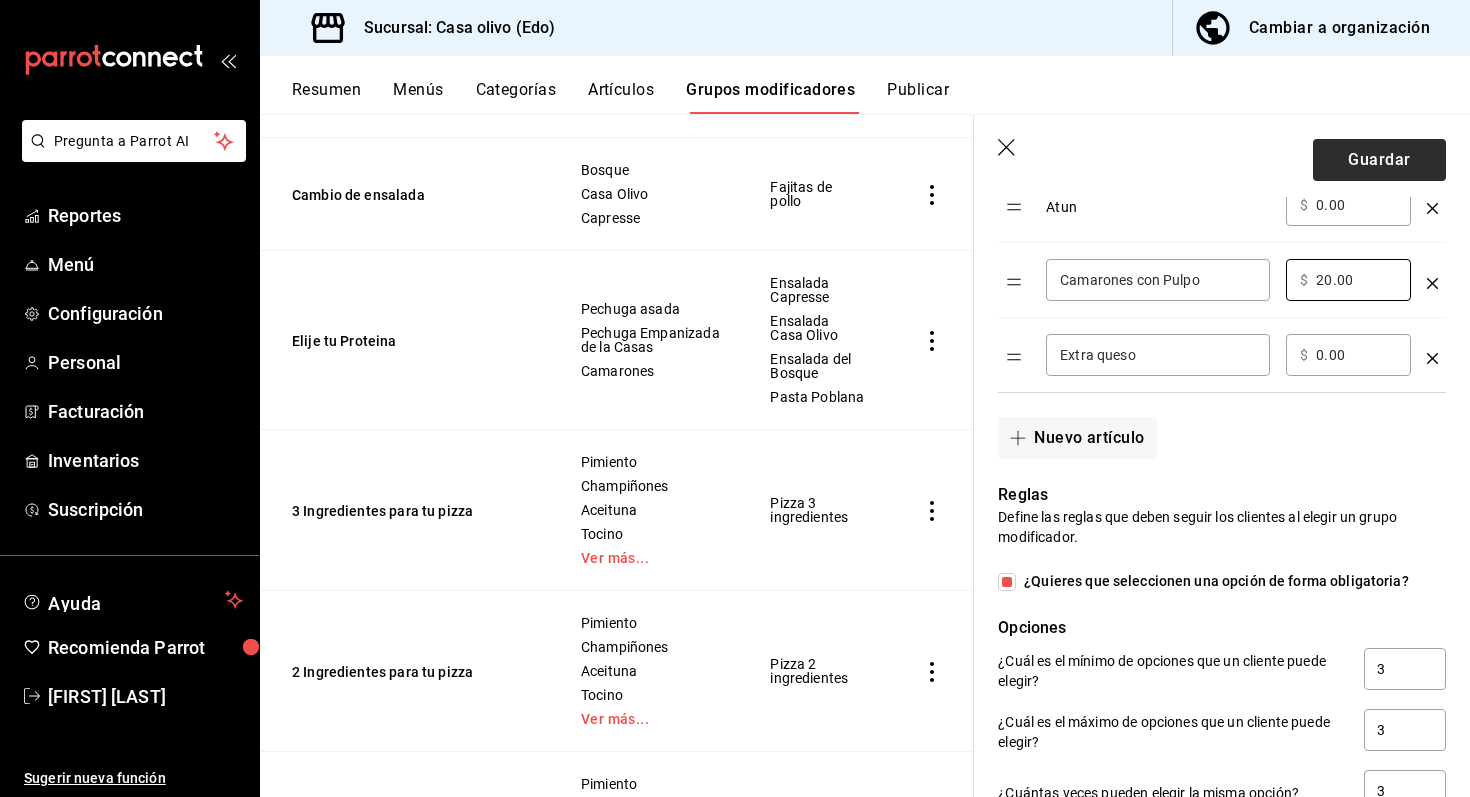 type on "20.00" 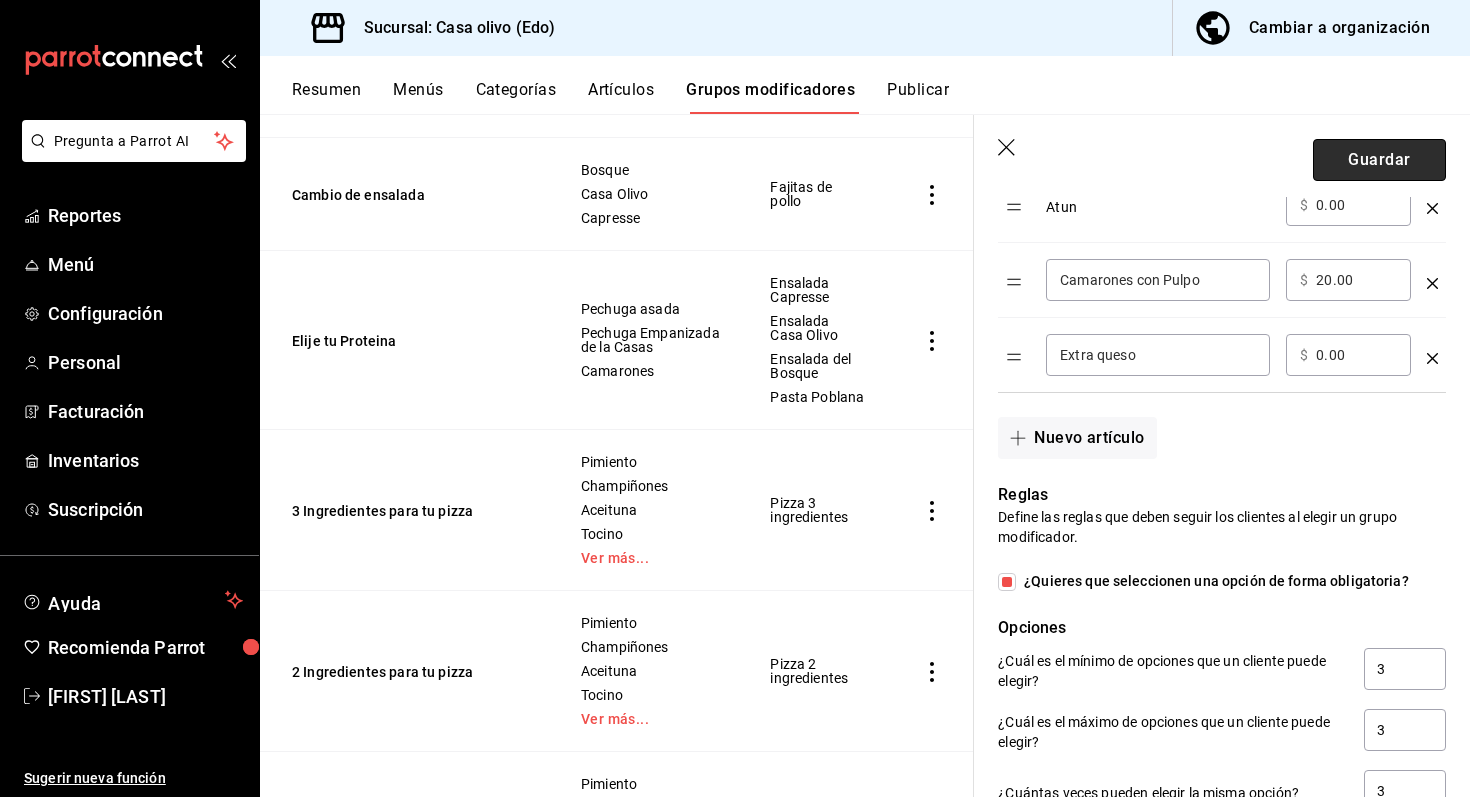 click on "Guardar" at bounding box center [1379, 160] 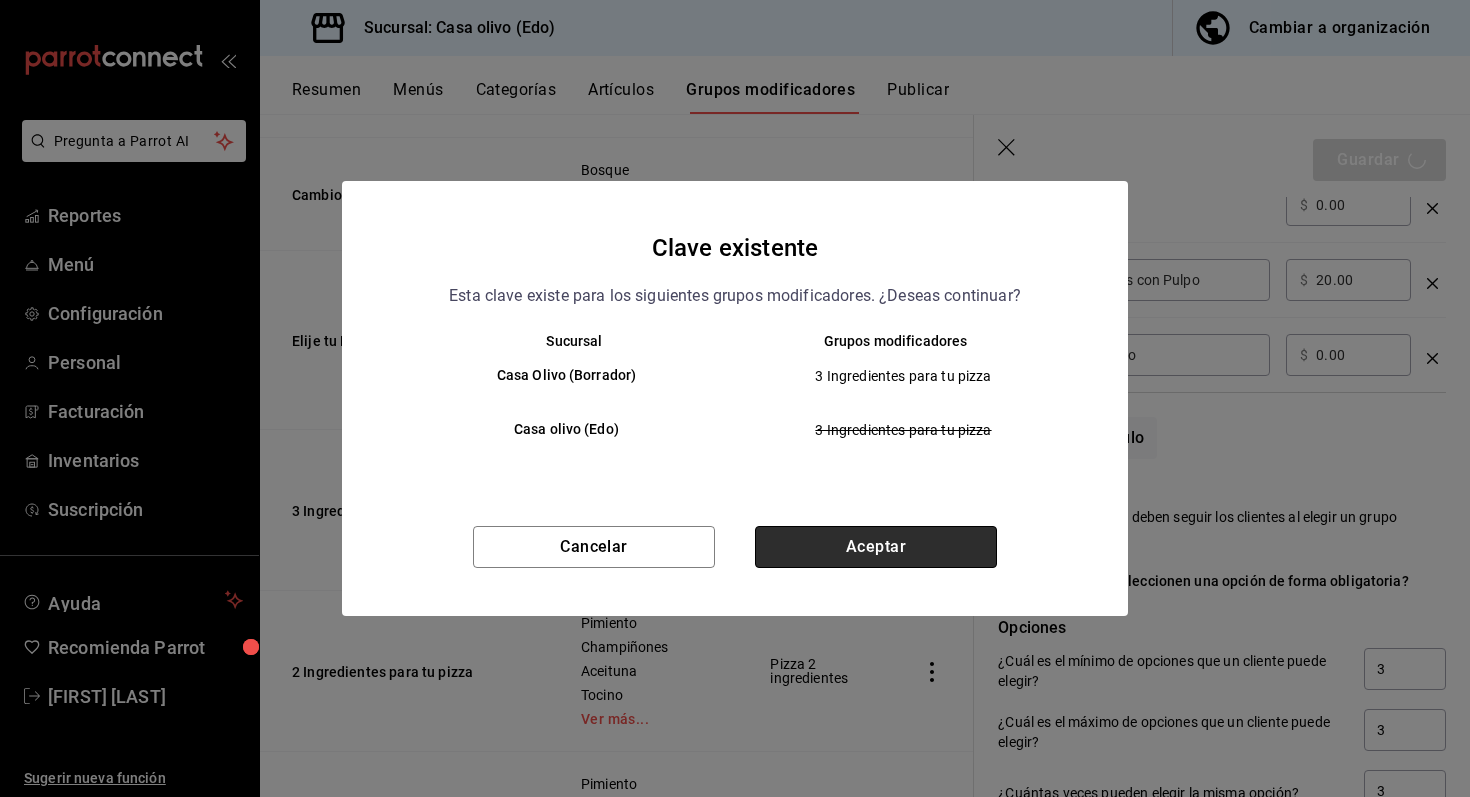 click on "Aceptar" at bounding box center (876, 547) 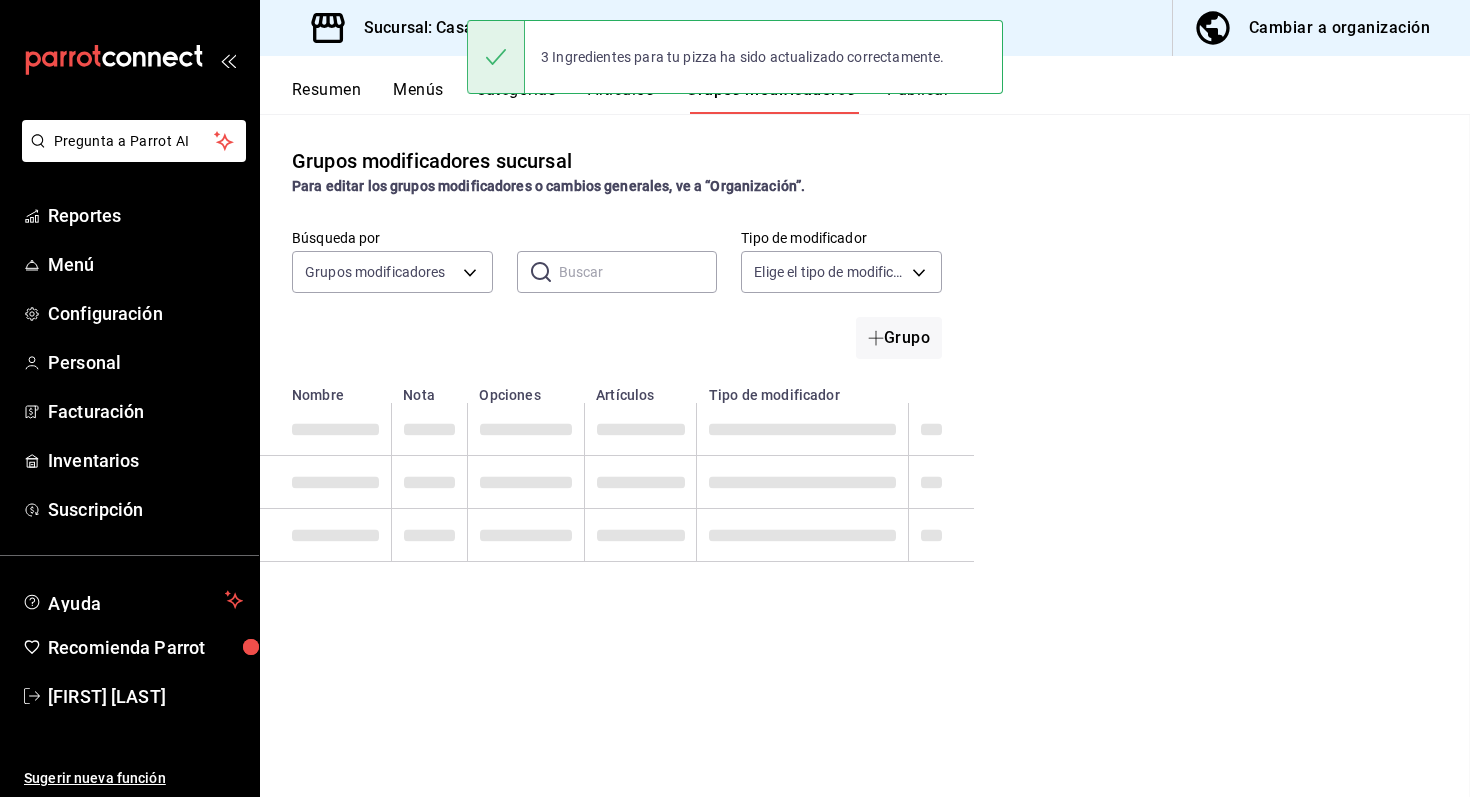 scroll, scrollTop: 0, scrollLeft: 0, axis: both 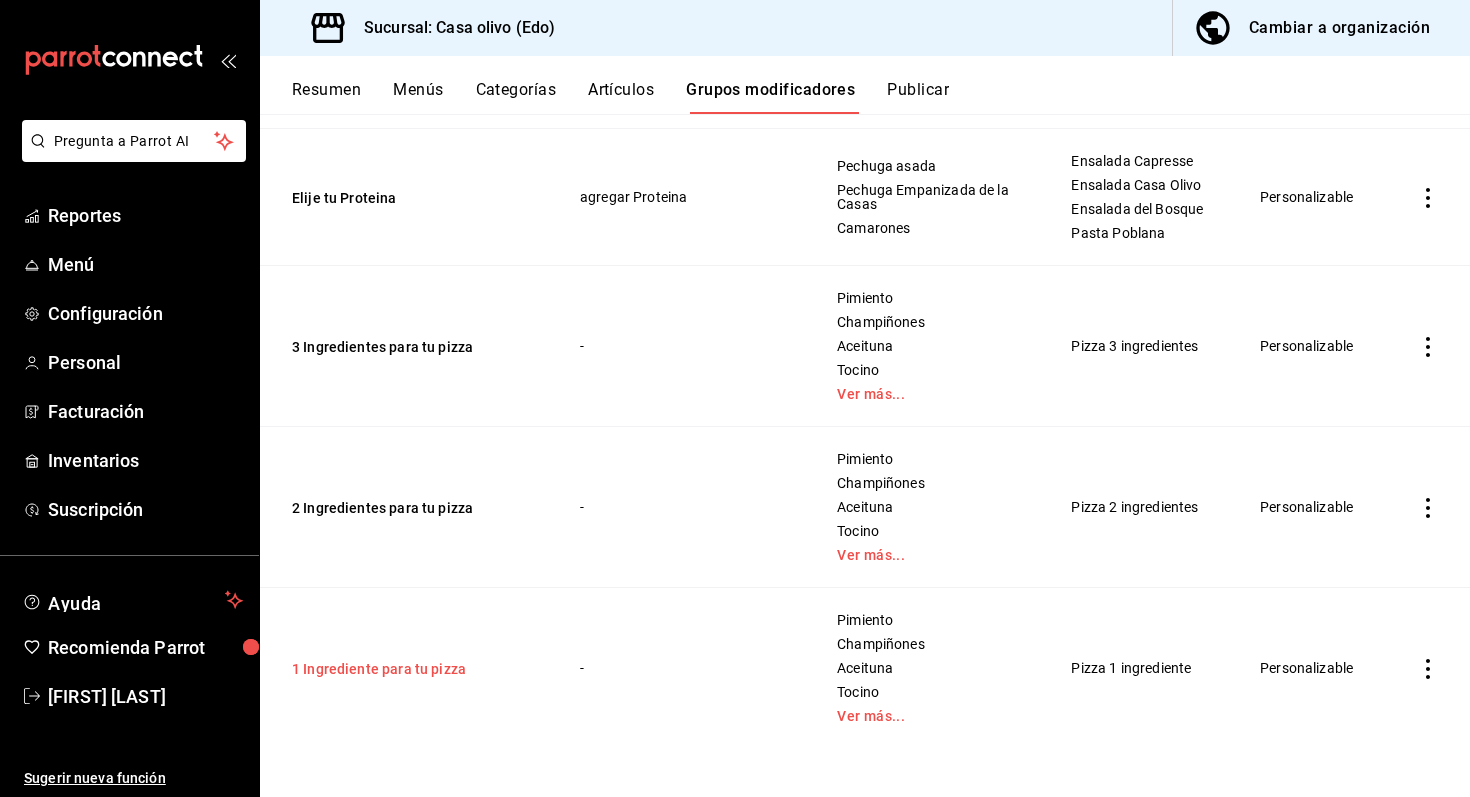 click on "1 Ingrediente para tu pizza" at bounding box center [412, 669] 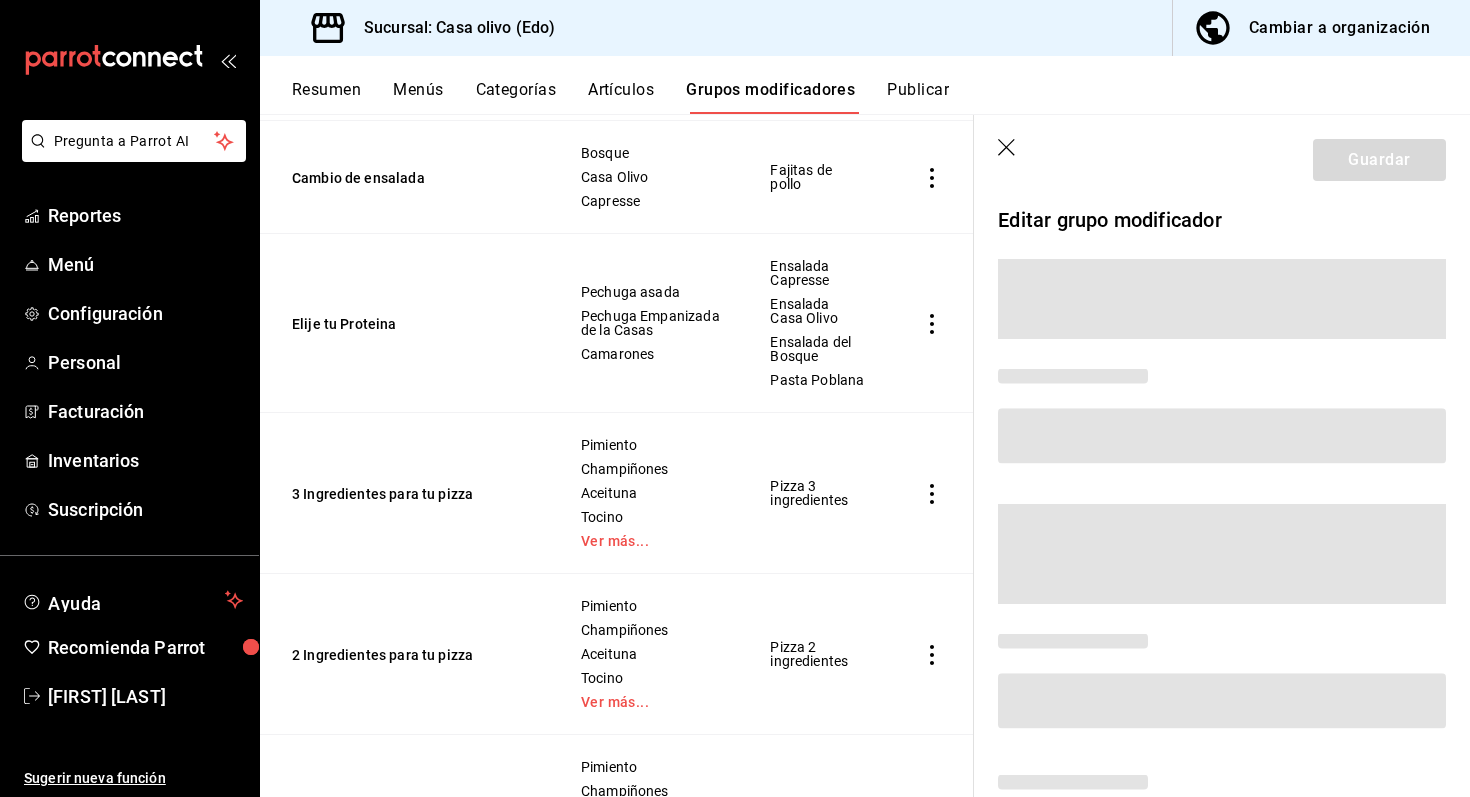 scroll, scrollTop: 1078, scrollLeft: 0, axis: vertical 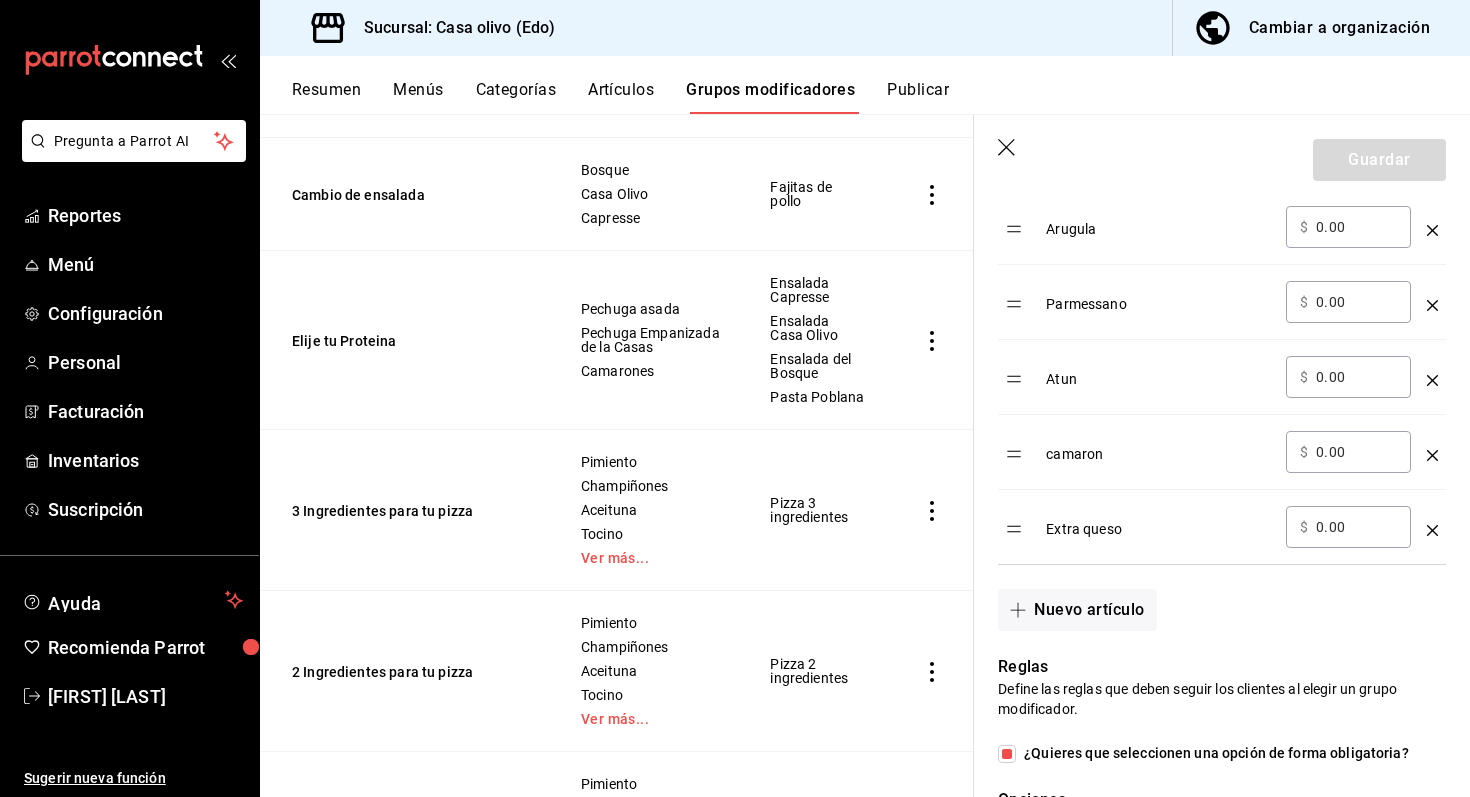 click on "0.00" at bounding box center [1356, 452] 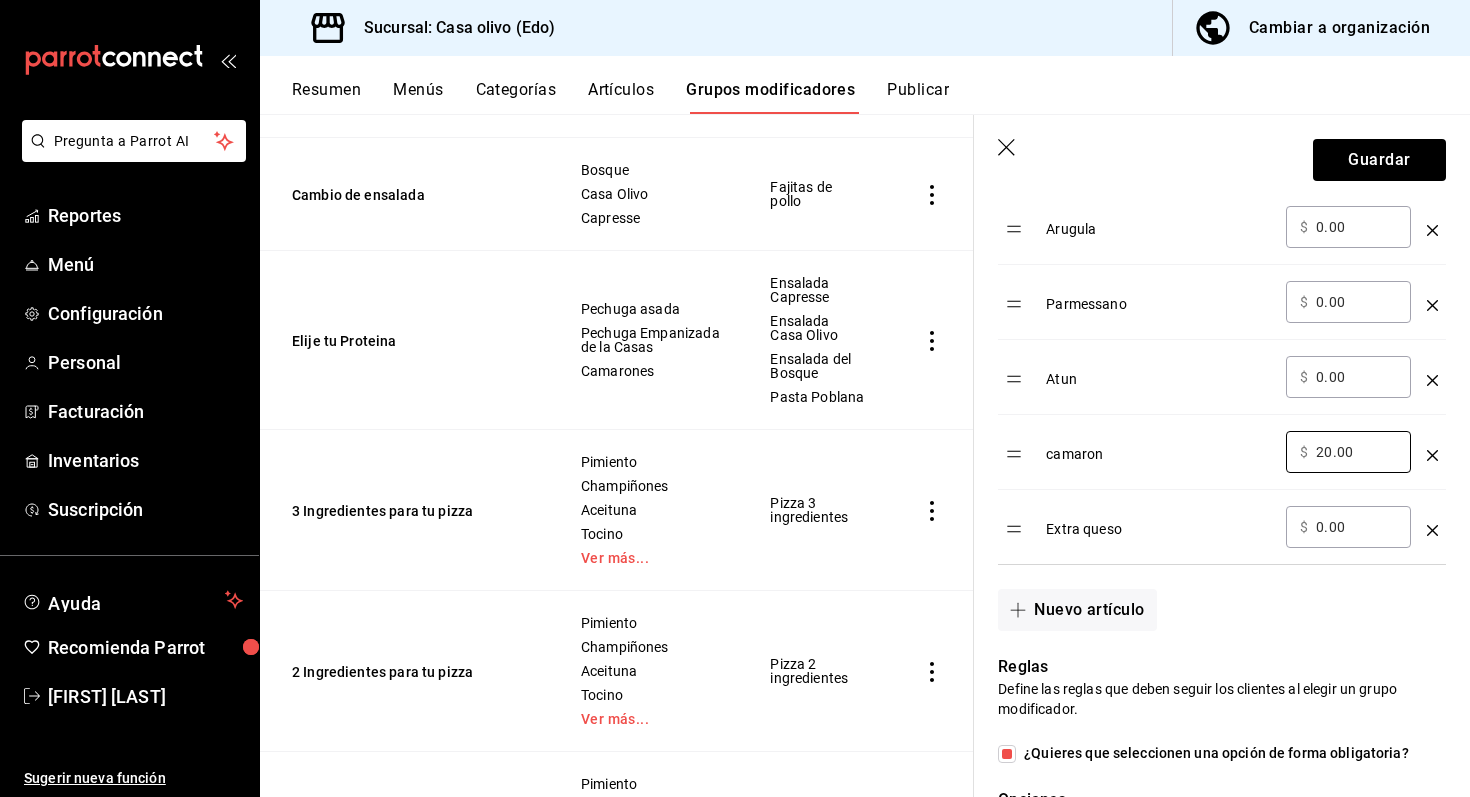 type on "20.00" 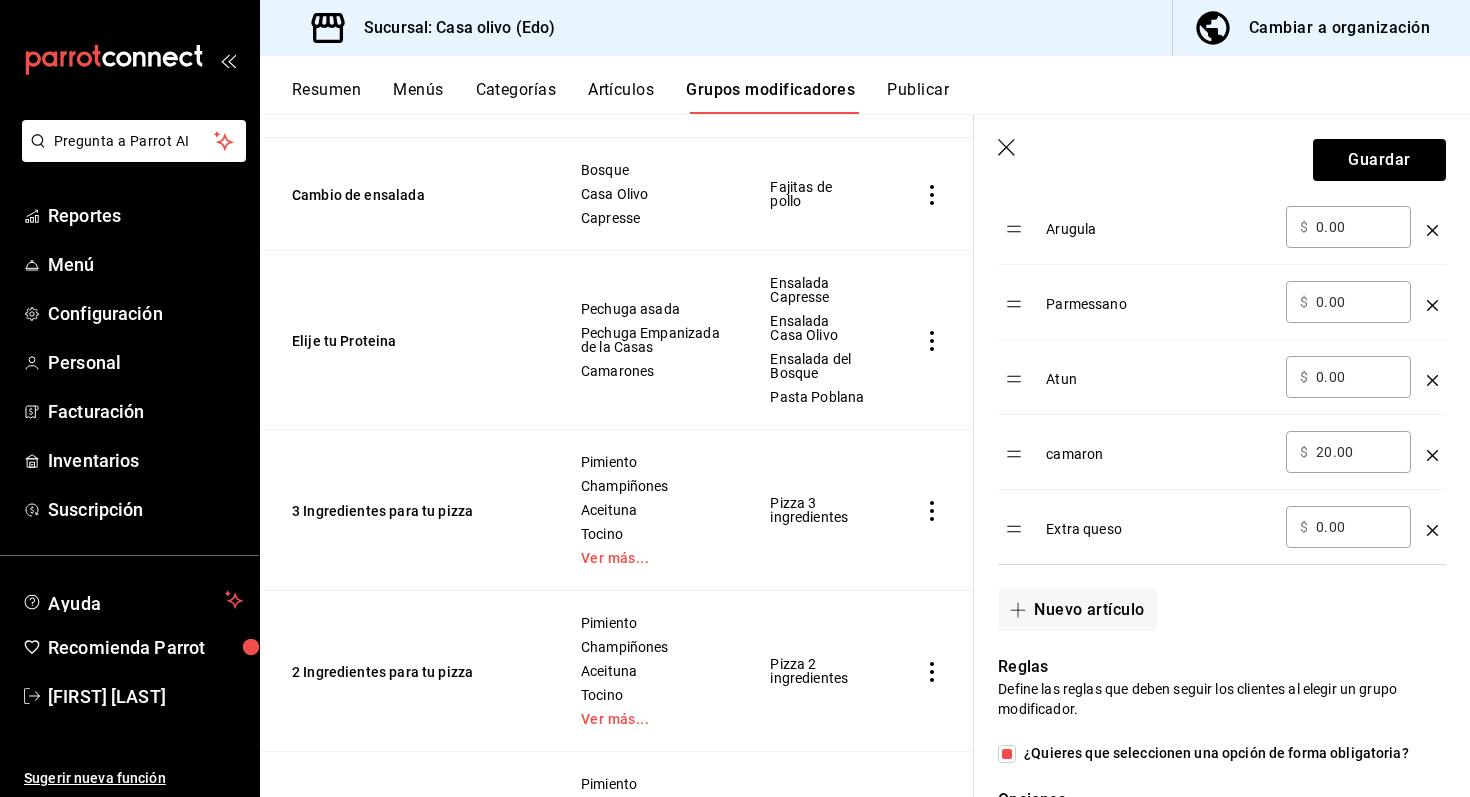 click on "camaron" at bounding box center (1158, 447) 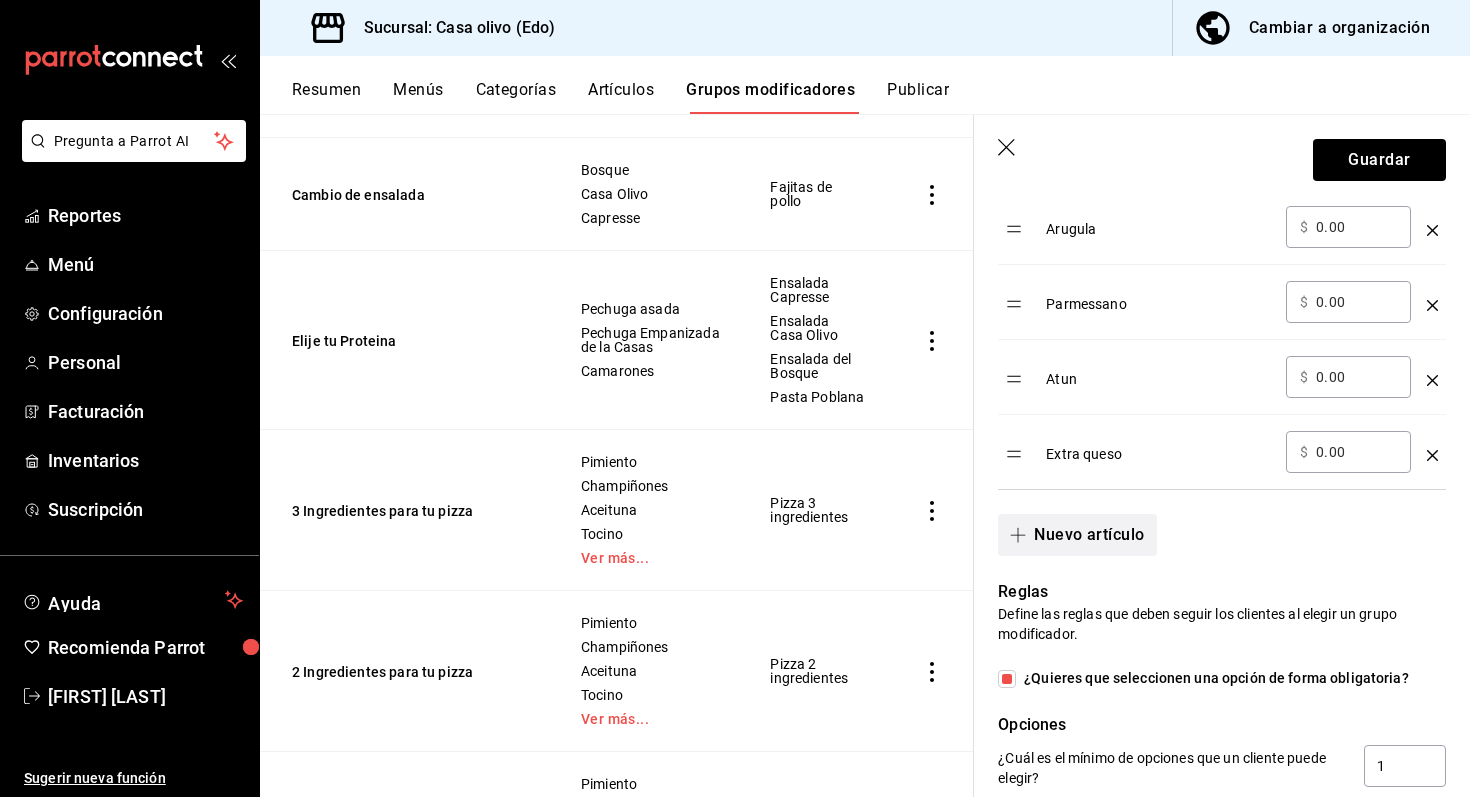 click on "Nuevo artículo" at bounding box center (1077, 535) 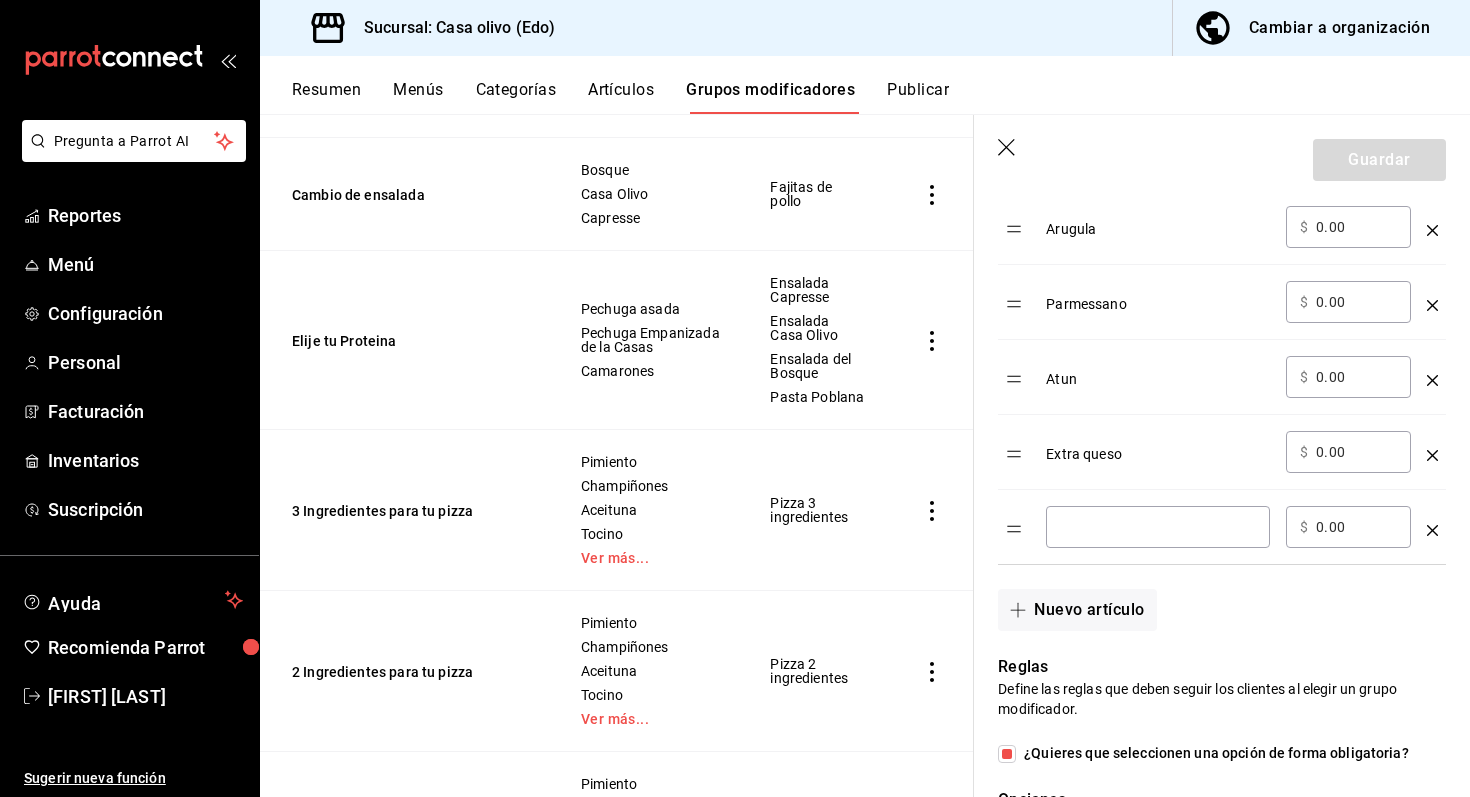 click on "​" at bounding box center [1158, 527] 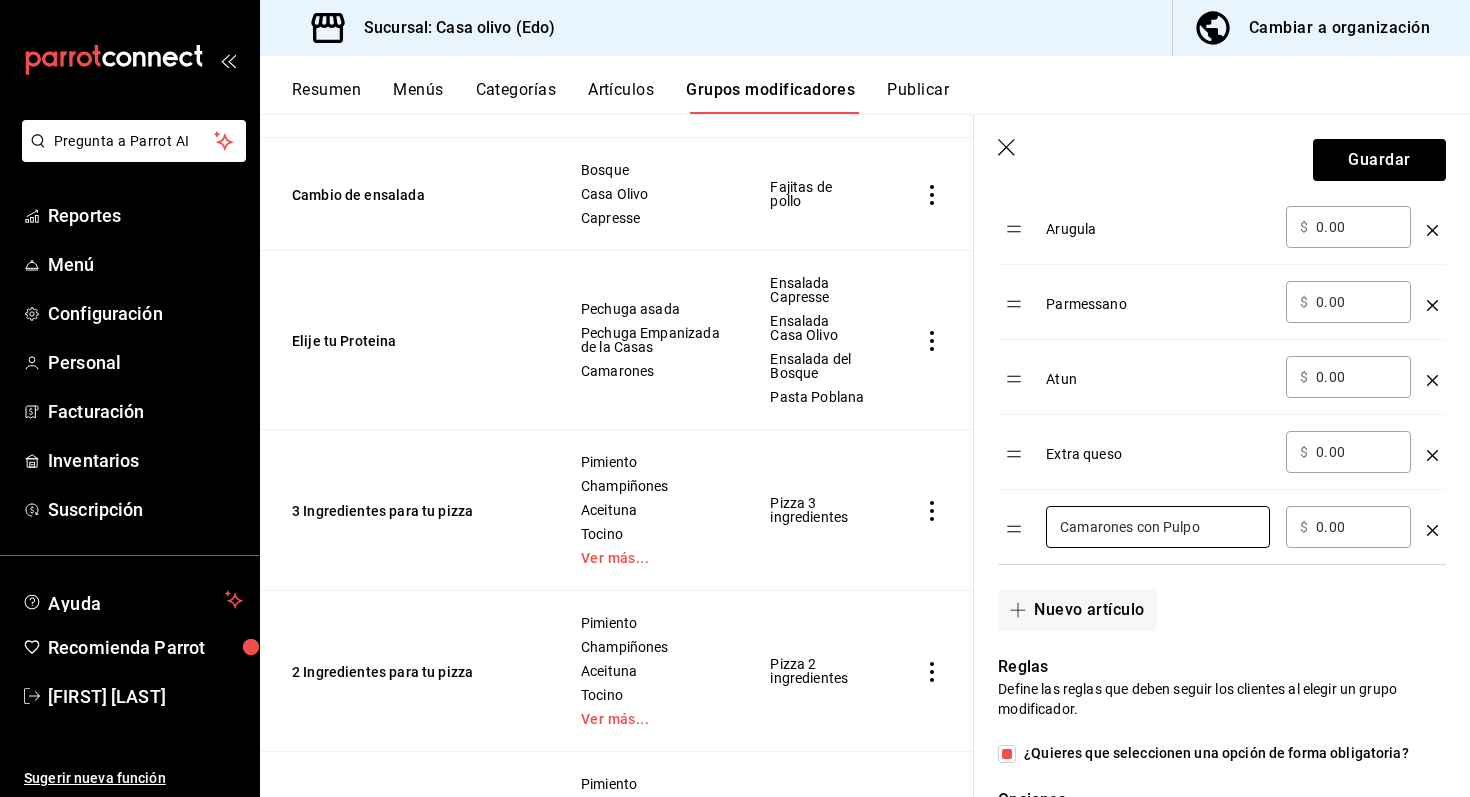 type on "Camarones con Pulpo" 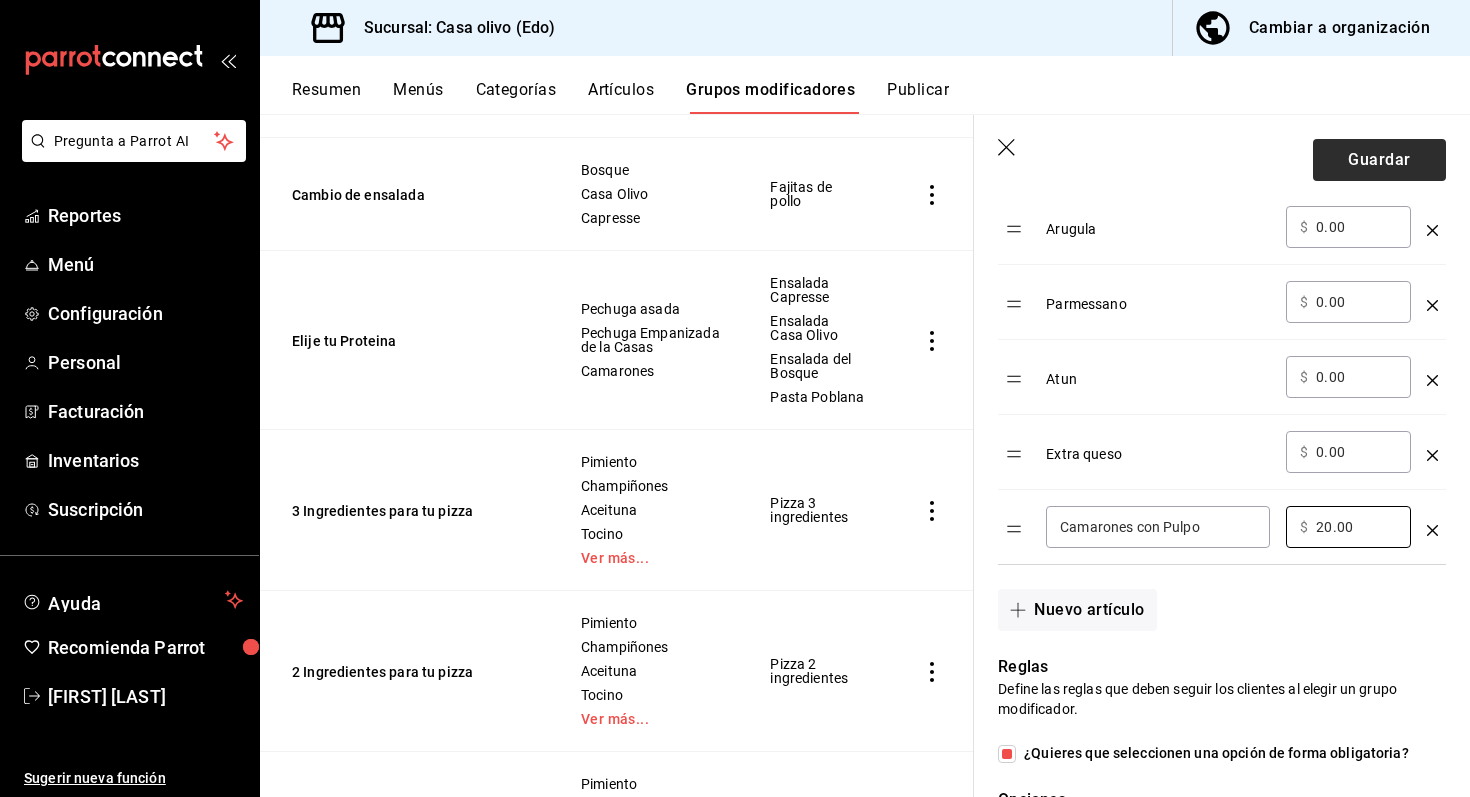 type on "20.00" 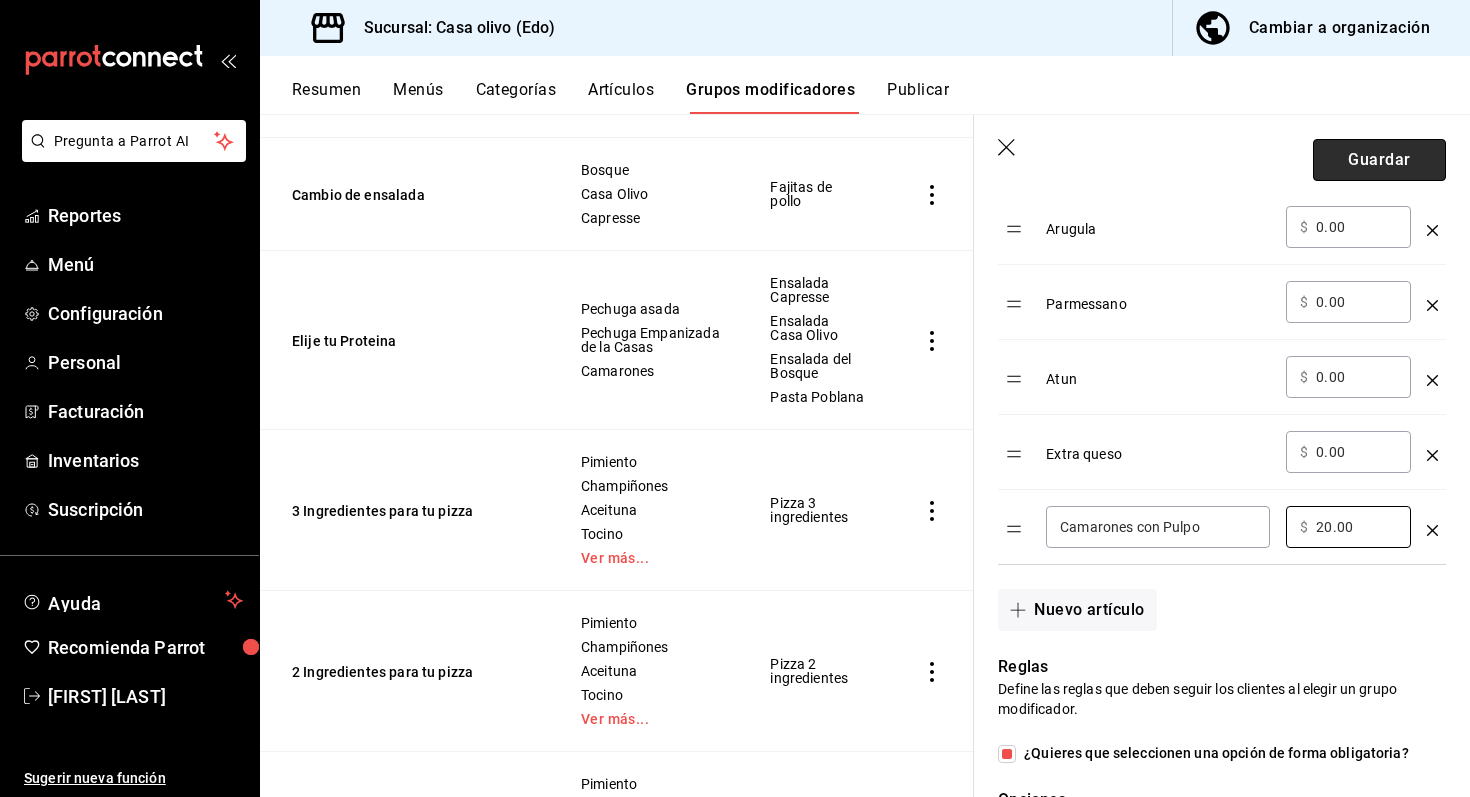 click on "Guardar" at bounding box center [1379, 160] 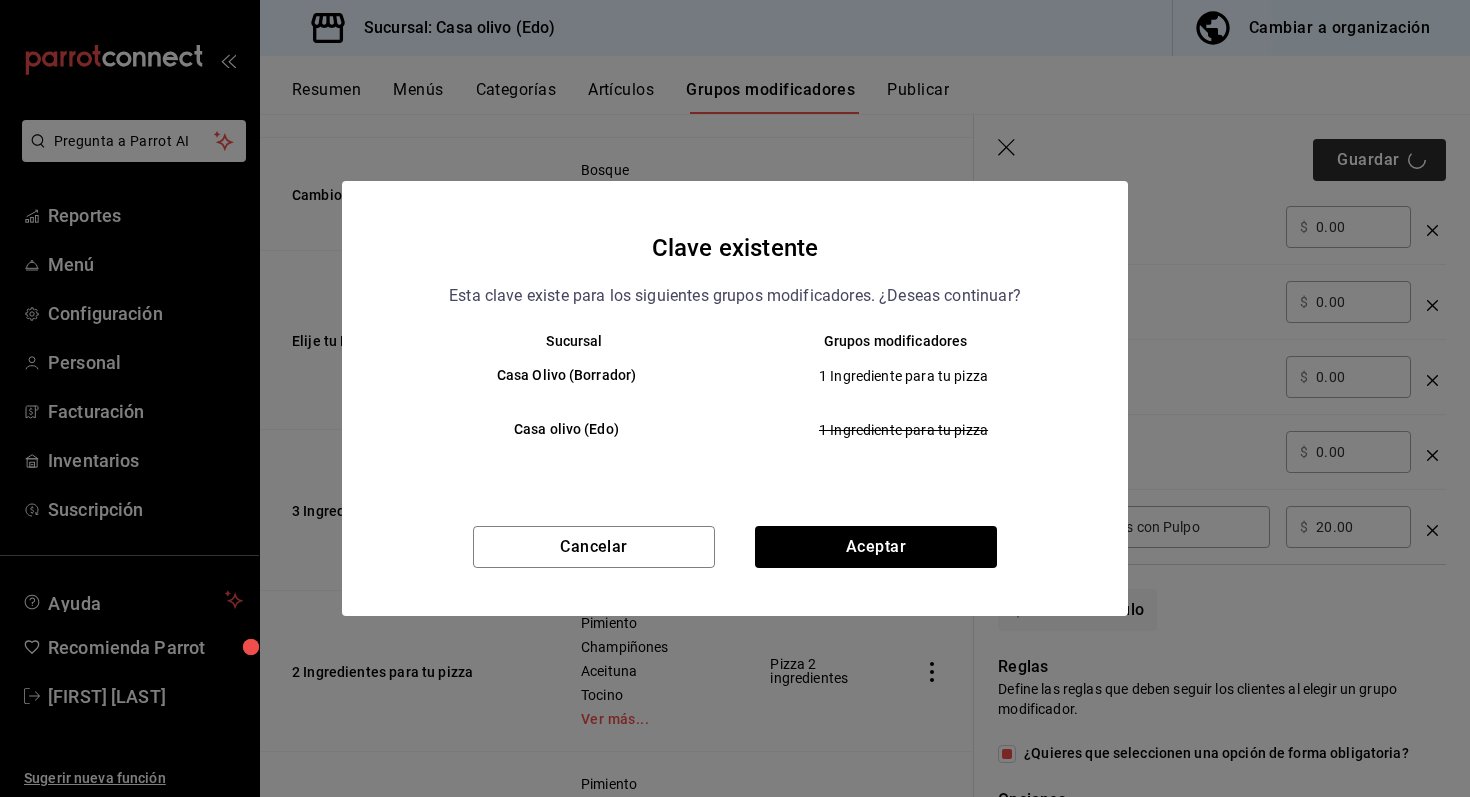 click on "Clave existente Esta clave existe para los siguientes grupos modificadores. ¿Deseas continuar? Sucursal Grupos modificadores Casa Olivo (Borrador) 1 Ingrediente para tu pizza Casa olivo (Edo) 1 Ingrediente para tu pizza Cancelar Aceptar" at bounding box center (735, 398) 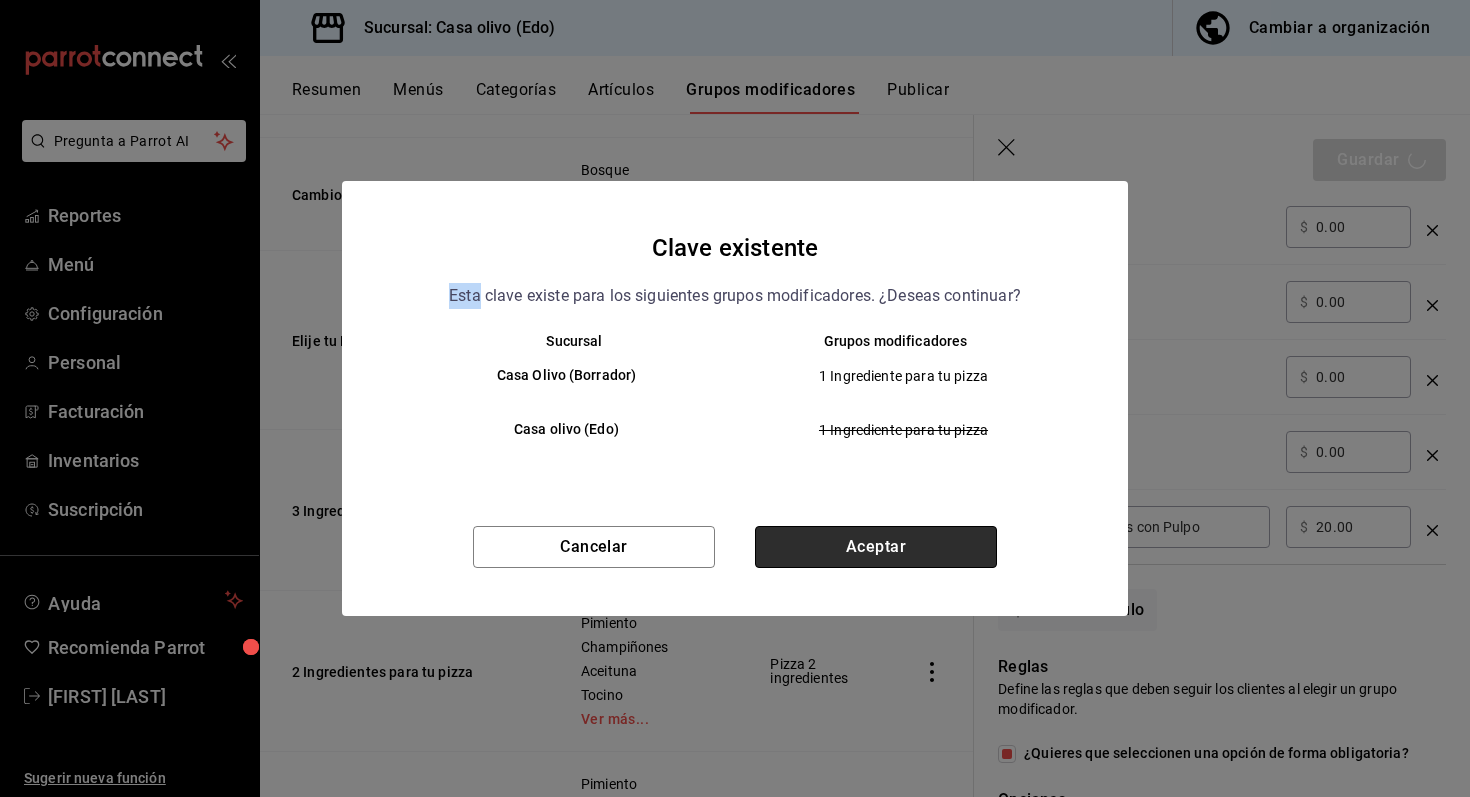 click on "Aceptar" at bounding box center (876, 547) 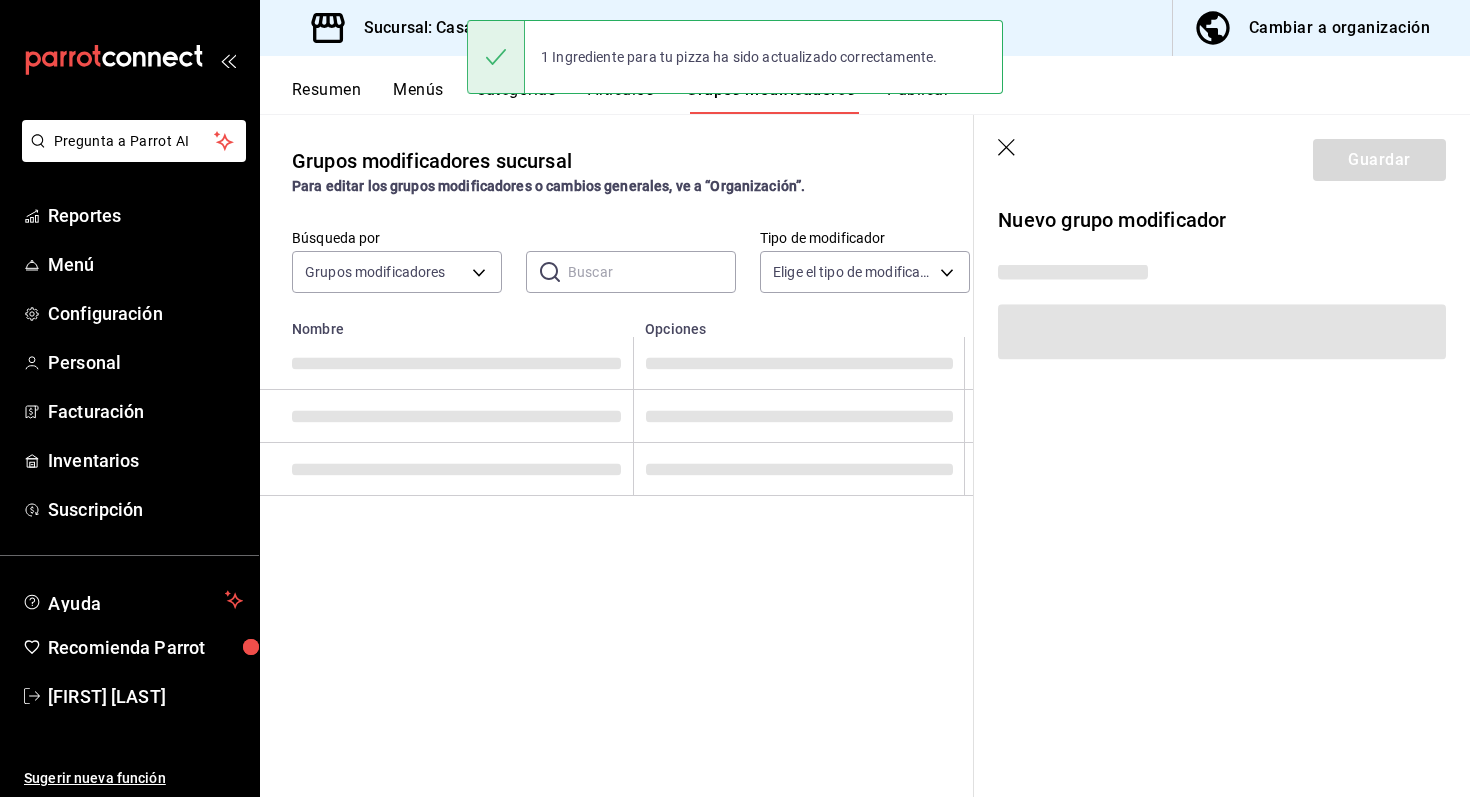 scroll, scrollTop: 0, scrollLeft: 0, axis: both 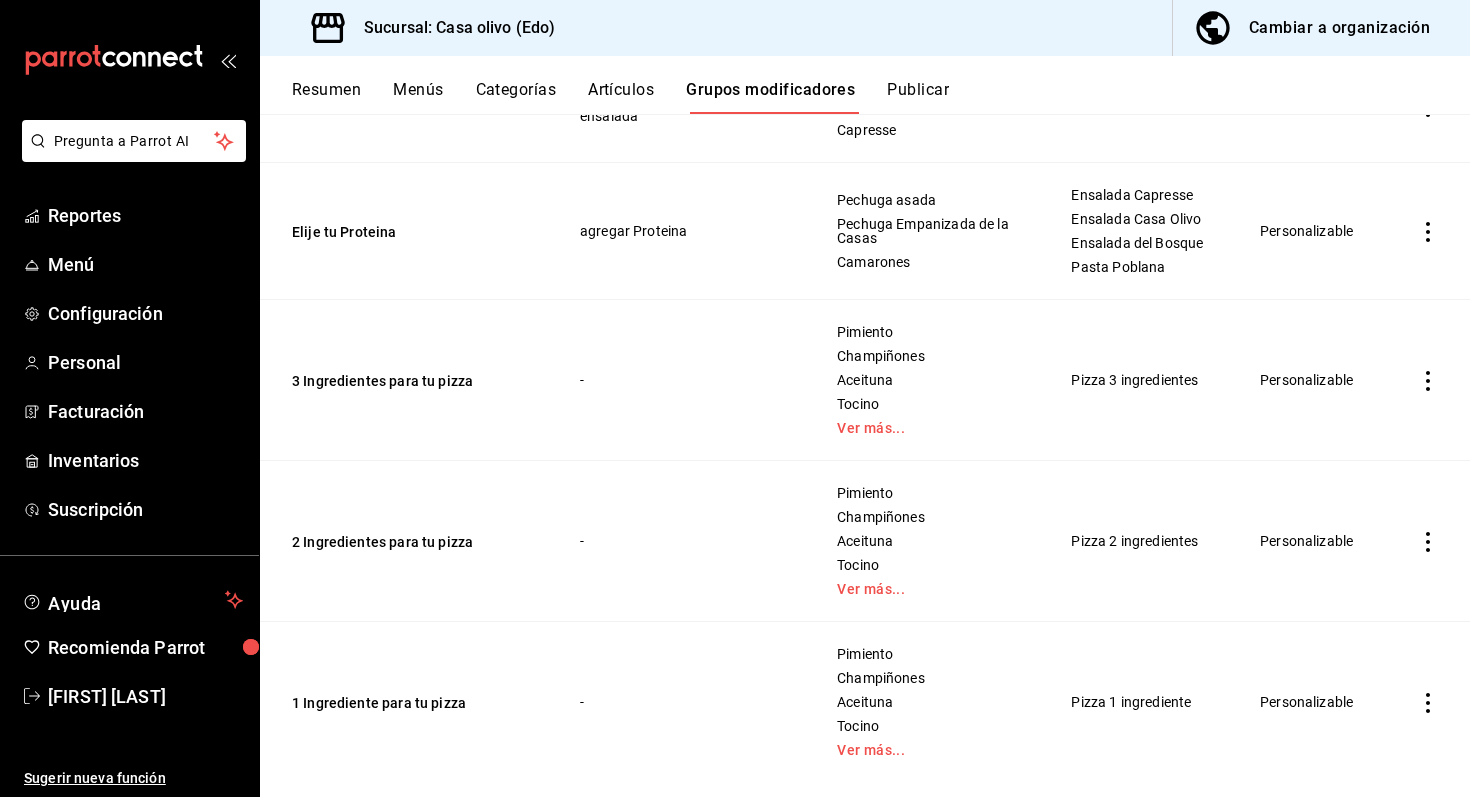click on "Publicar" at bounding box center (918, 97) 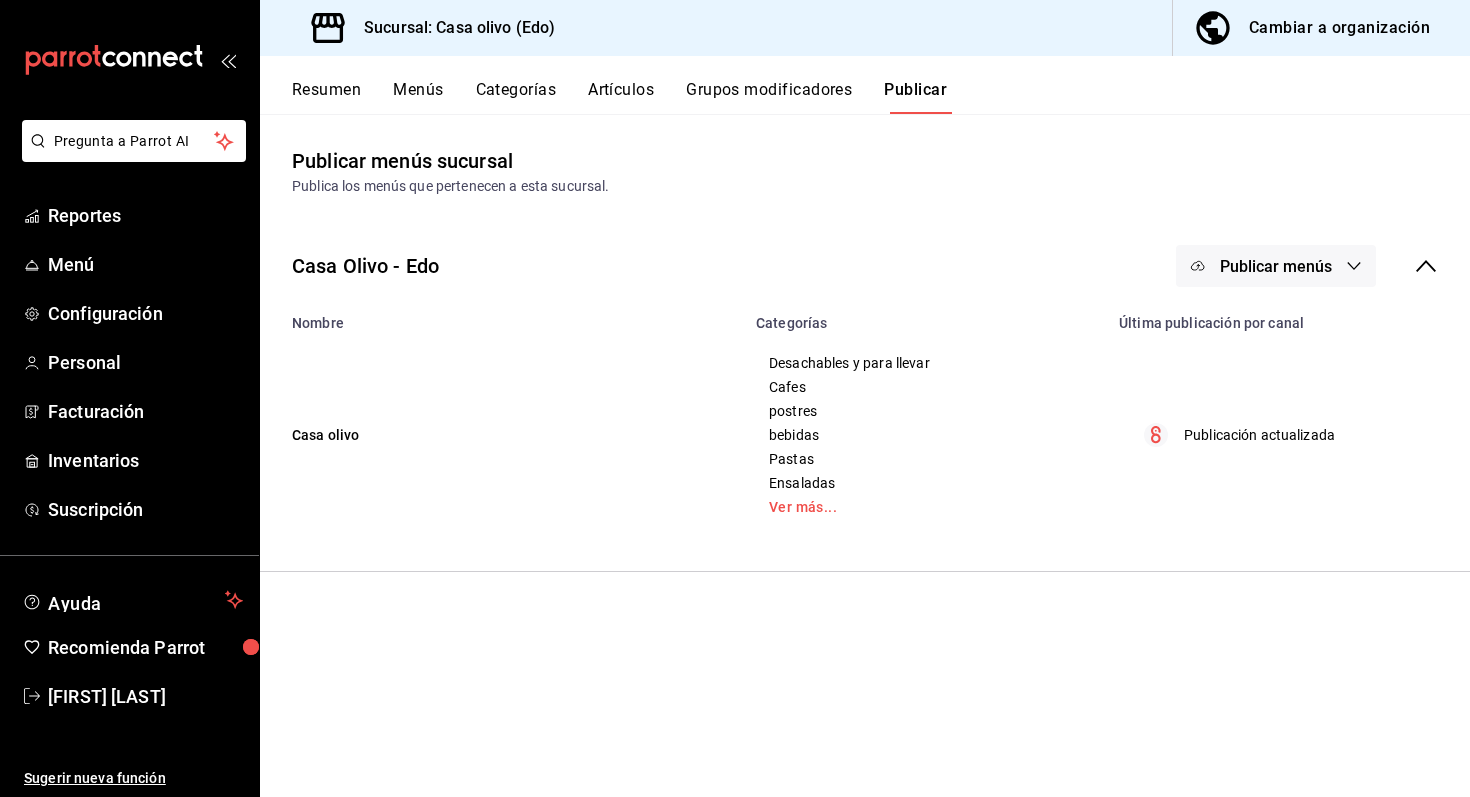 click on "Publicar menús" at bounding box center [1276, 266] 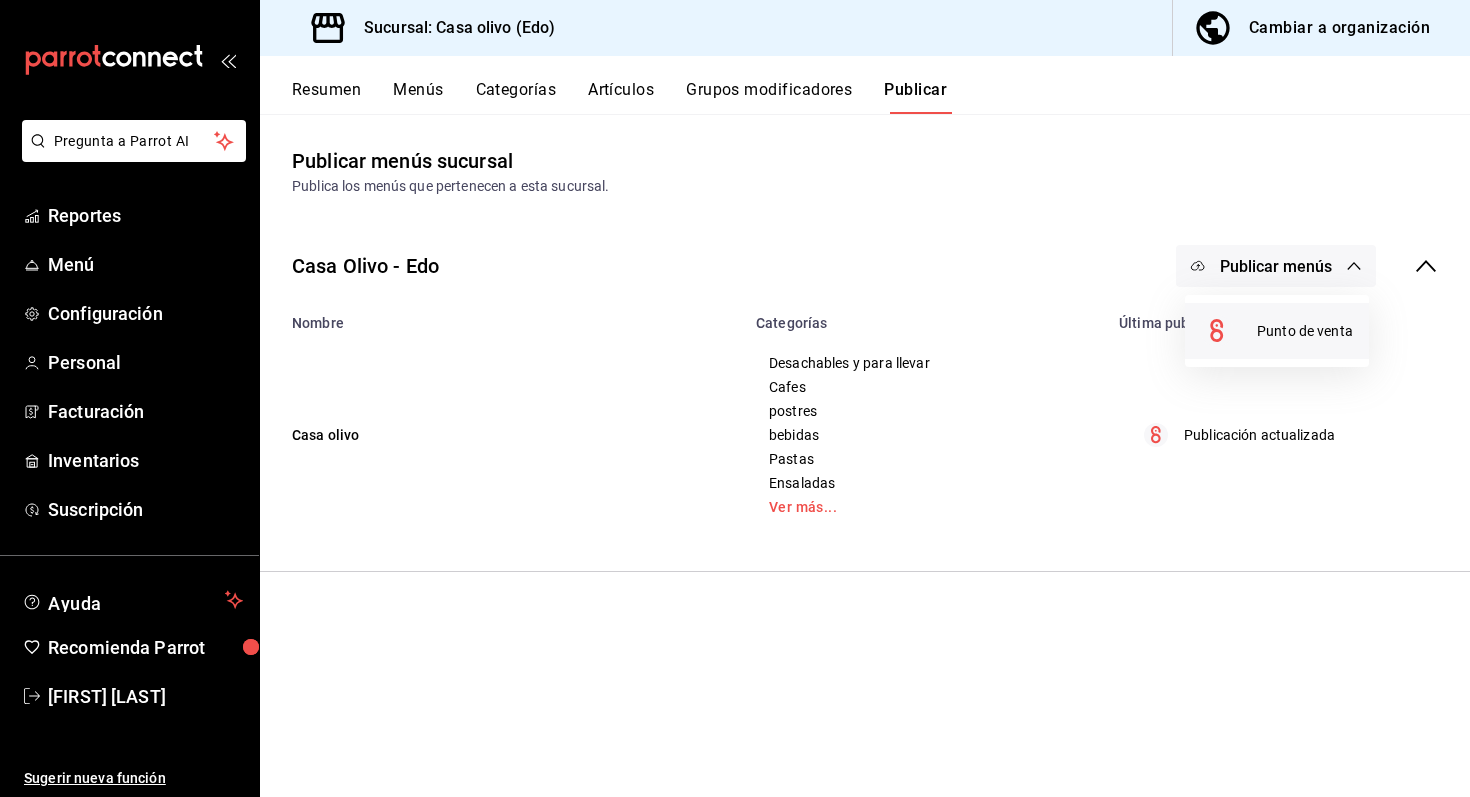 click on "Punto de venta" at bounding box center (1277, 331) 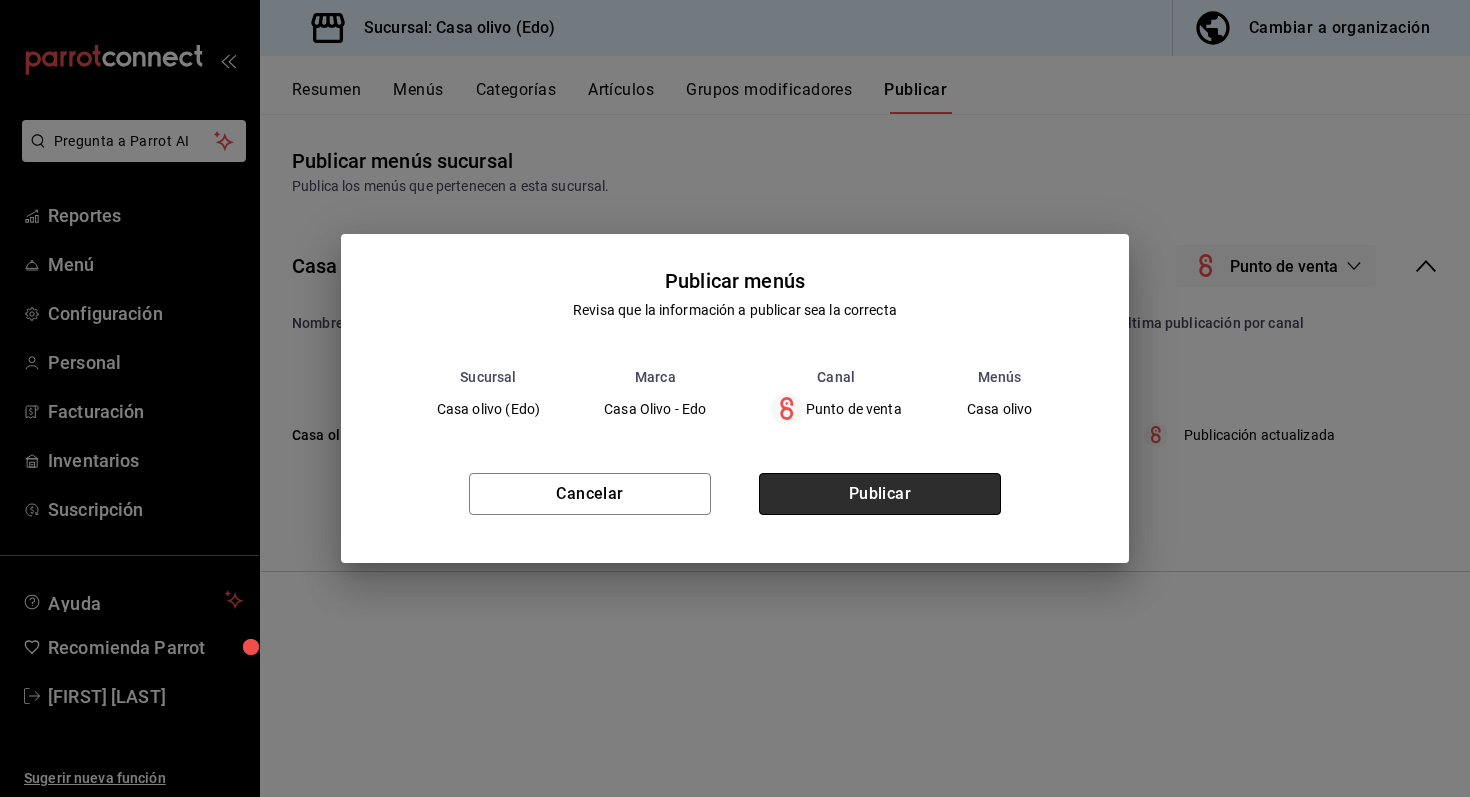 click on "Publicar" at bounding box center (880, 494) 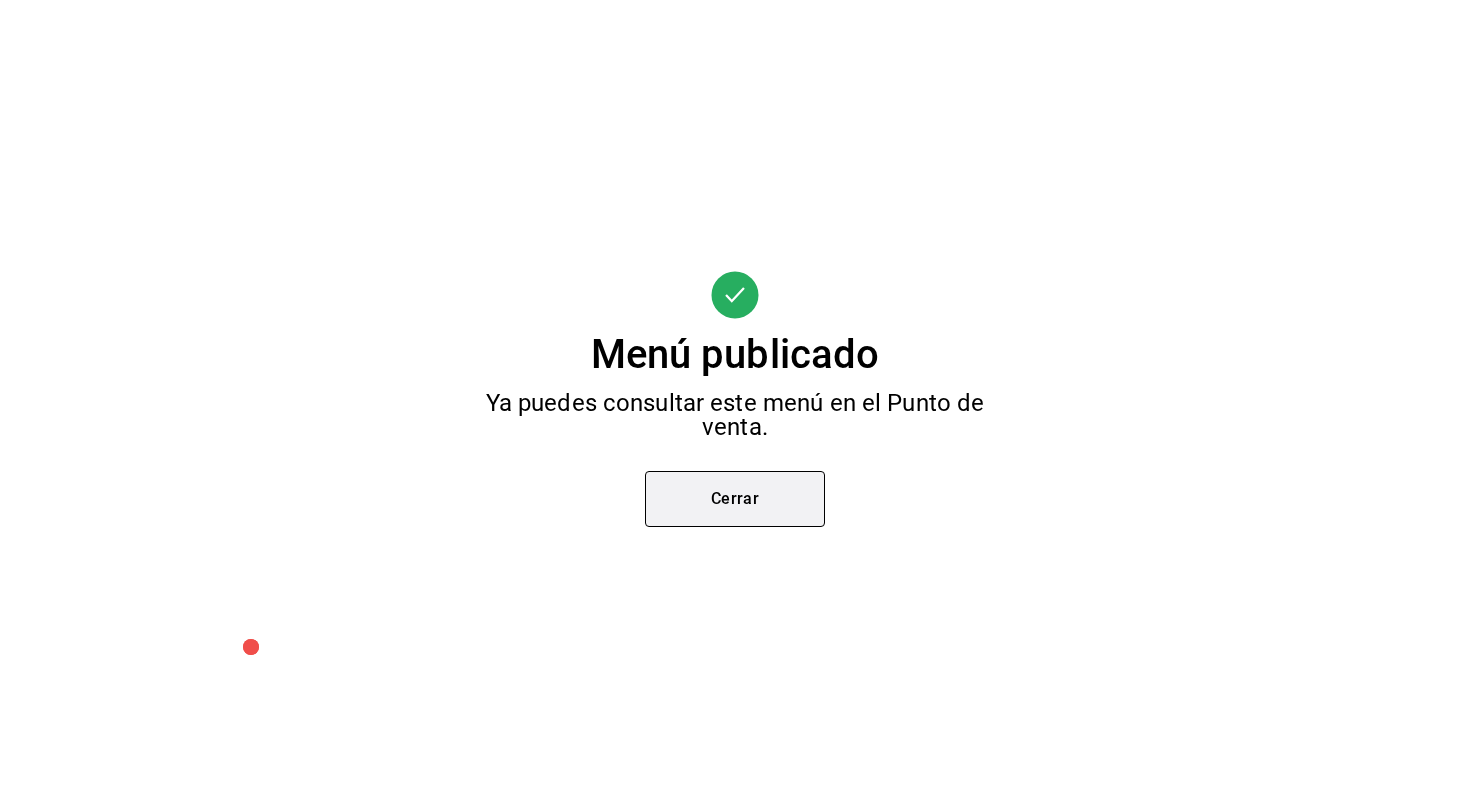 click on "Cerrar" at bounding box center (735, 499) 